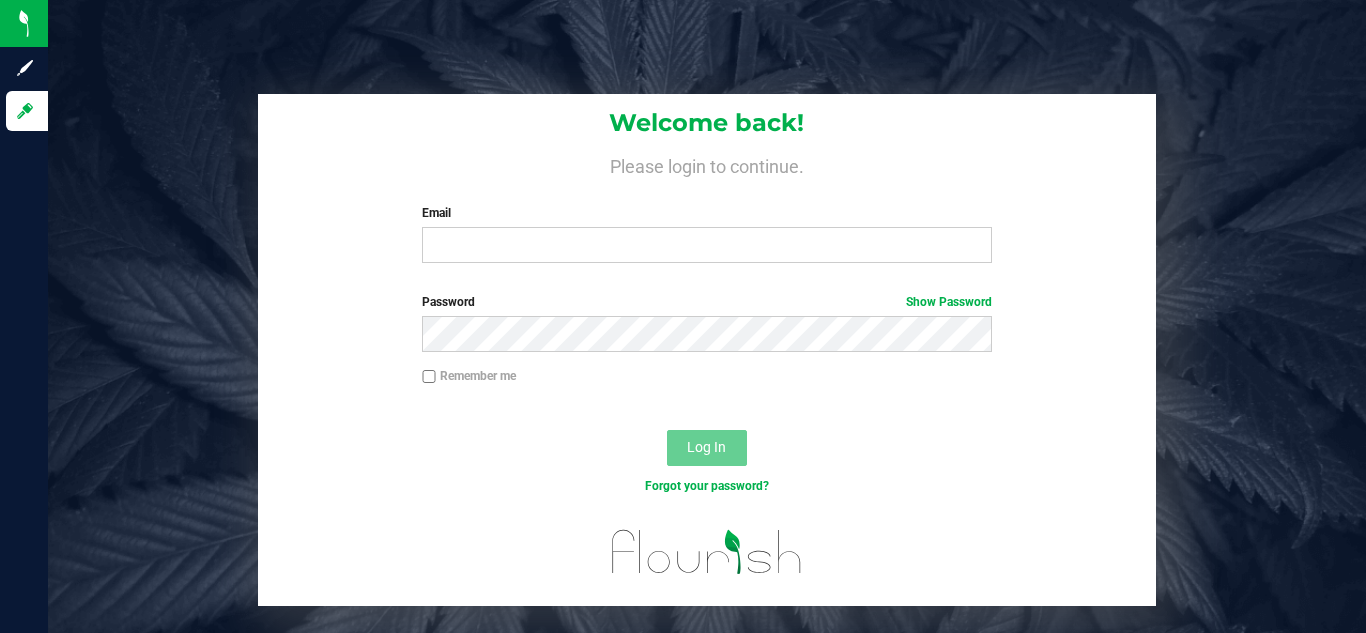 scroll, scrollTop: 0, scrollLeft: 0, axis: both 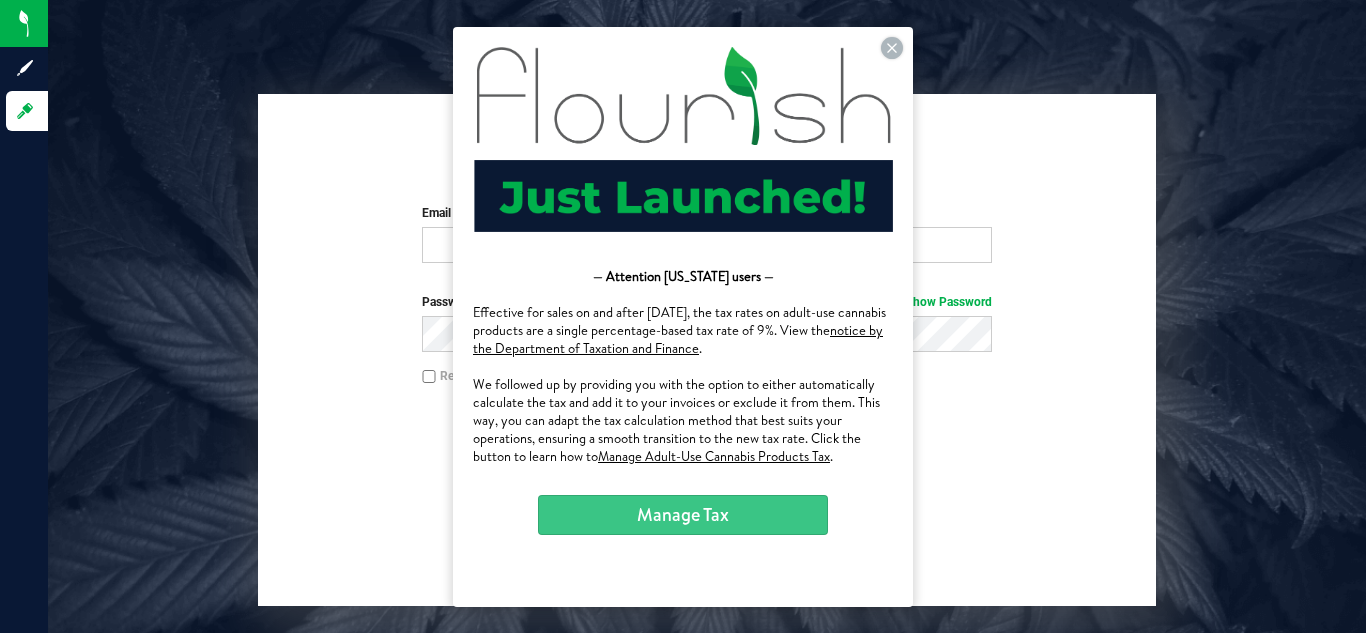 click on "Manage Adult-Use Cannabis Products Tax" at bounding box center (714, 455) 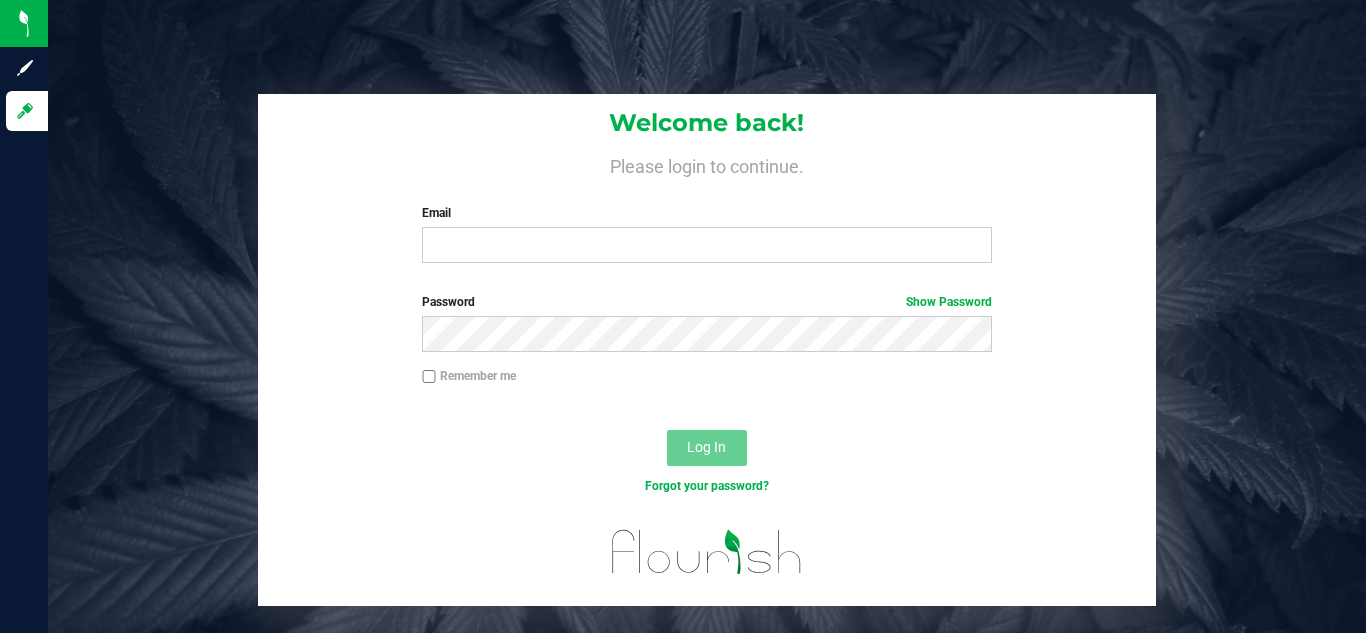 scroll, scrollTop: 0, scrollLeft: 0, axis: both 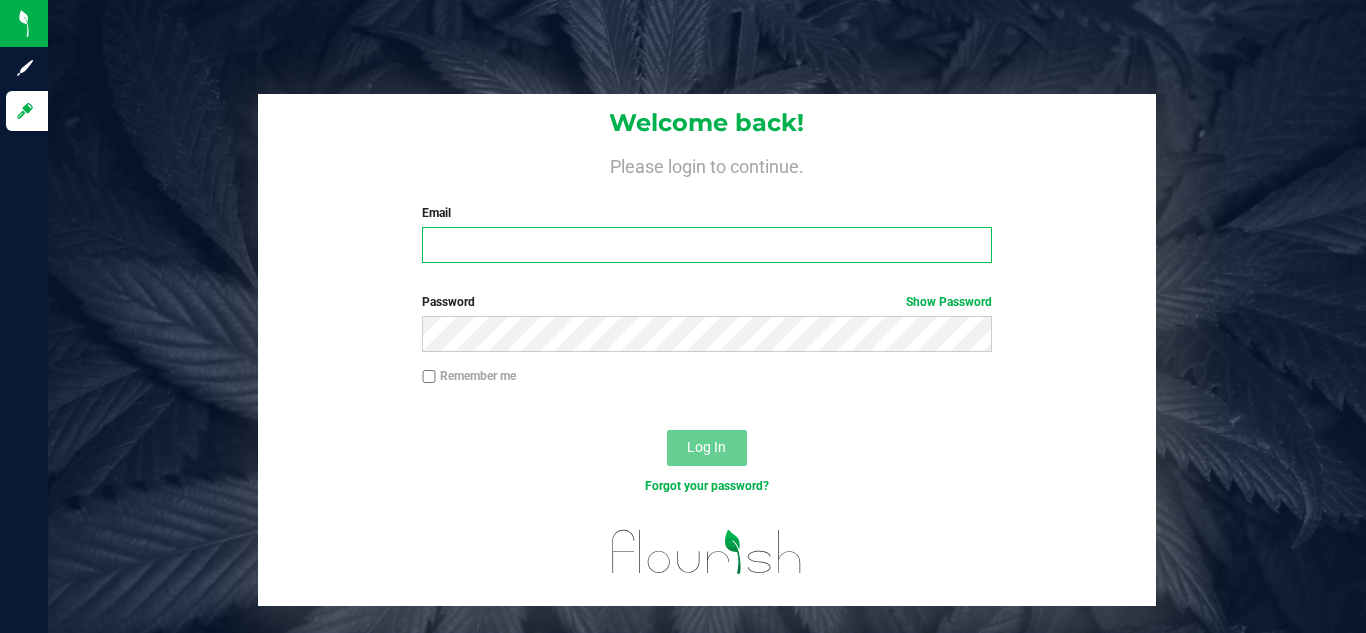 click on "Email" at bounding box center [706, 245] 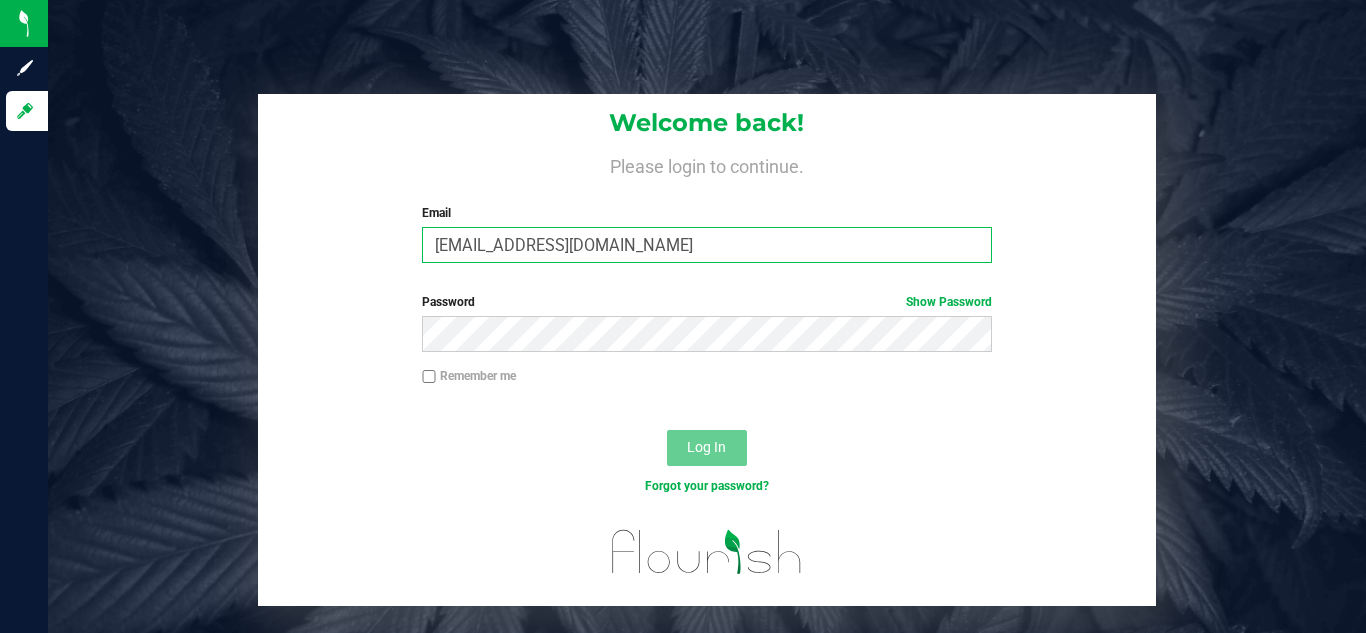 type on "support@asdistro.com" 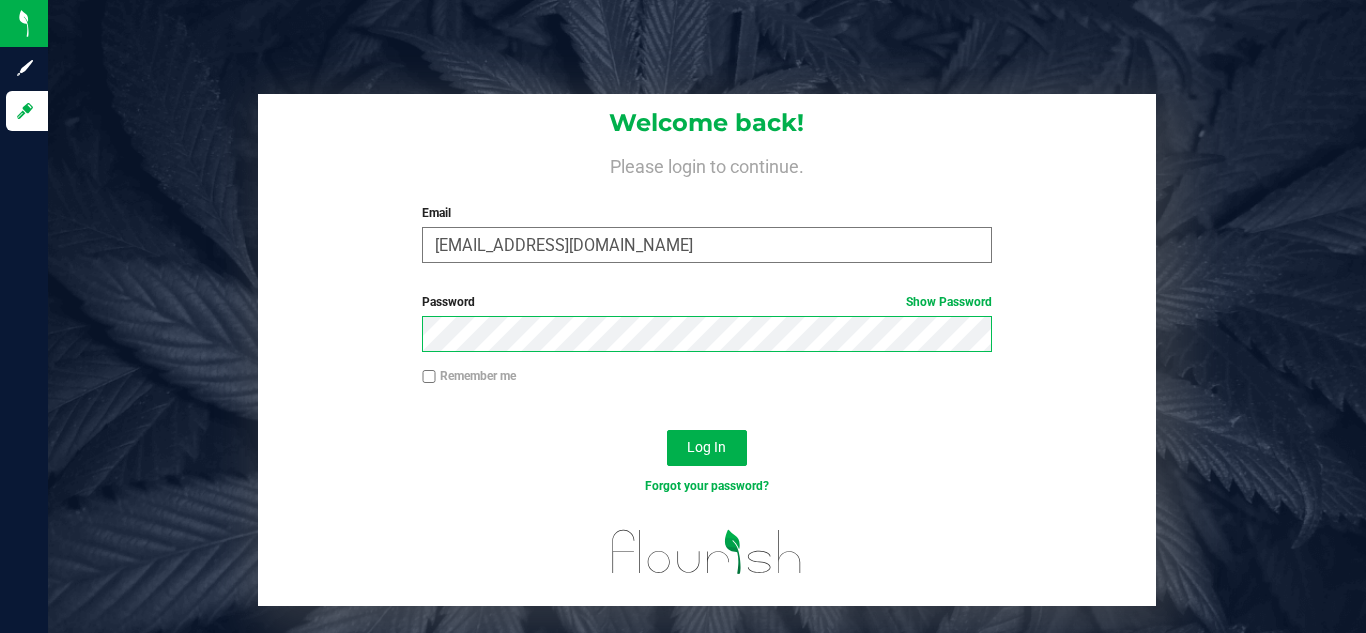 click on "Log In" at bounding box center (707, 448) 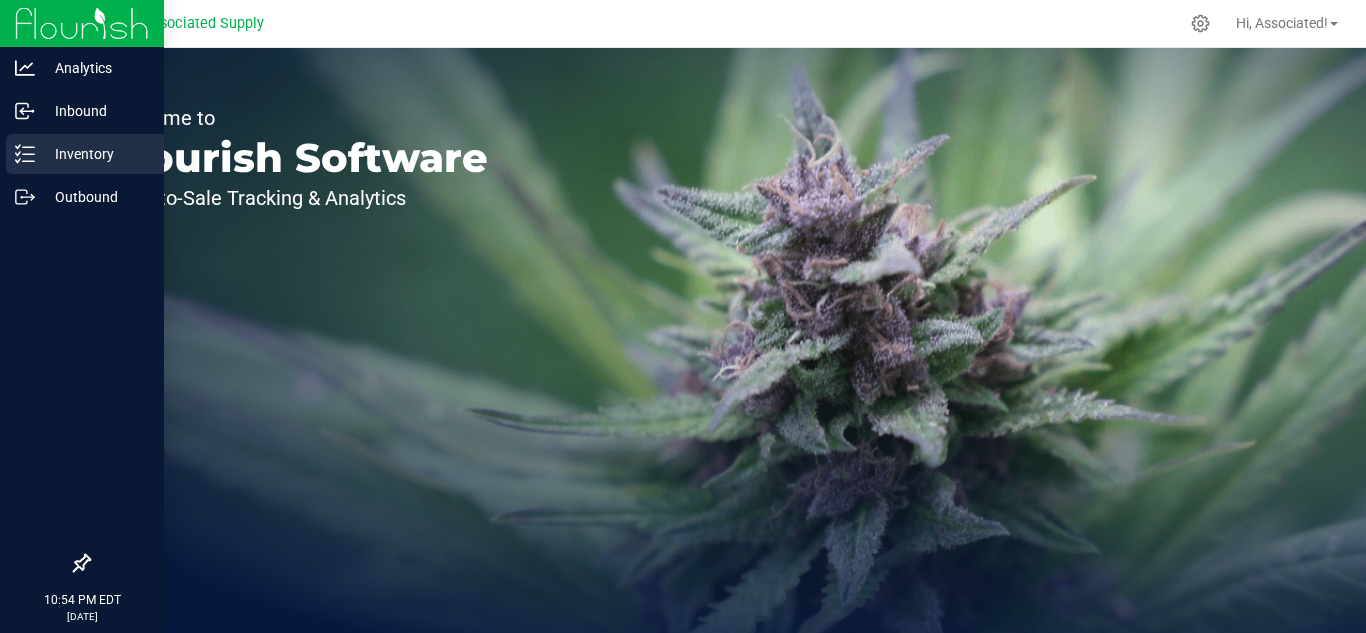 click on "Inventory" at bounding box center [95, 154] 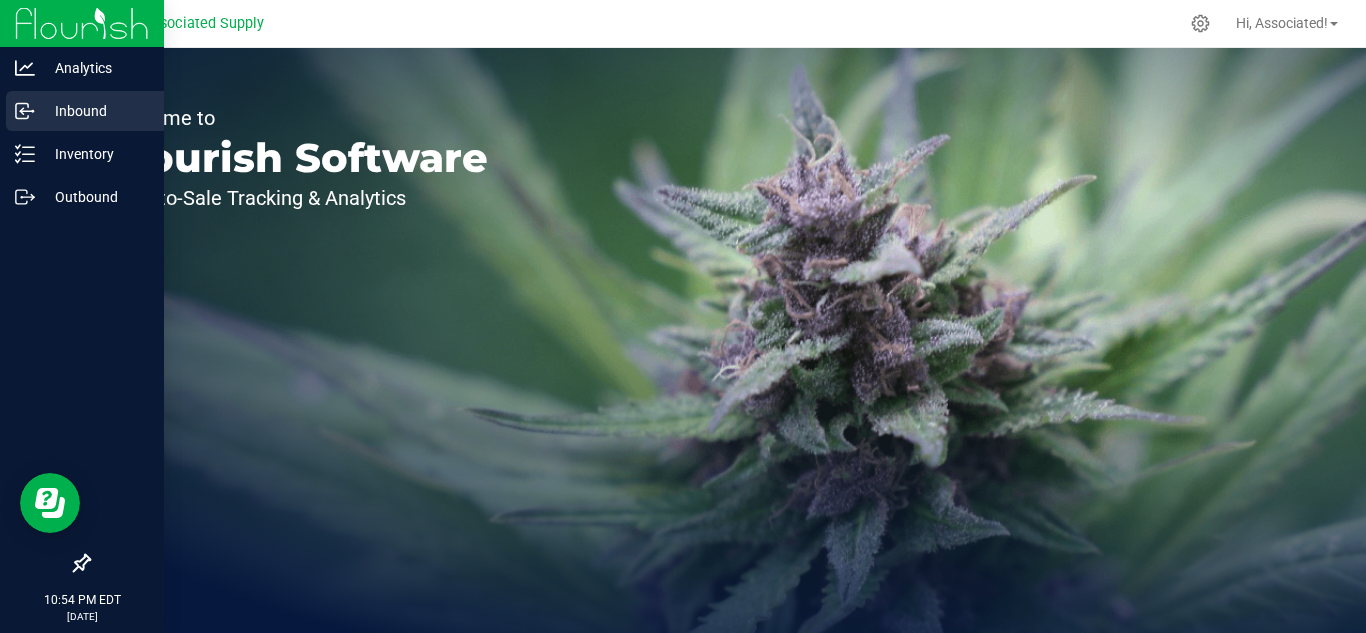 click on "Inbound" at bounding box center (85, 111) 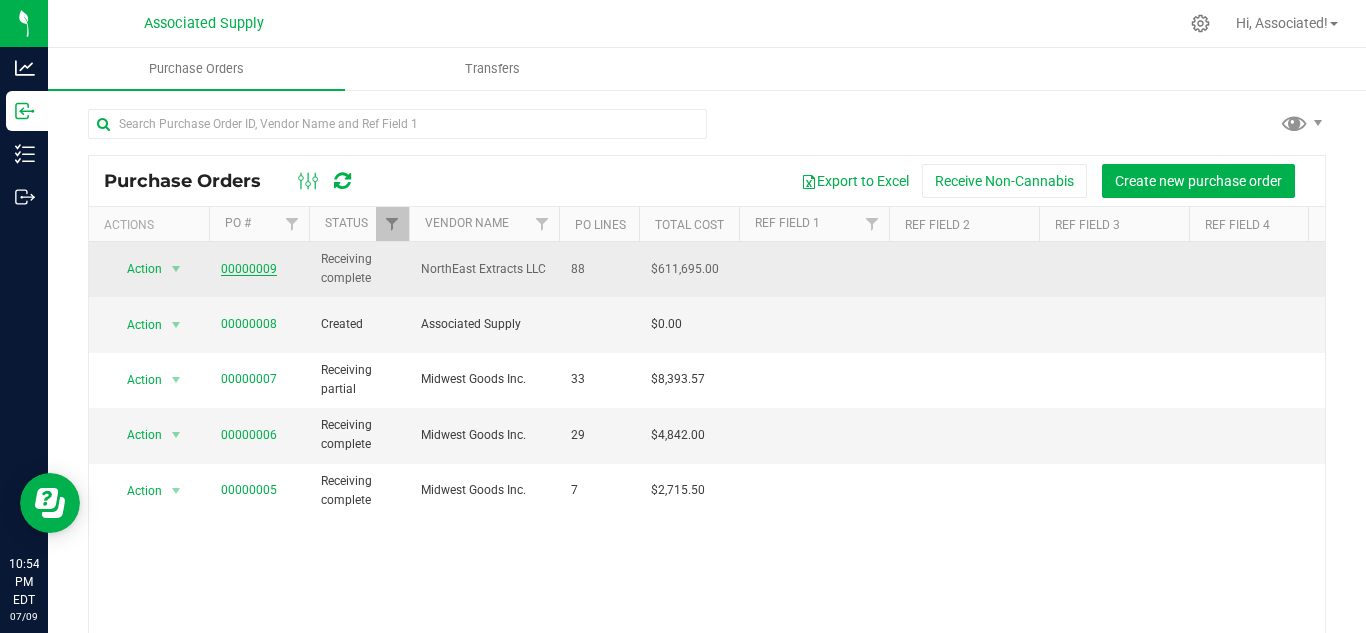 click on "00000009" at bounding box center [249, 269] 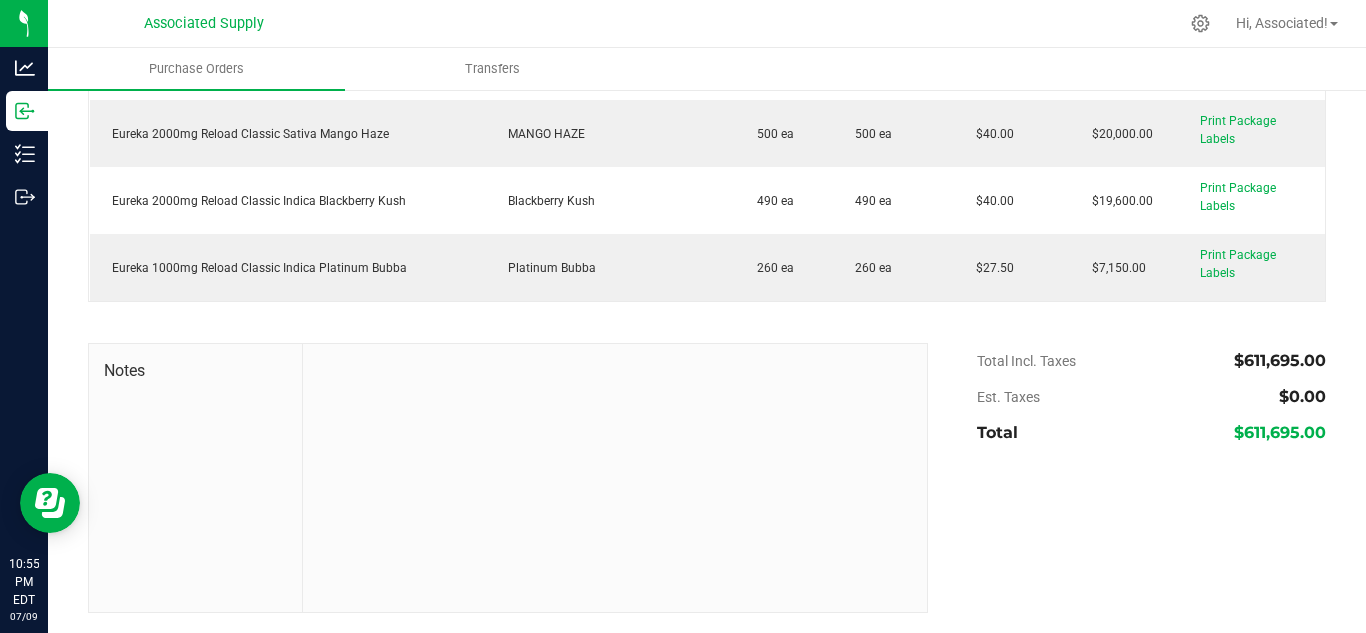 scroll, scrollTop: 5838, scrollLeft: 0, axis: vertical 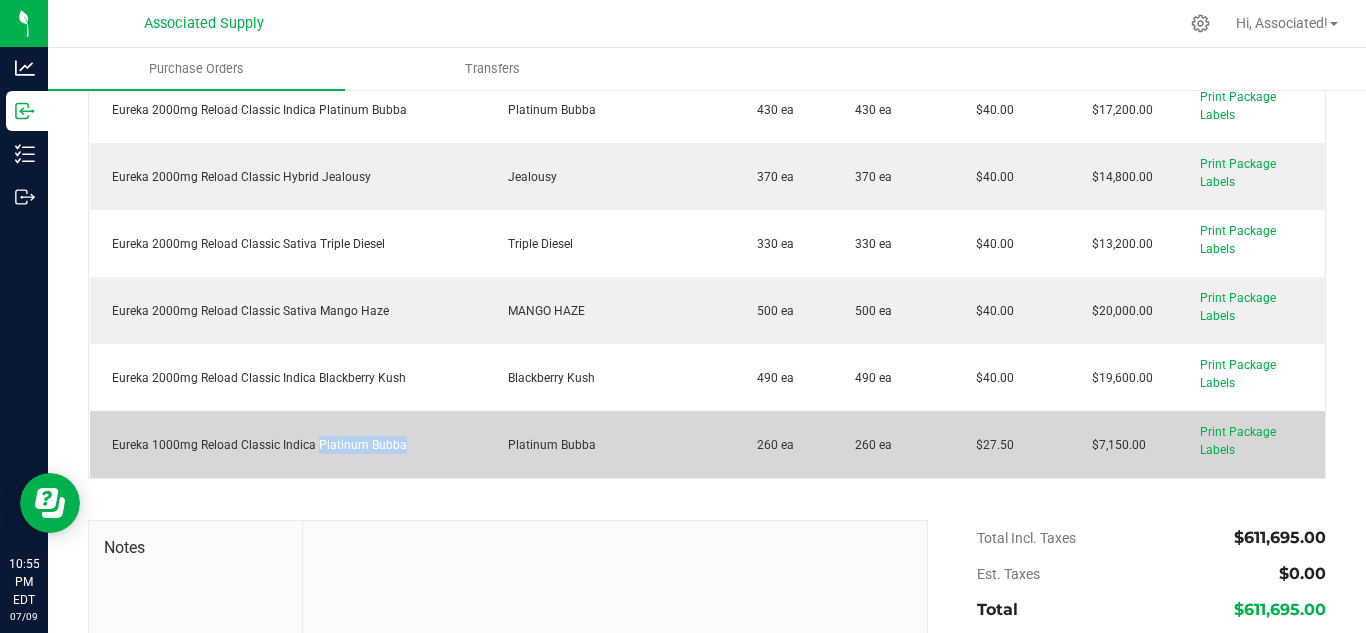 drag, startPoint x: 406, startPoint y: 440, endPoint x: 315, endPoint y: 442, distance: 91.02197 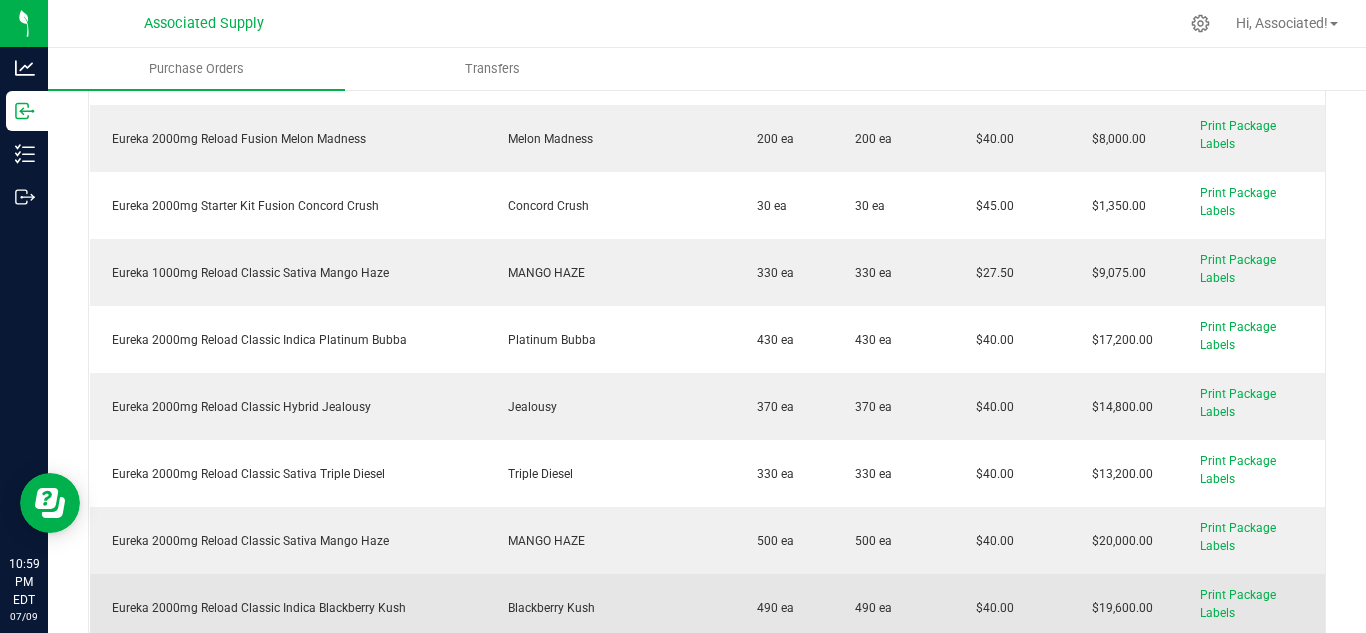 scroll, scrollTop: 5943, scrollLeft: 0, axis: vertical 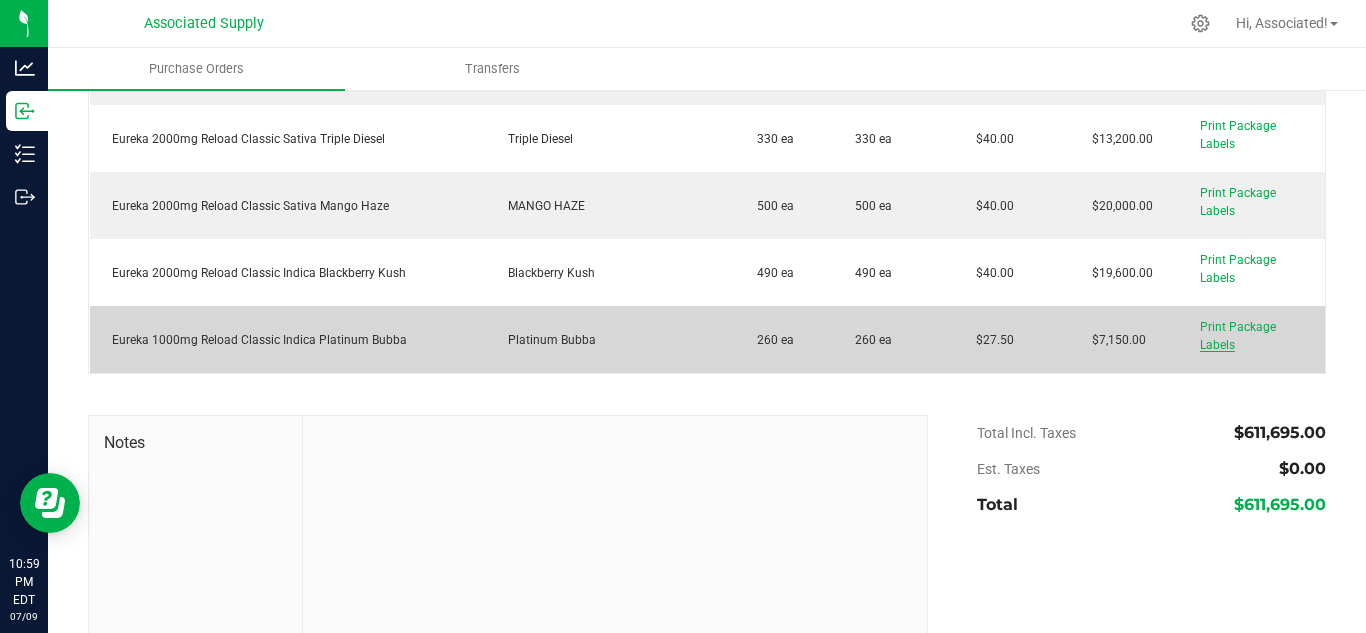 click on "Print Package Labels" at bounding box center (1238, 336) 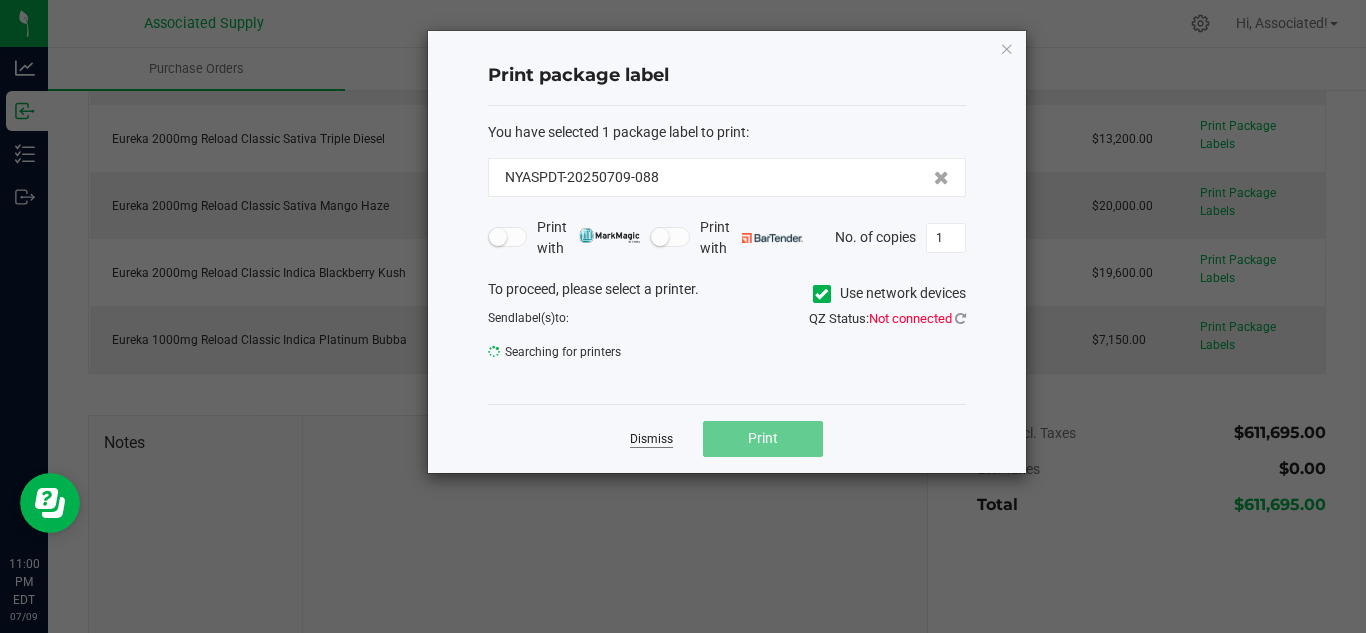 click on "Dismiss" 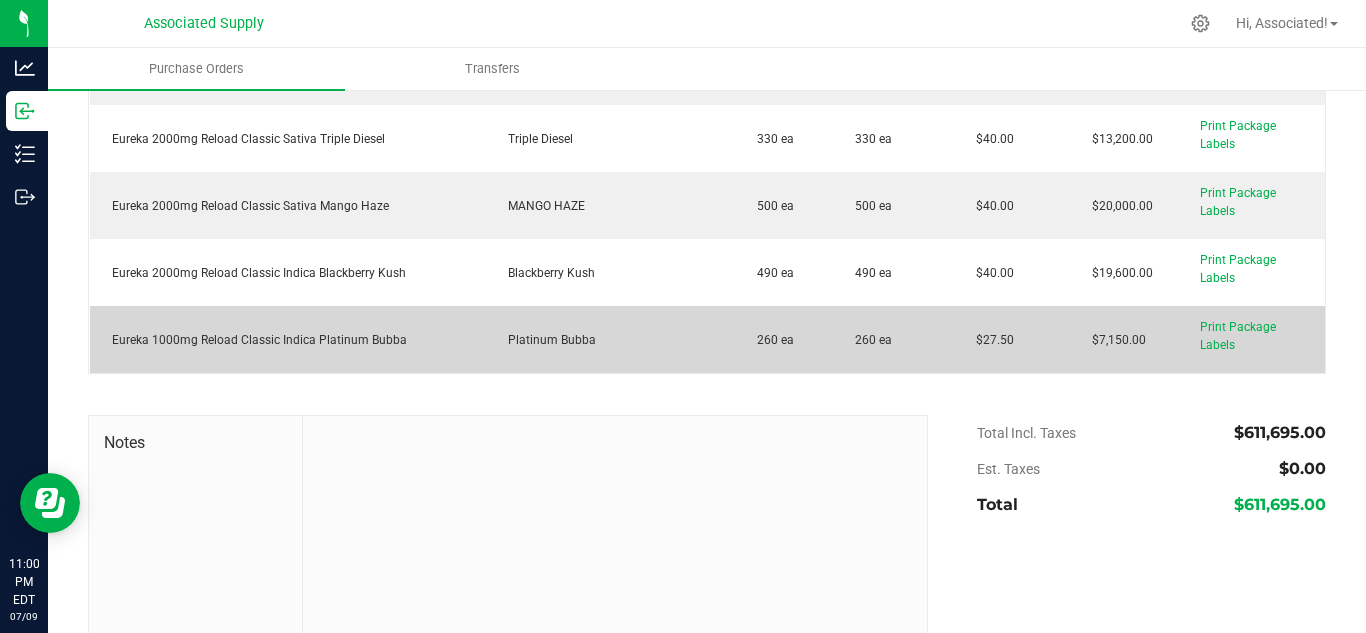 click on "Eureka 1000mg Reload Classic Indica Platinum Bubba" at bounding box center (288, 340) 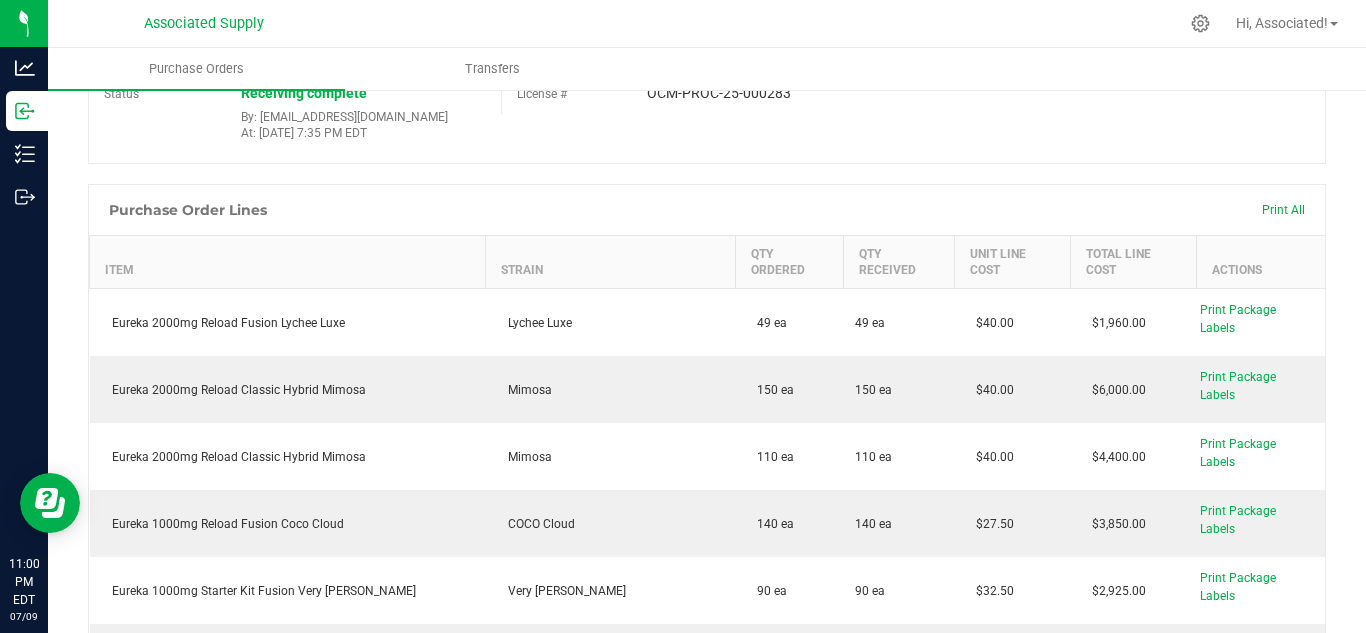 scroll, scrollTop: 0, scrollLeft: 0, axis: both 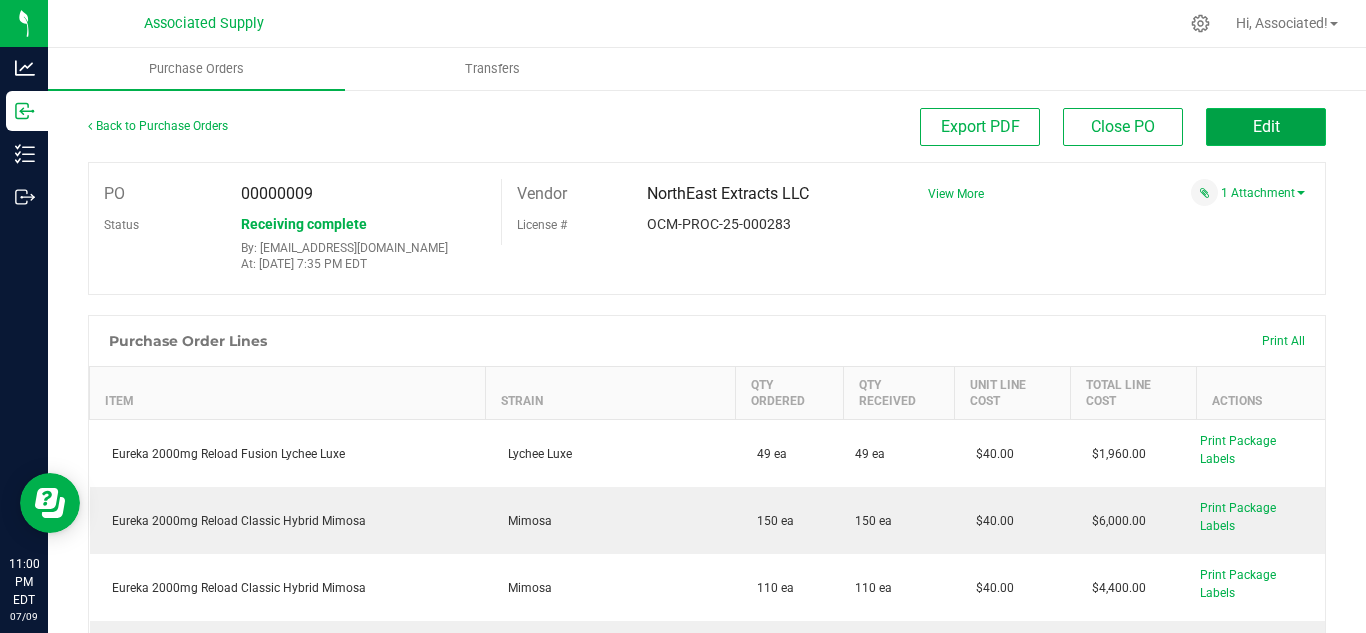 click on "Edit" at bounding box center [1266, 126] 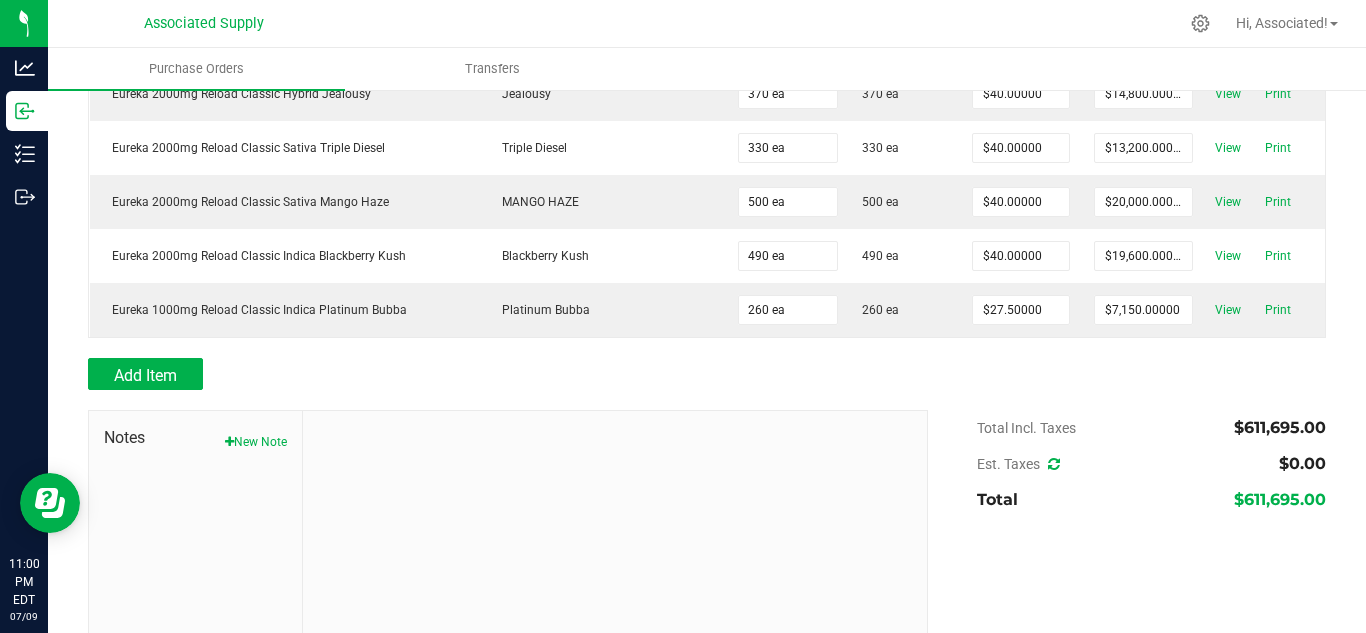 scroll, scrollTop: 4915, scrollLeft: 0, axis: vertical 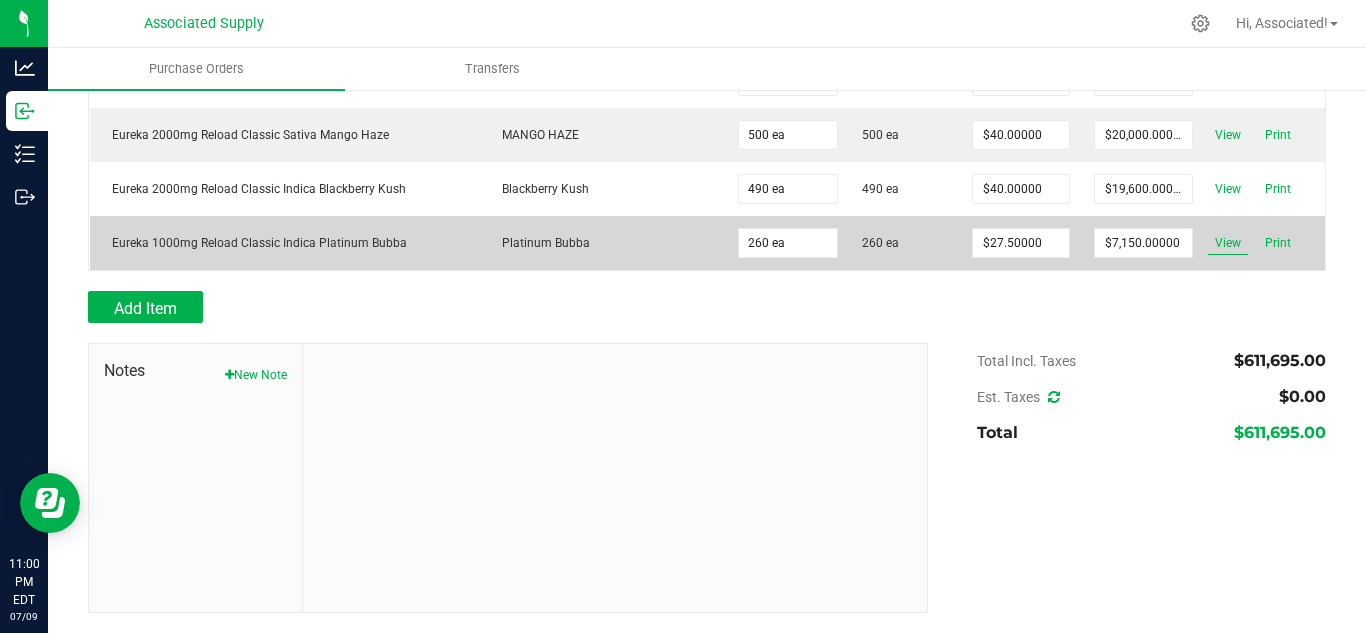 click on "View" at bounding box center (1228, 243) 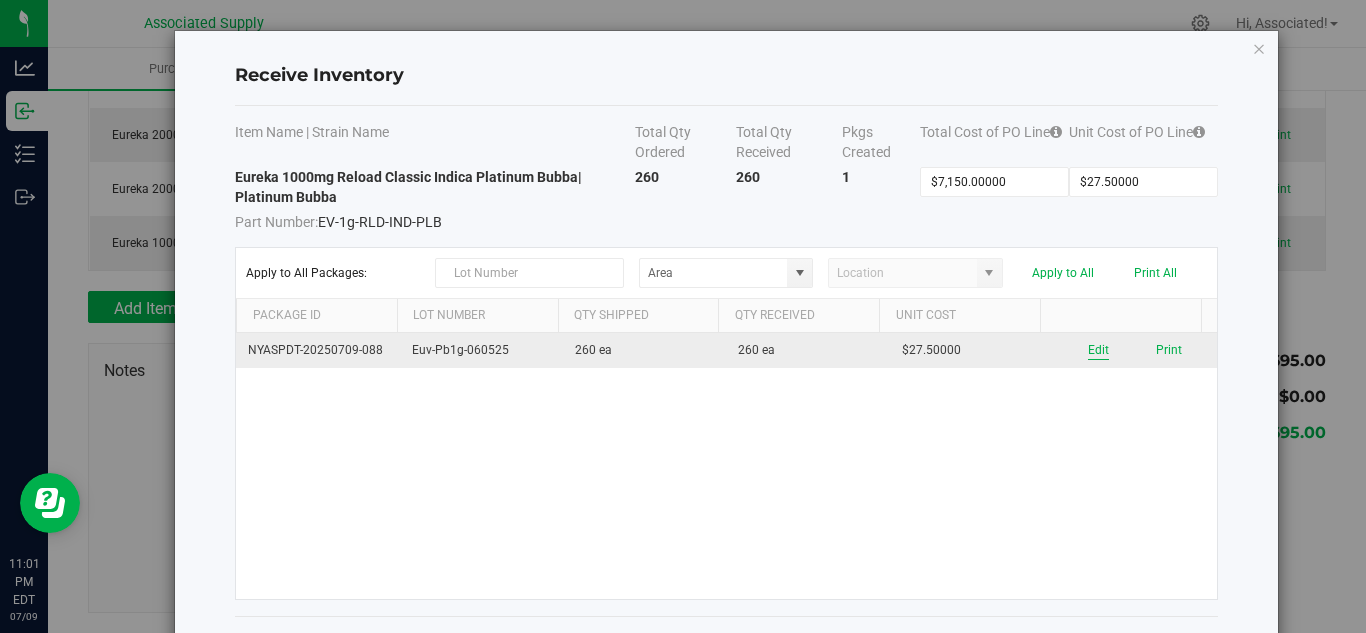 click on "Edit" at bounding box center (1098, 350) 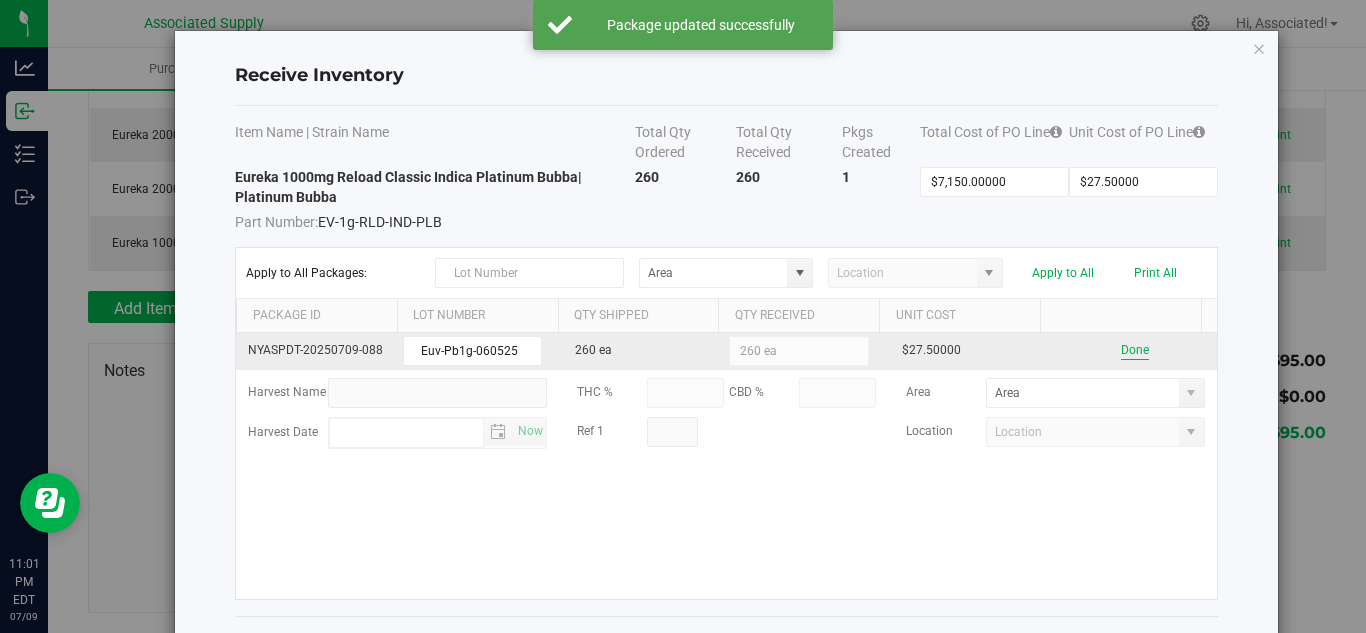 click on "Done" at bounding box center (1135, 350) 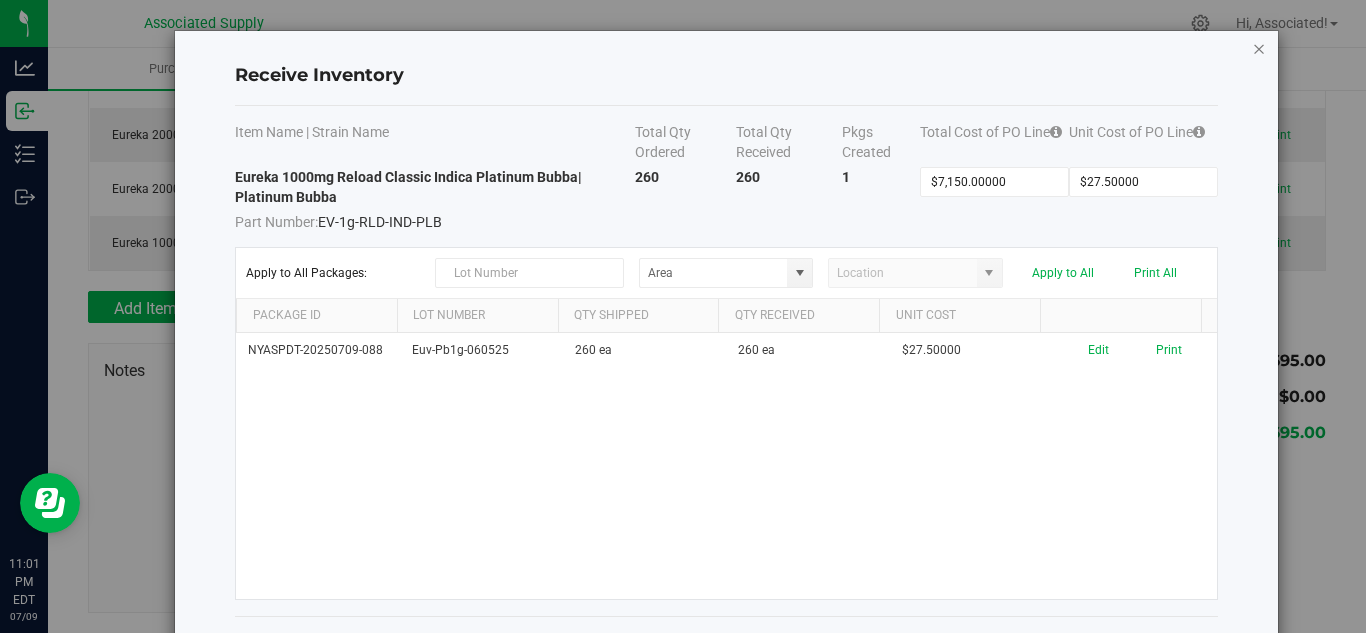 click at bounding box center (1259, 48) 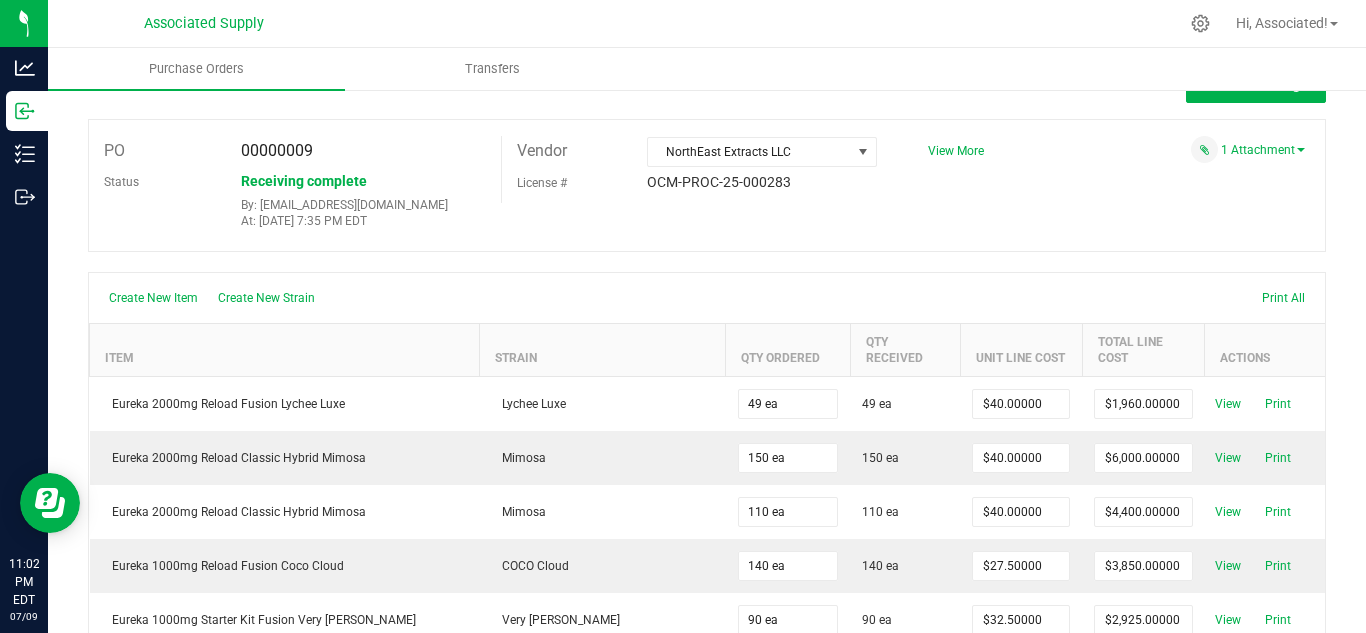 scroll, scrollTop: 0, scrollLeft: 0, axis: both 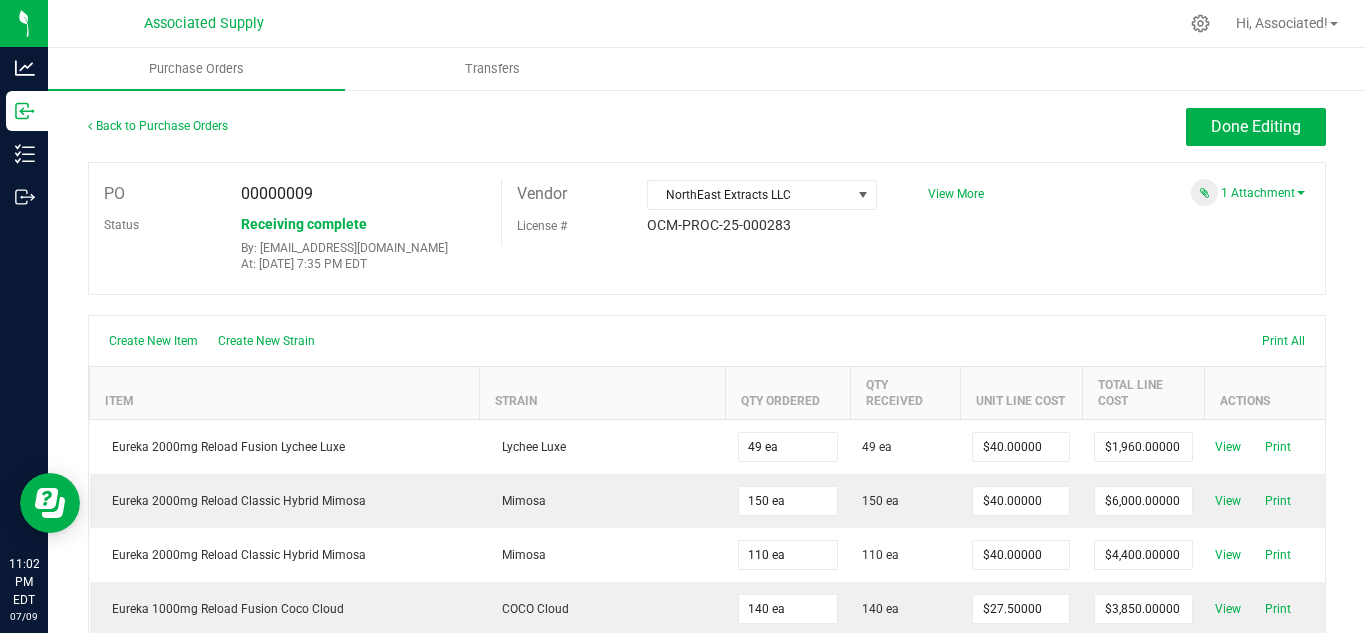 click at bounding box center (1204, 193) 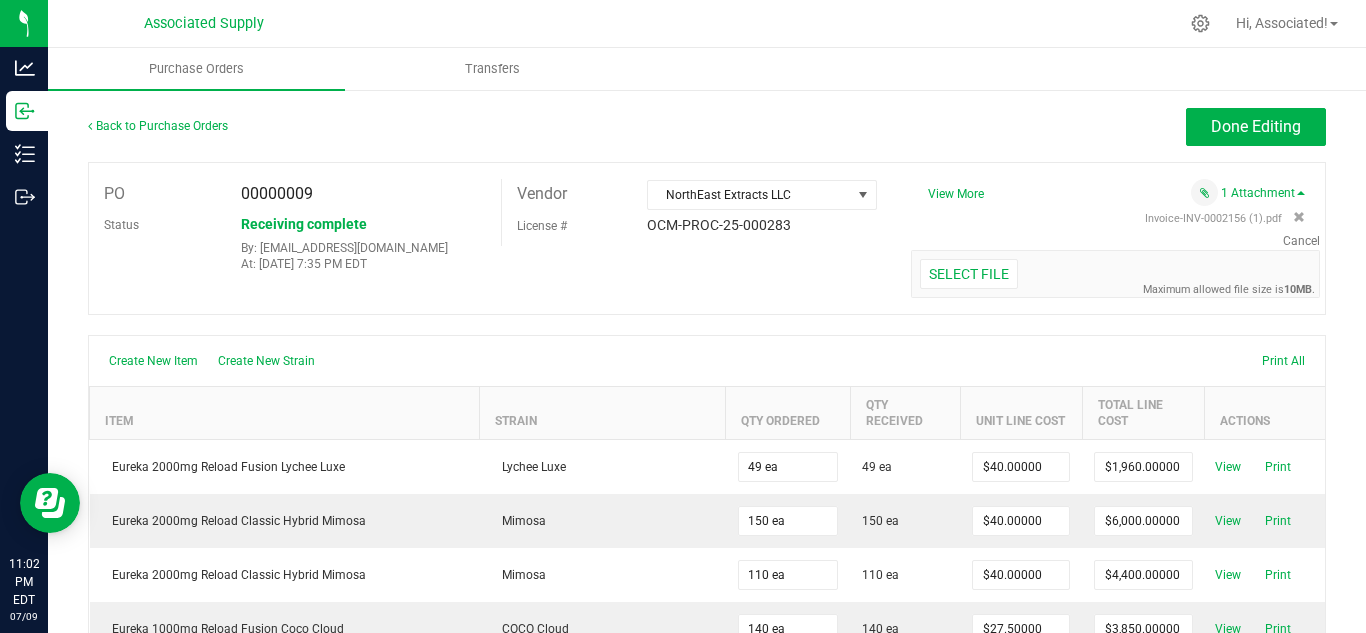 click on "Invoice-INV-0002156 (1).pdf" at bounding box center (1106, 219) 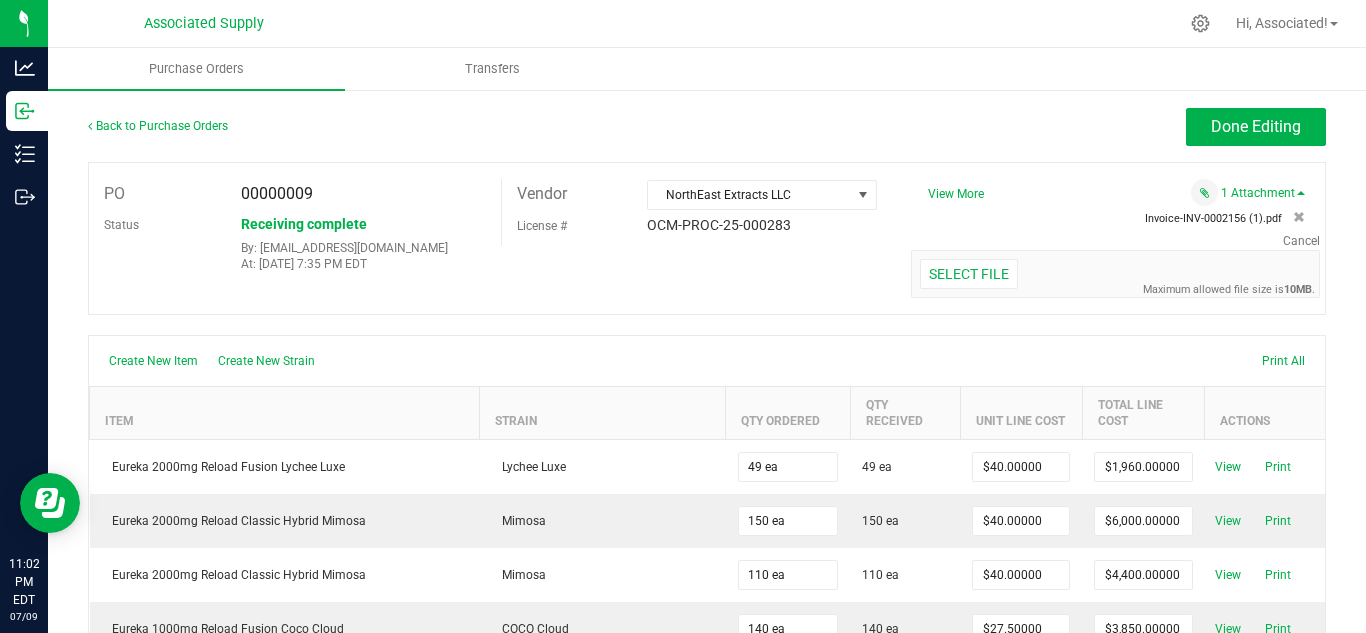 click on "Invoice-INV-0002156 (1).pdf" at bounding box center [1213, 218] 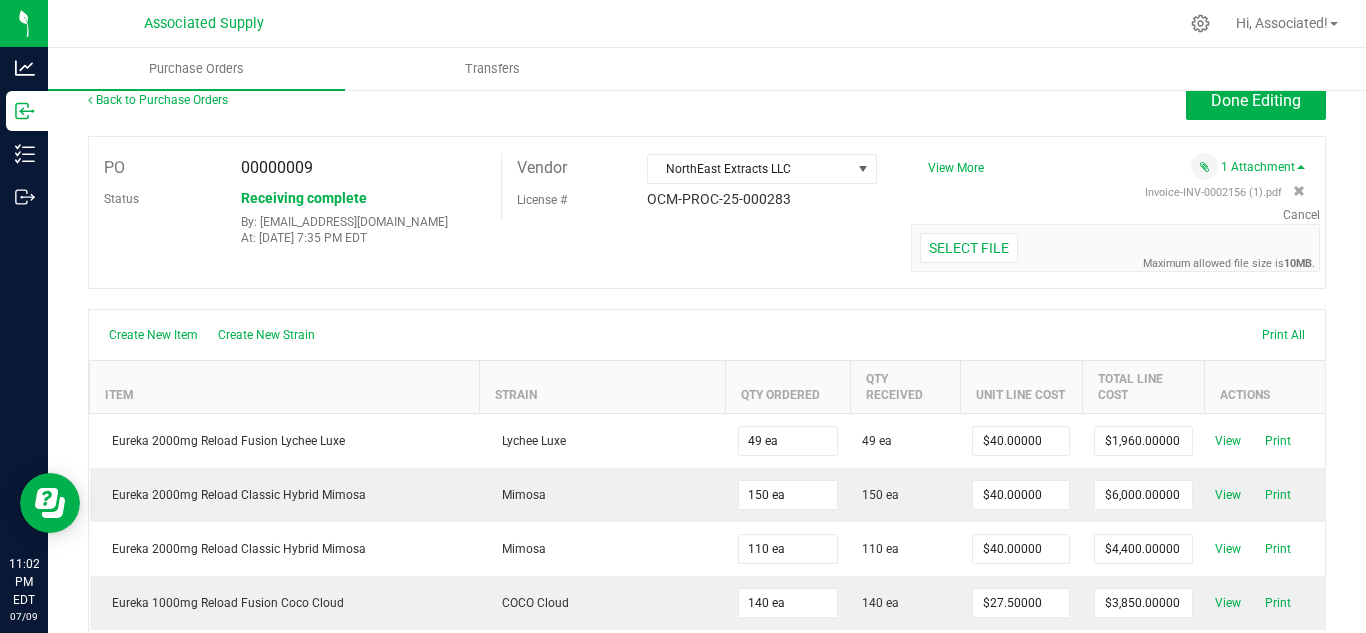 scroll, scrollTop: 0, scrollLeft: 0, axis: both 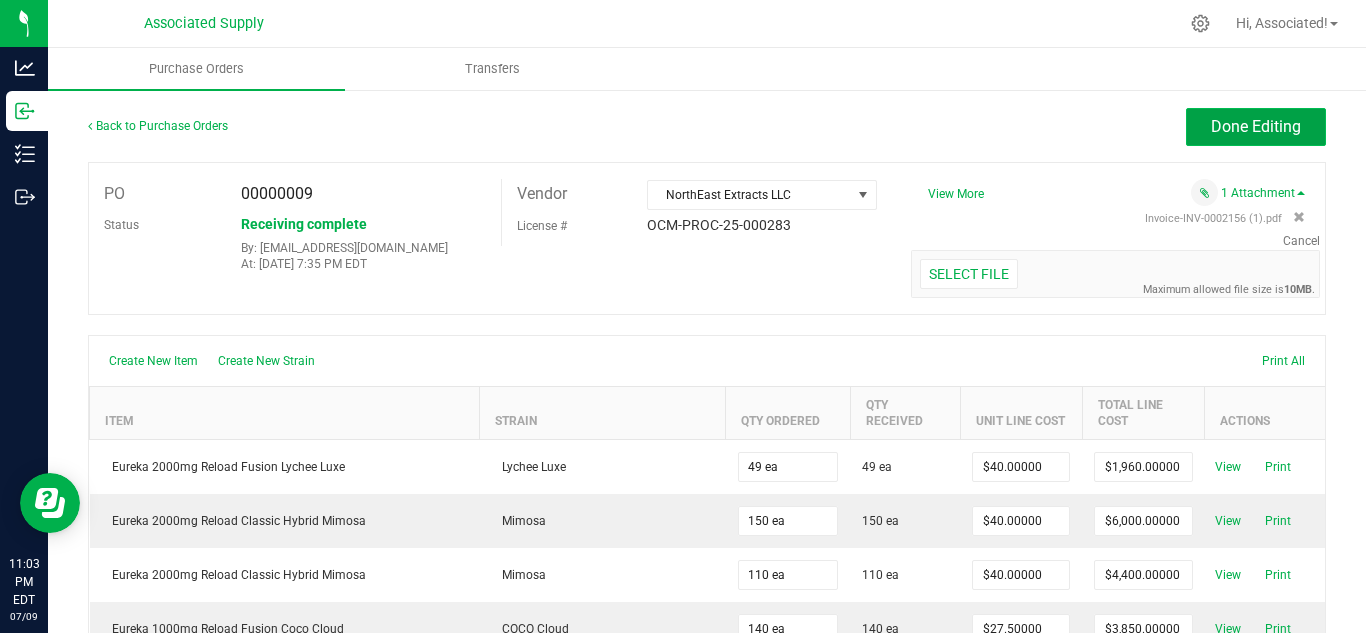 click on "Done Editing" at bounding box center (1256, 126) 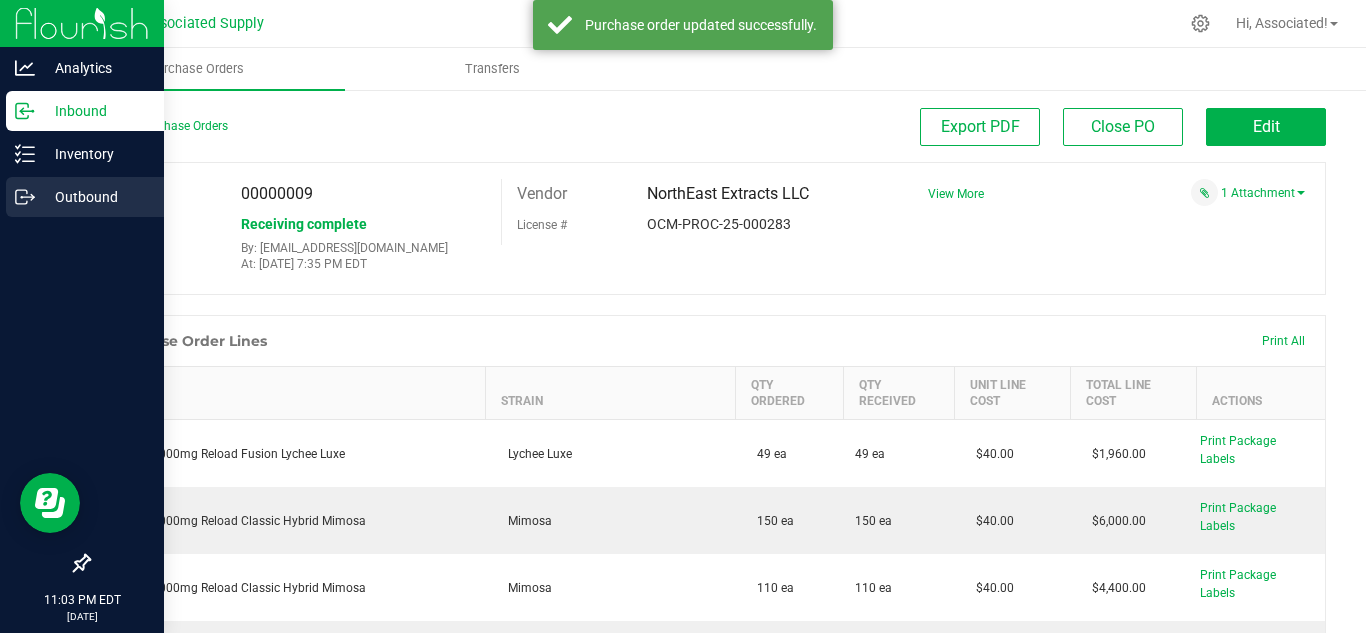 click on "Outbound" at bounding box center [95, 197] 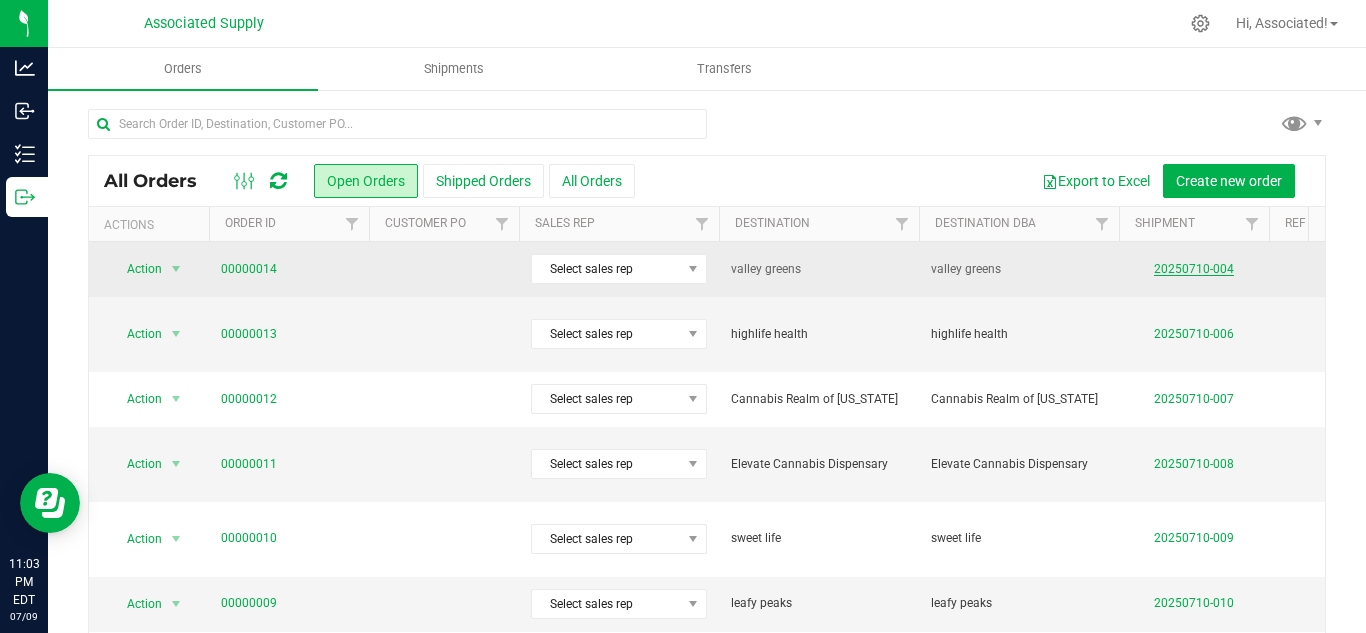 click on "20250710-004" at bounding box center [1194, 269] 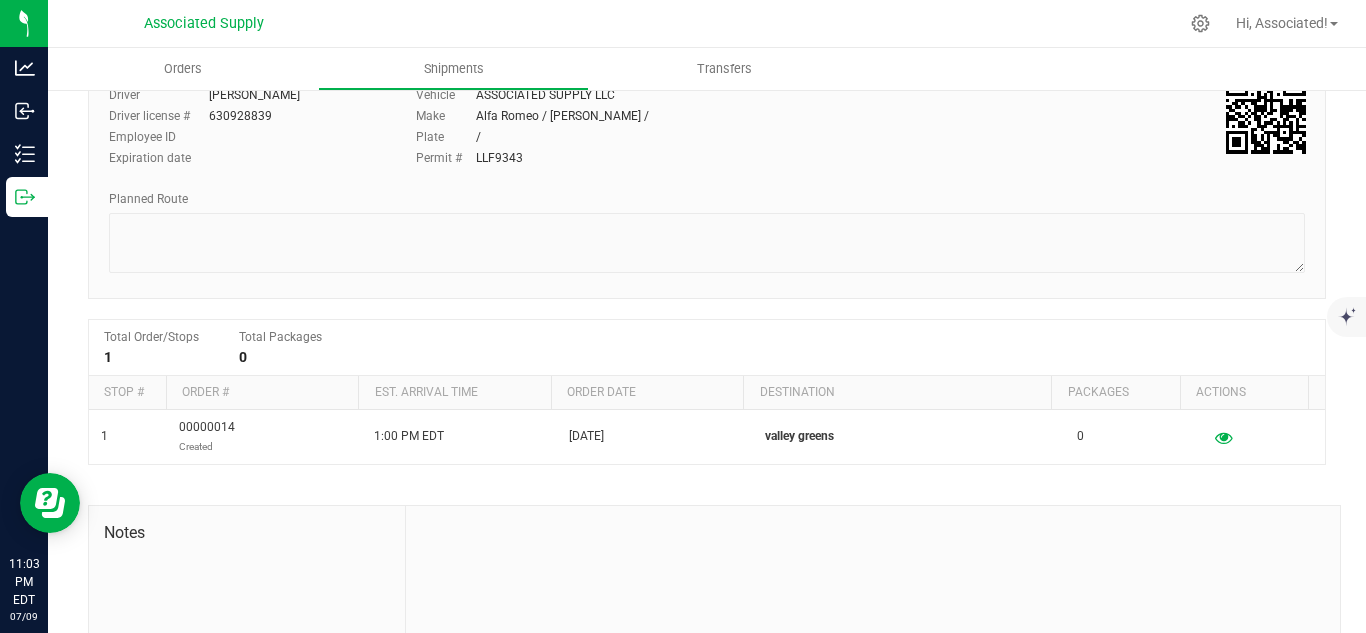scroll, scrollTop: 325, scrollLeft: 0, axis: vertical 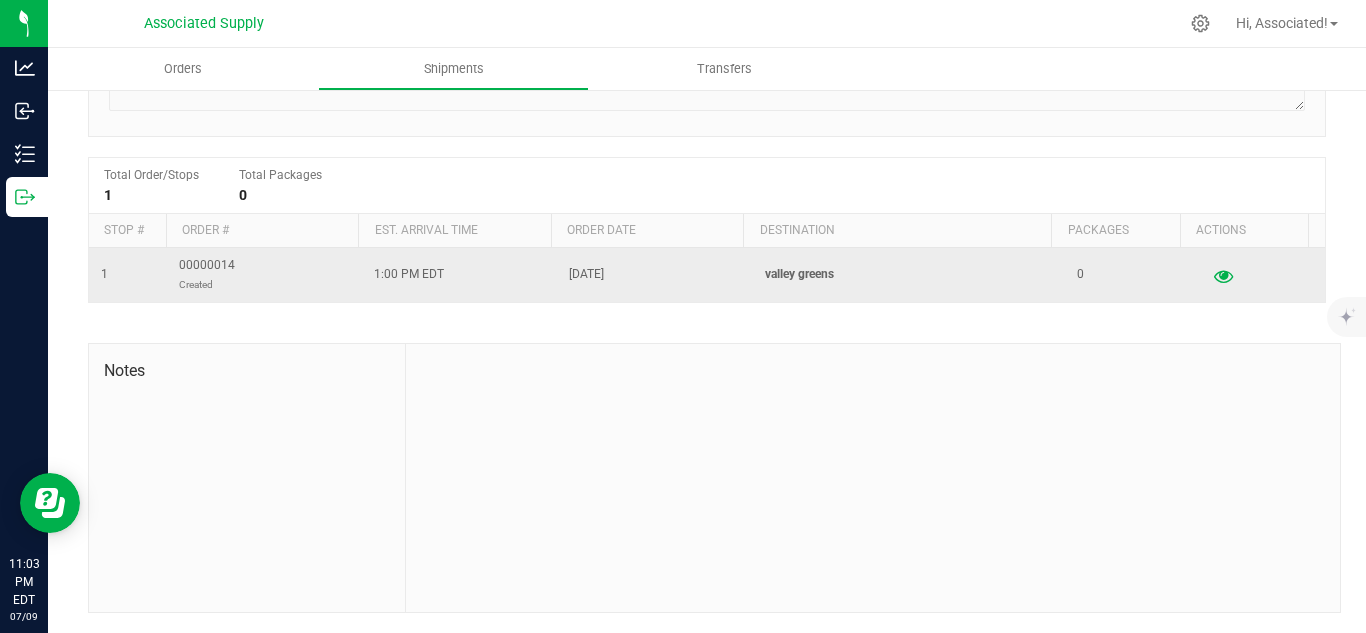 click at bounding box center [1223, 275] 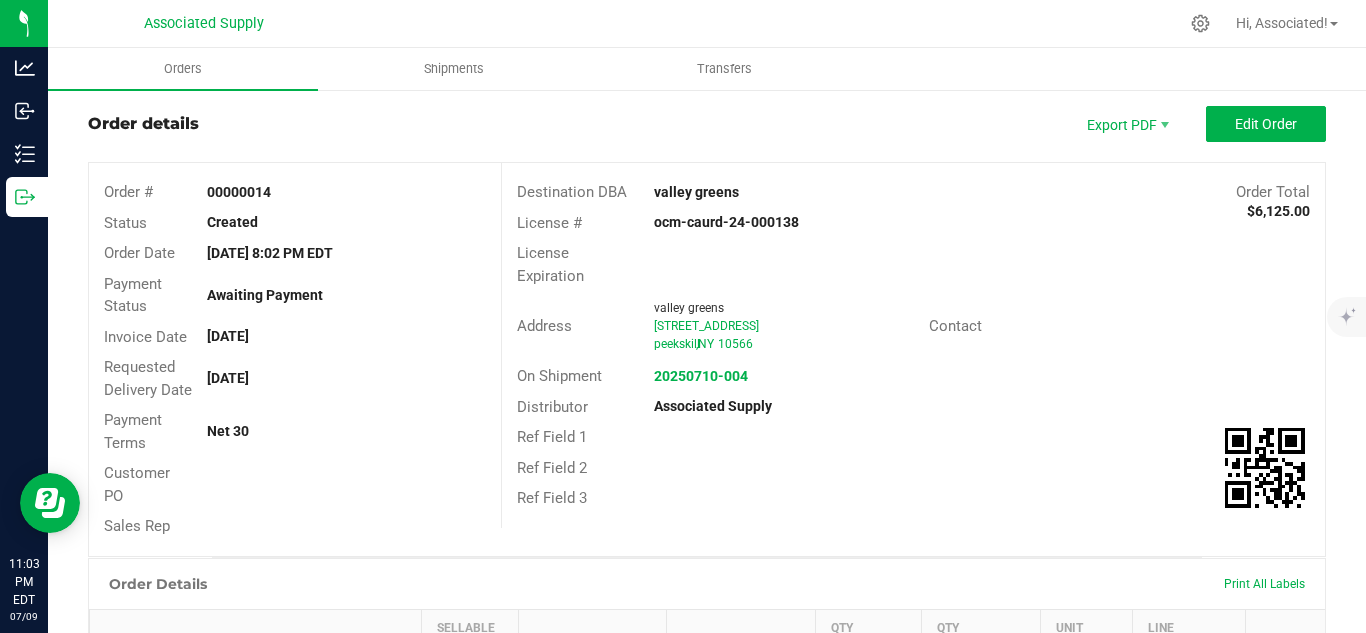 scroll, scrollTop: 0, scrollLeft: 0, axis: both 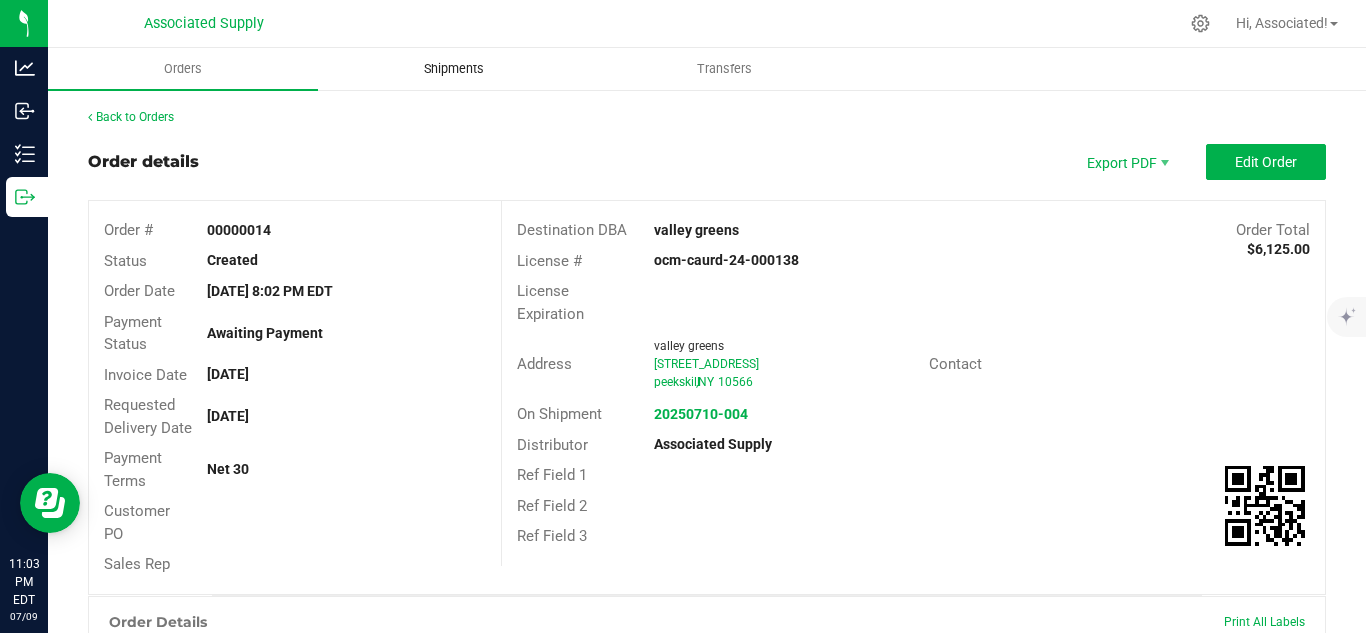 click on "Shipments" at bounding box center (454, 69) 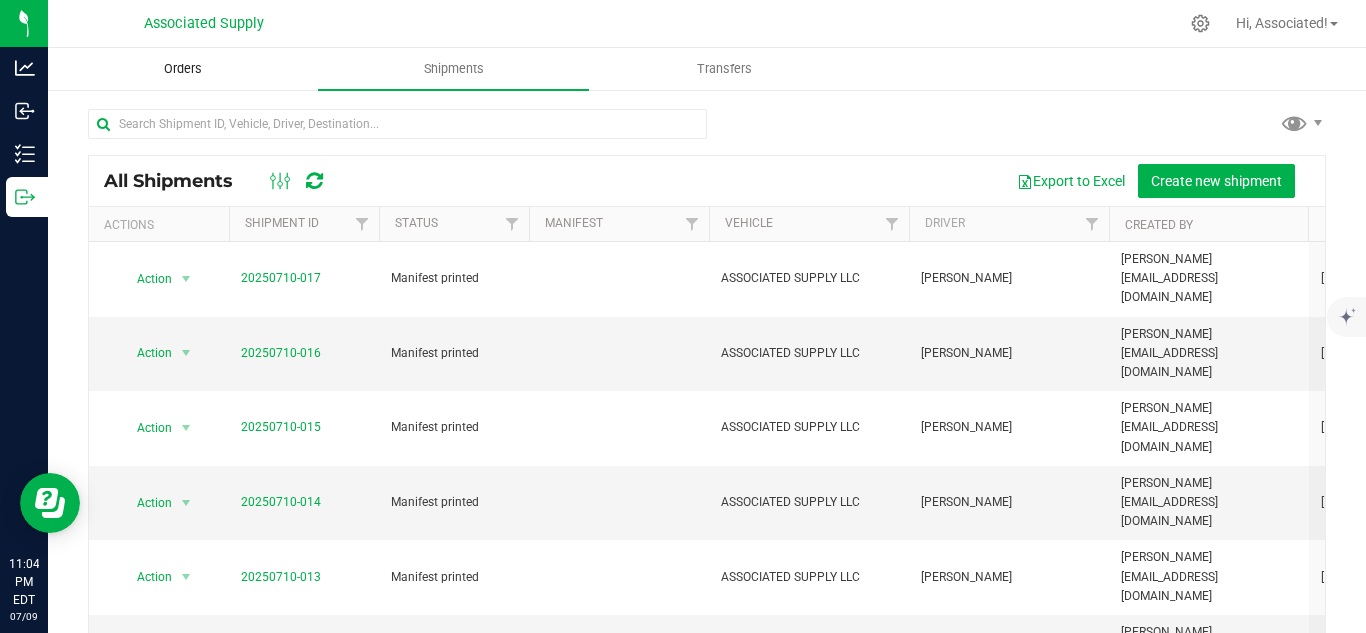 click on "Orders" at bounding box center [183, 69] 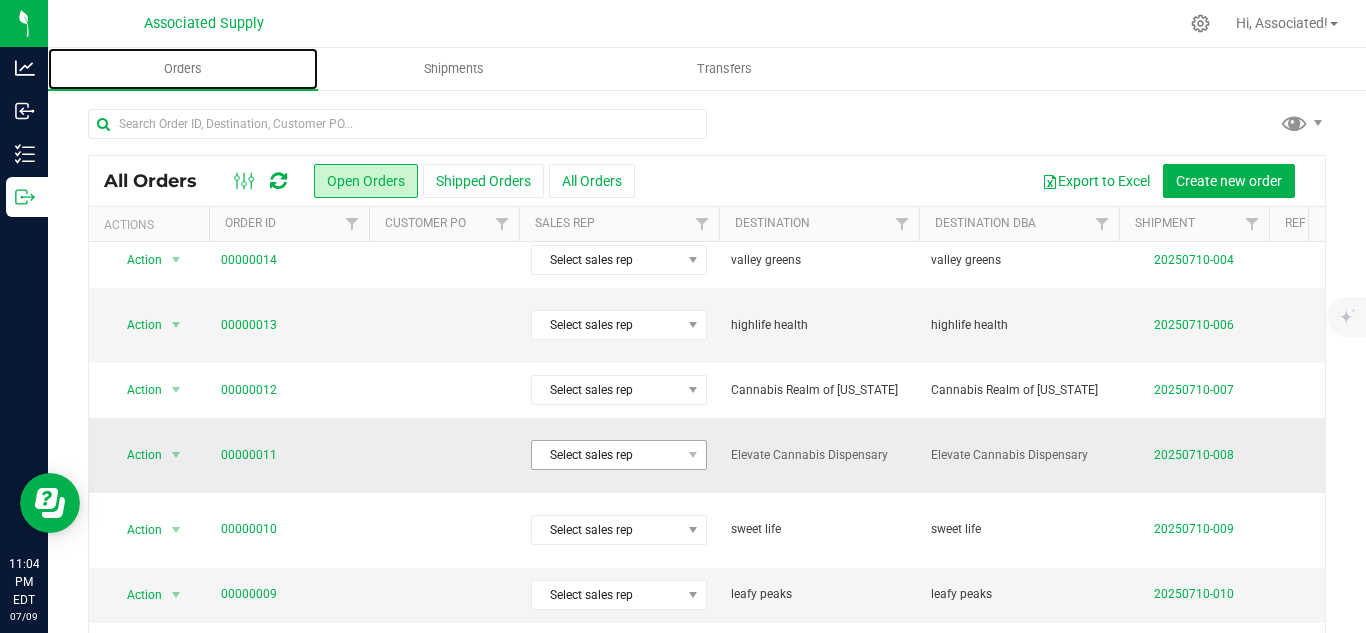 scroll, scrollTop: 0, scrollLeft: 0, axis: both 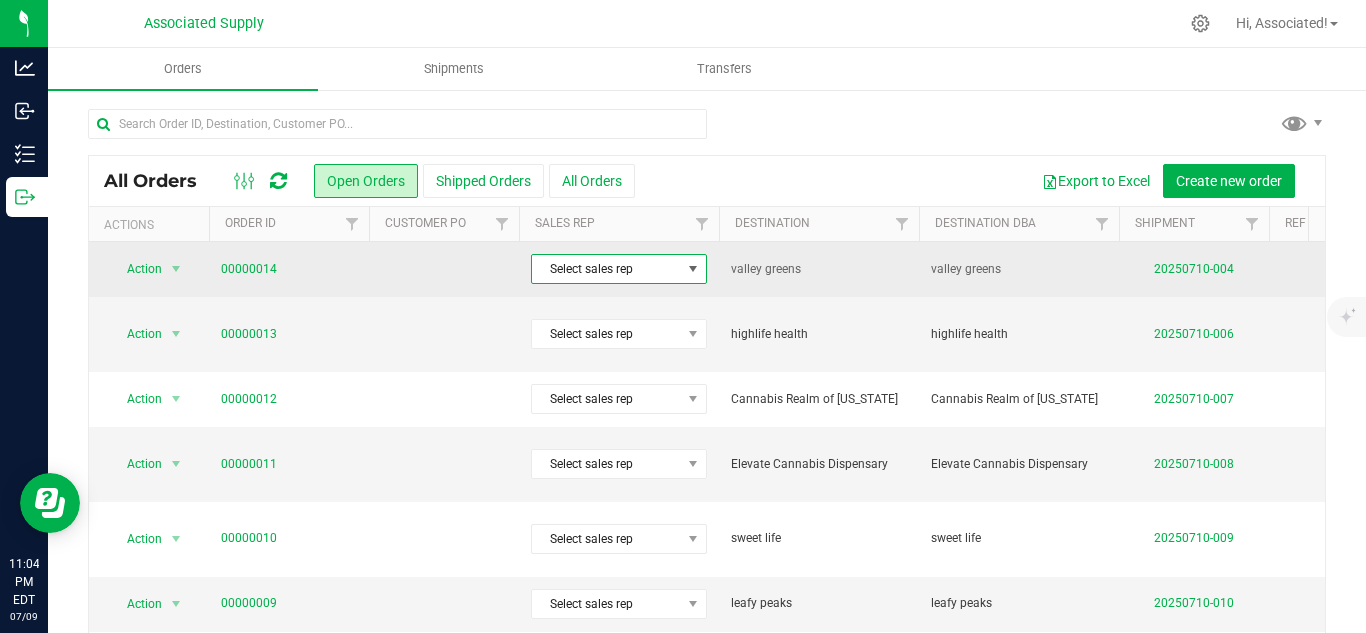 click at bounding box center (693, 269) 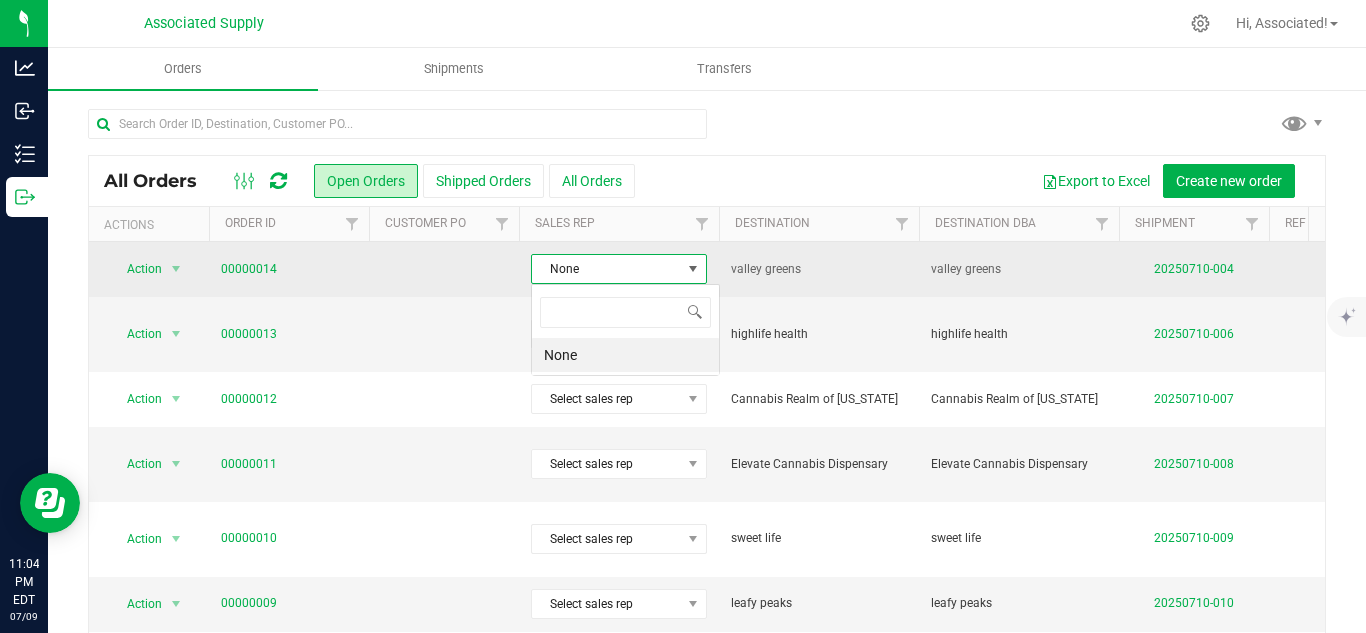 scroll, scrollTop: 99970, scrollLeft: 99824, axis: both 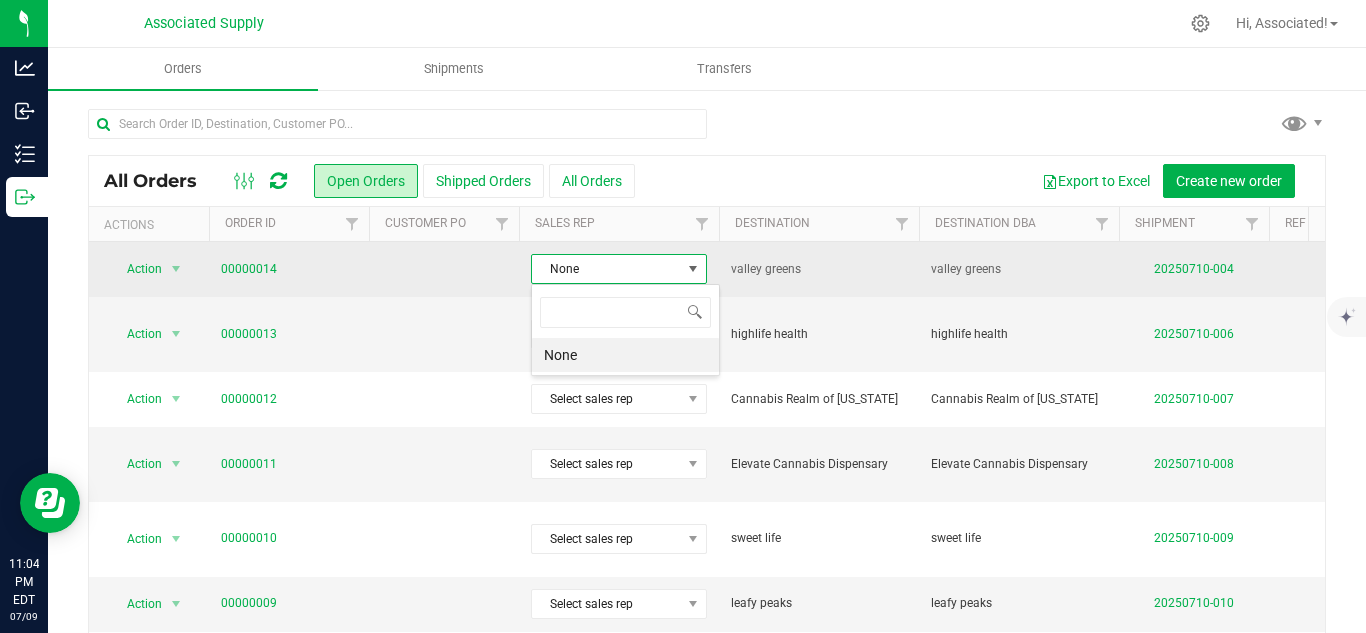 click at bounding box center [693, 269] 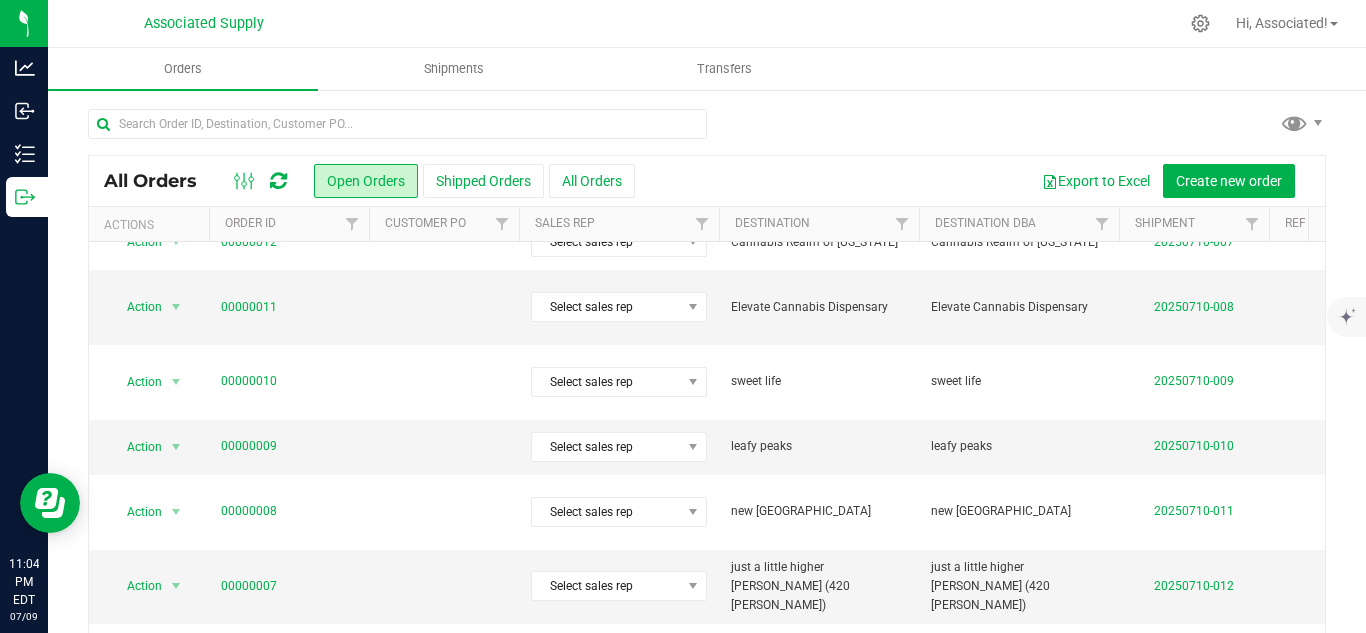 scroll, scrollTop: 0, scrollLeft: 0, axis: both 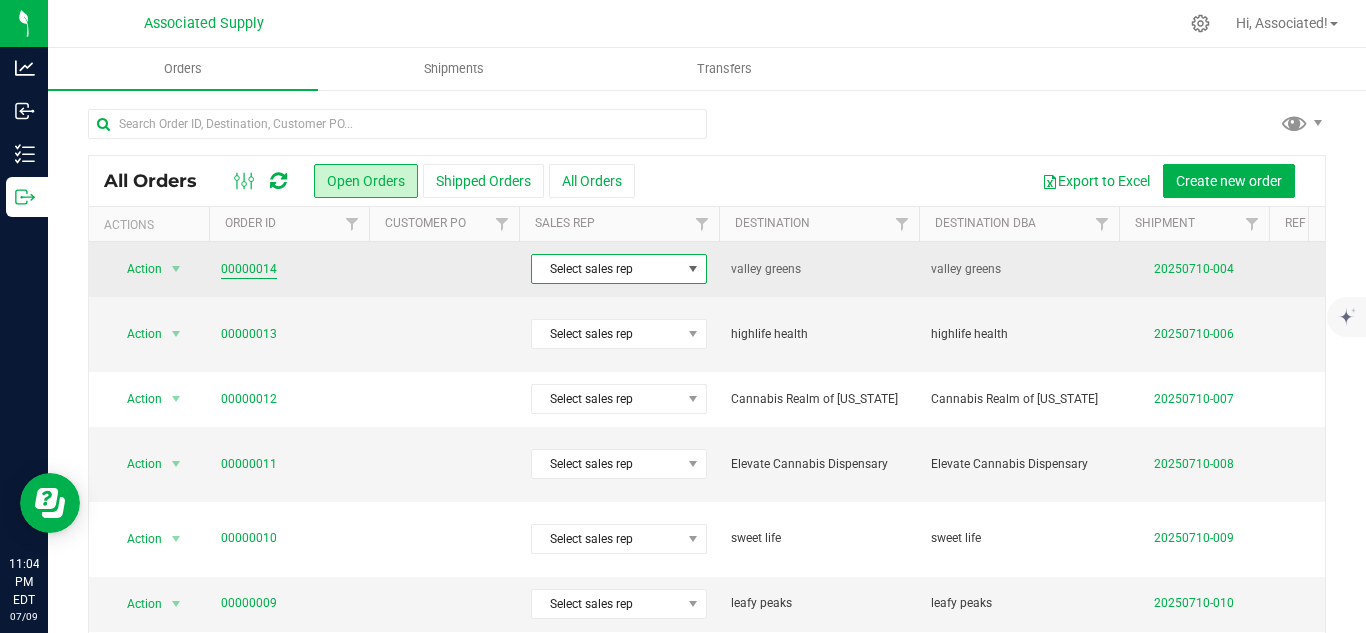click on "00000014" at bounding box center [249, 269] 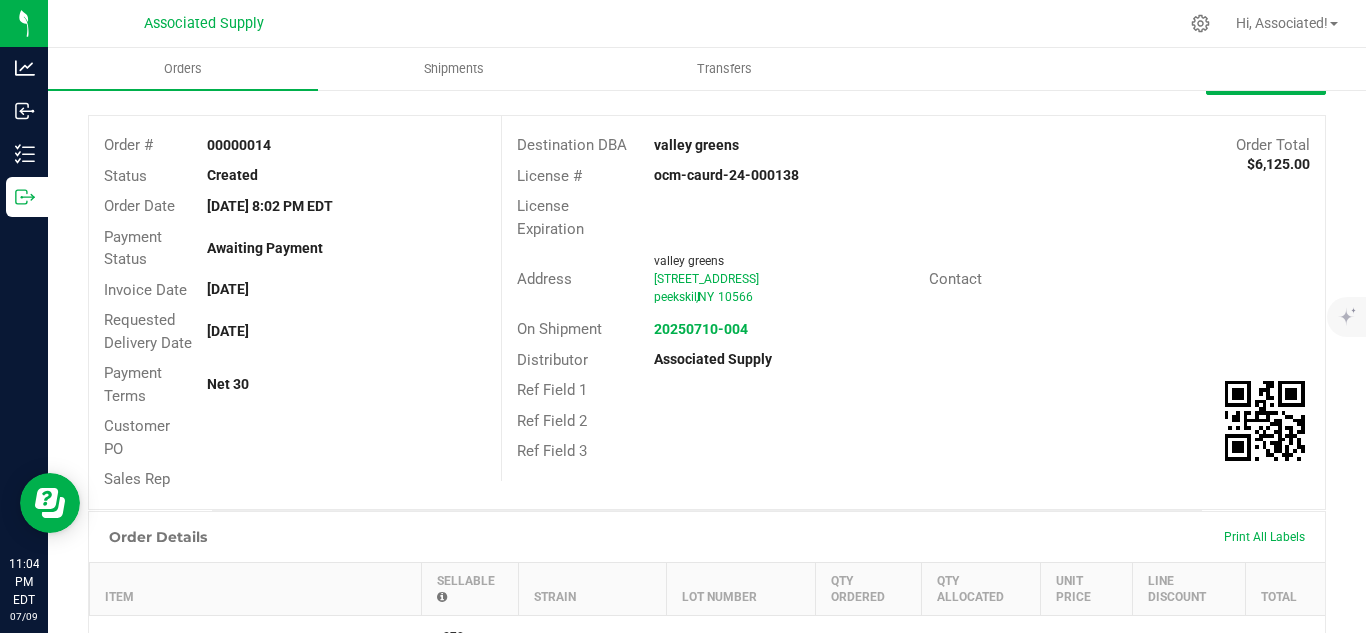 scroll, scrollTop: 0, scrollLeft: 0, axis: both 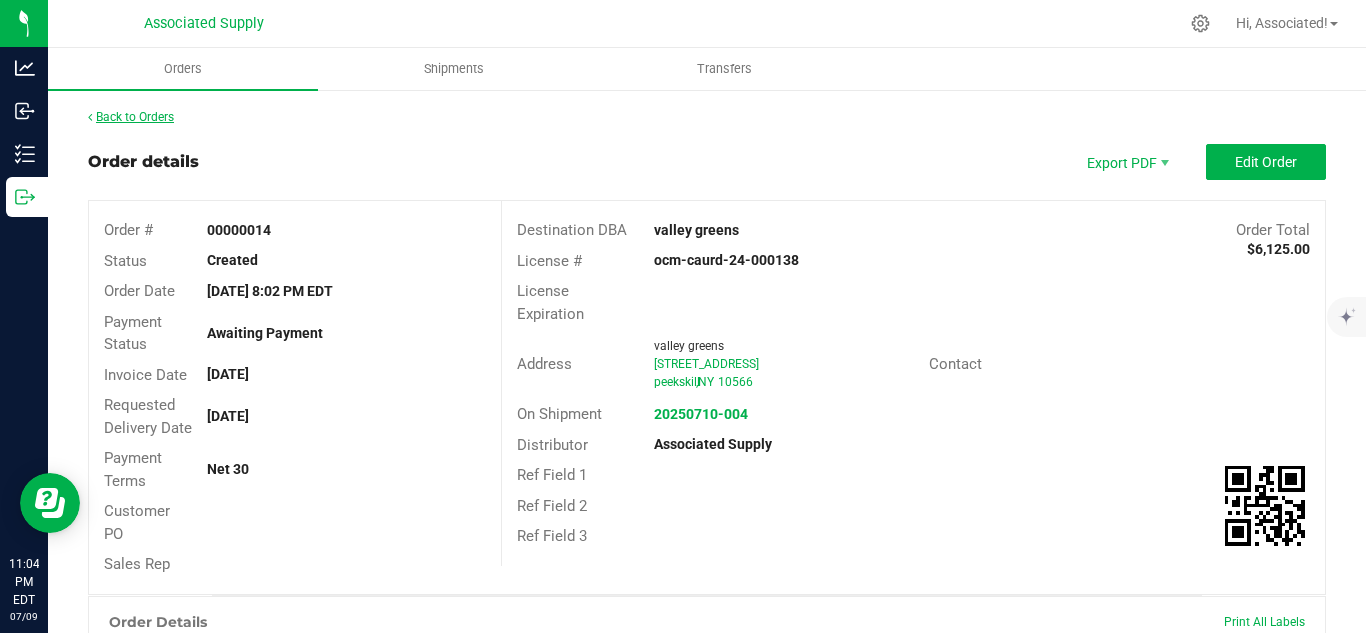 click on "Back to Orders" at bounding box center (131, 117) 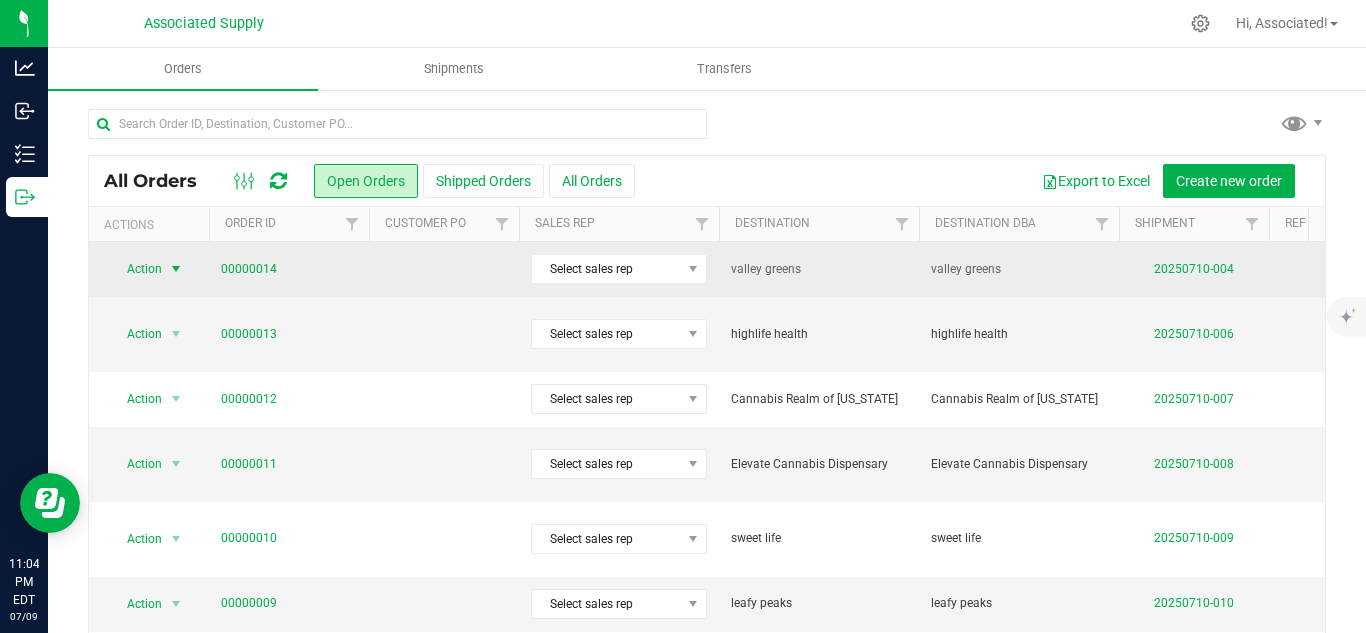 click at bounding box center [176, 269] 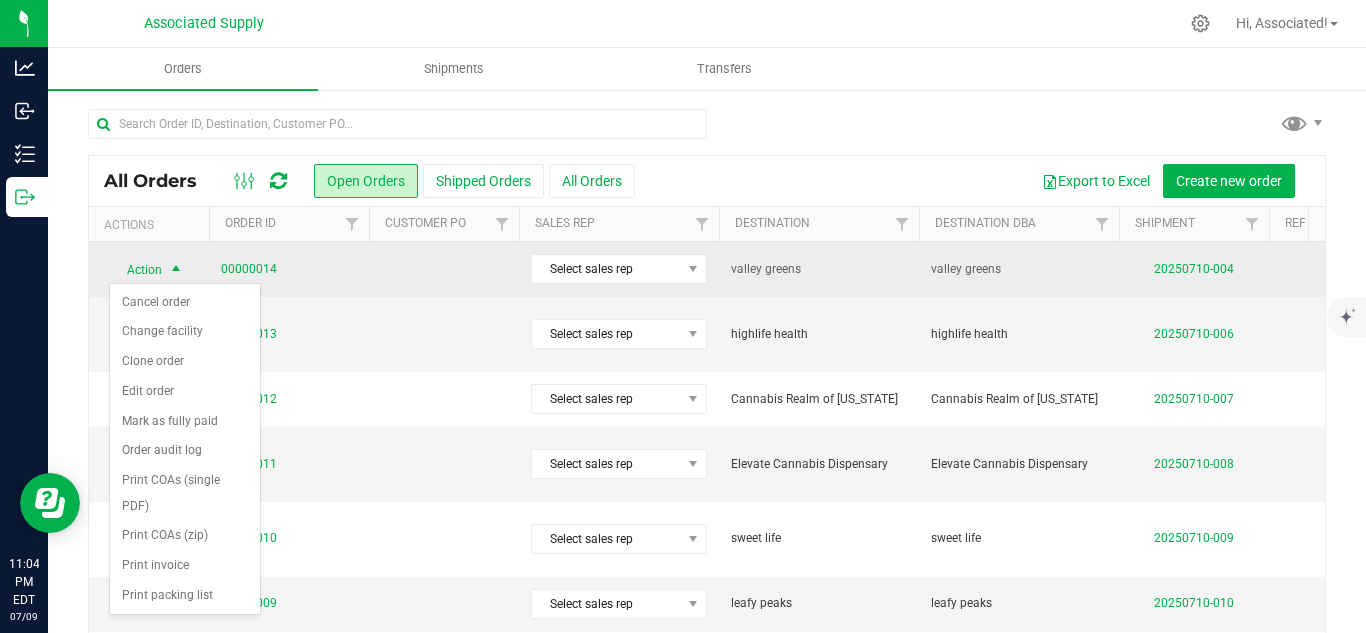 click at bounding box center (444, 269) 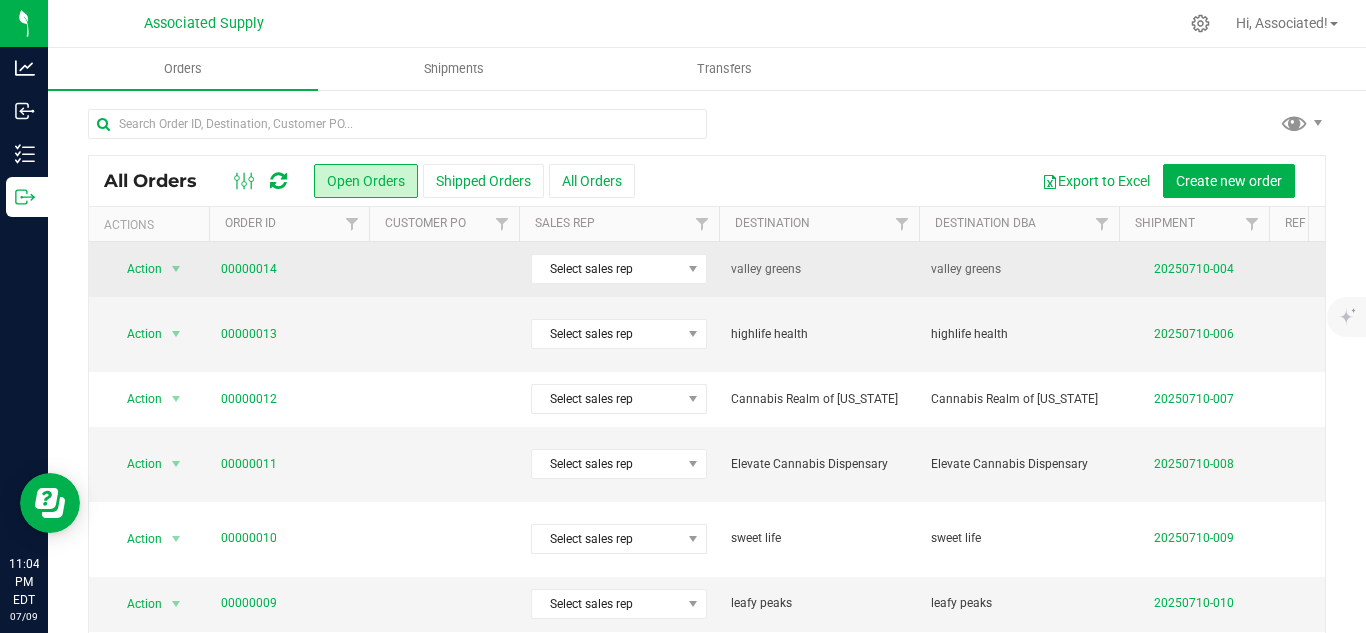 click at bounding box center (444, 269) 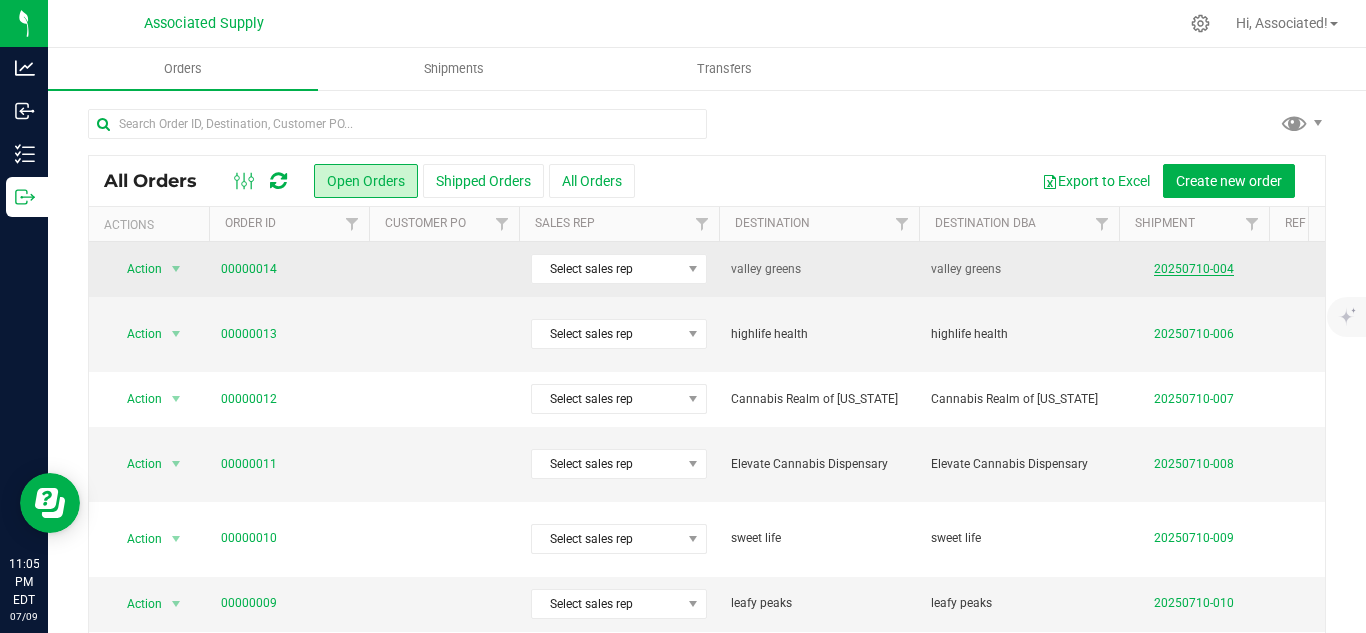 click on "20250710-004" at bounding box center (1194, 269) 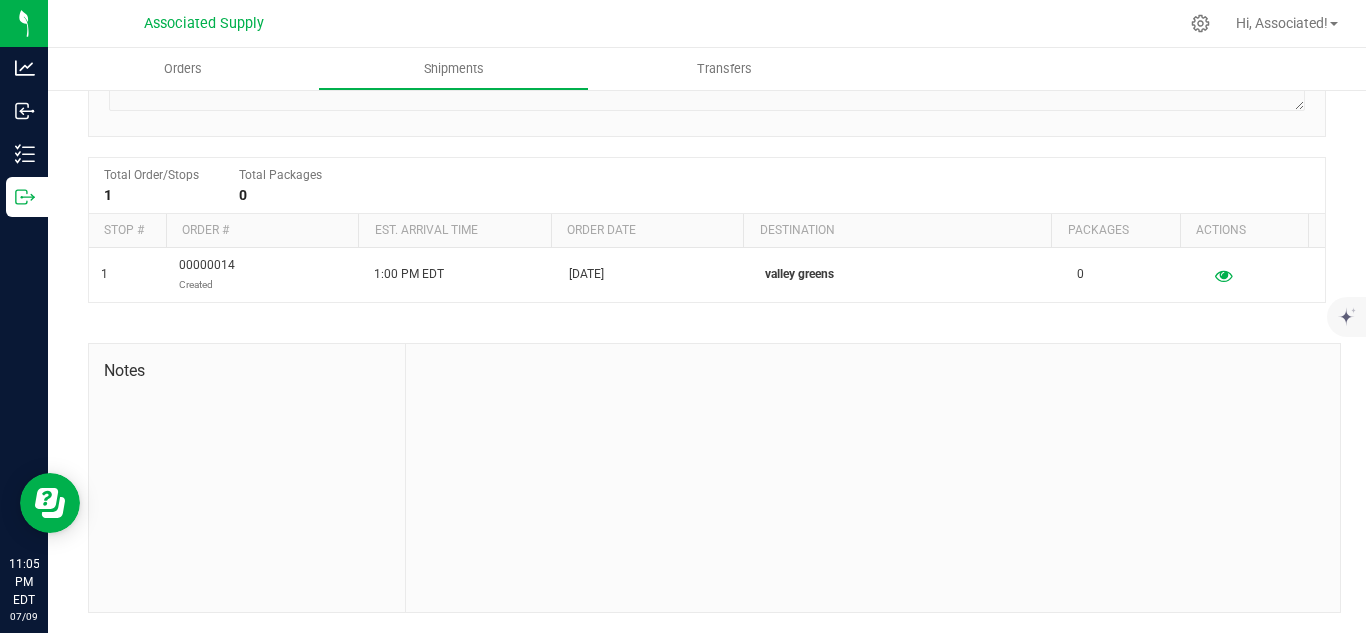 scroll, scrollTop: 0, scrollLeft: 0, axis: both 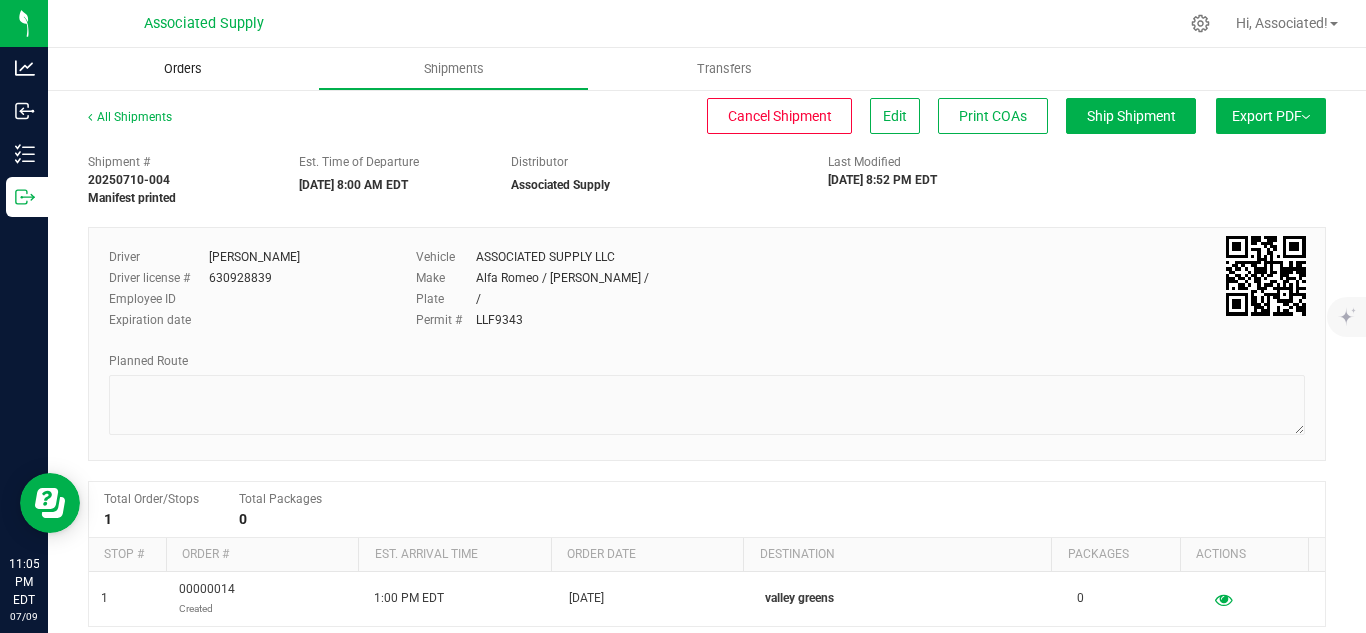 click on "Orders" at bounding box center (183, 69) 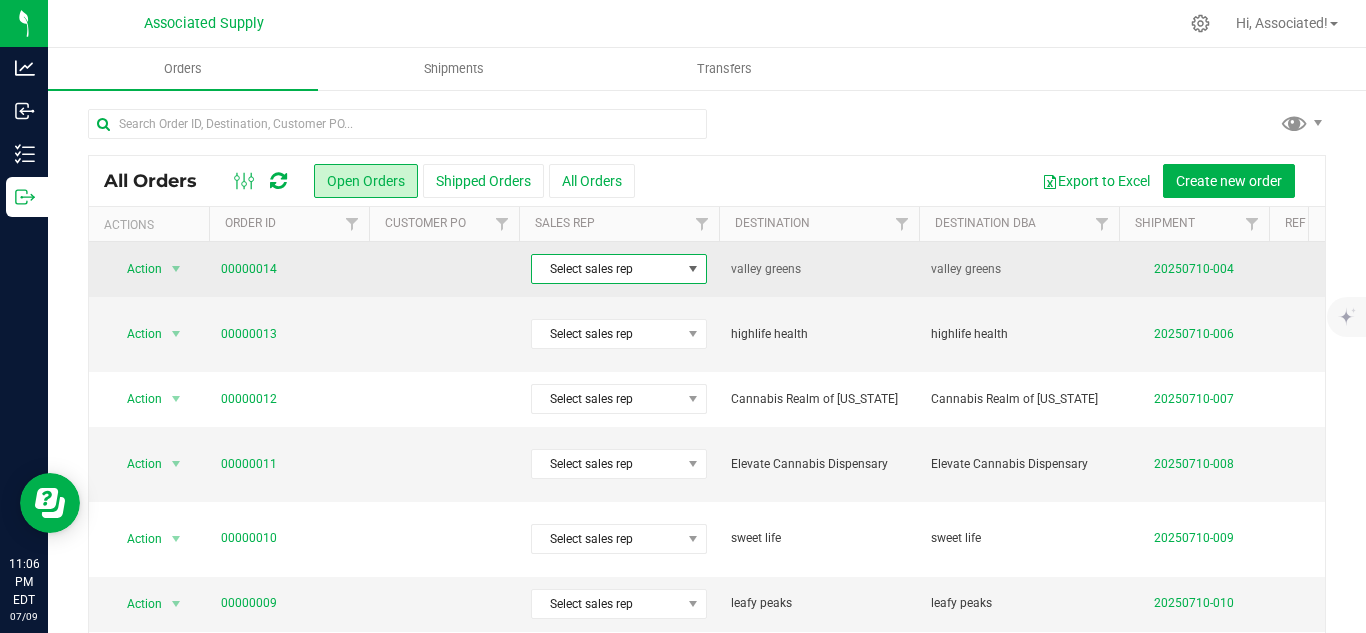 click on "Select sales rep" at bounding box center (606, 269) 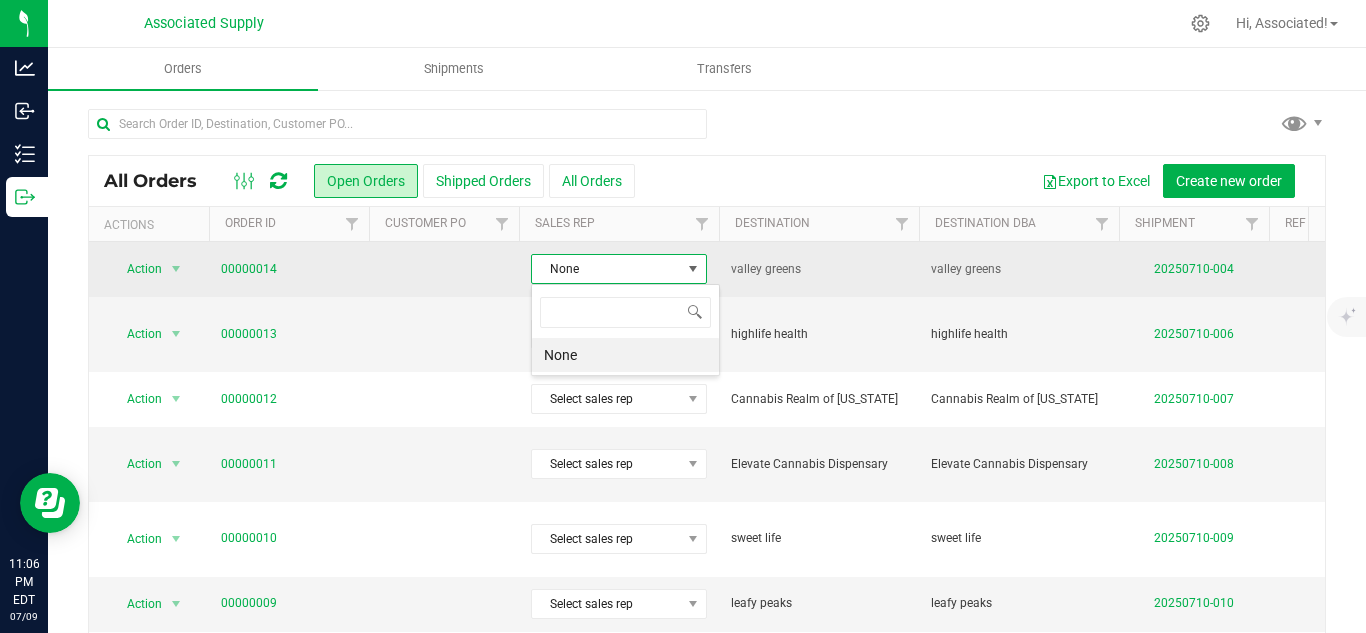 scroll, scrollTop: 99970, scrollLeft: 99824, axis: both 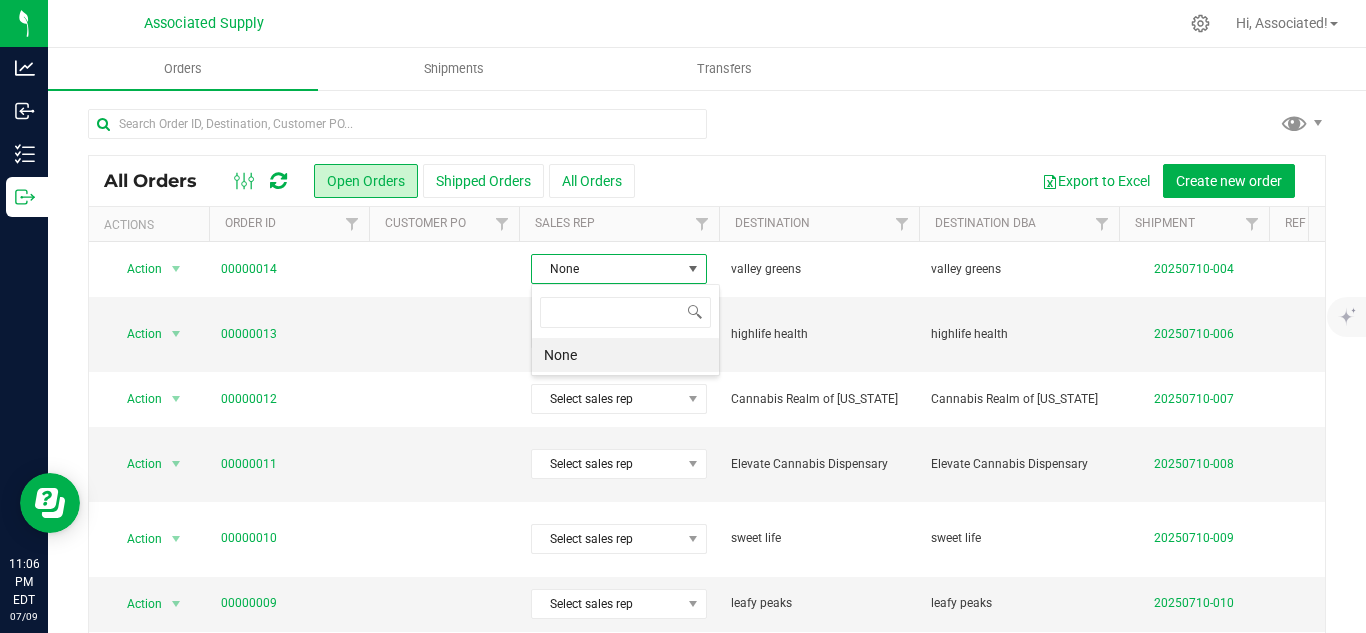 click on "None" at bounding box center [625, 355] 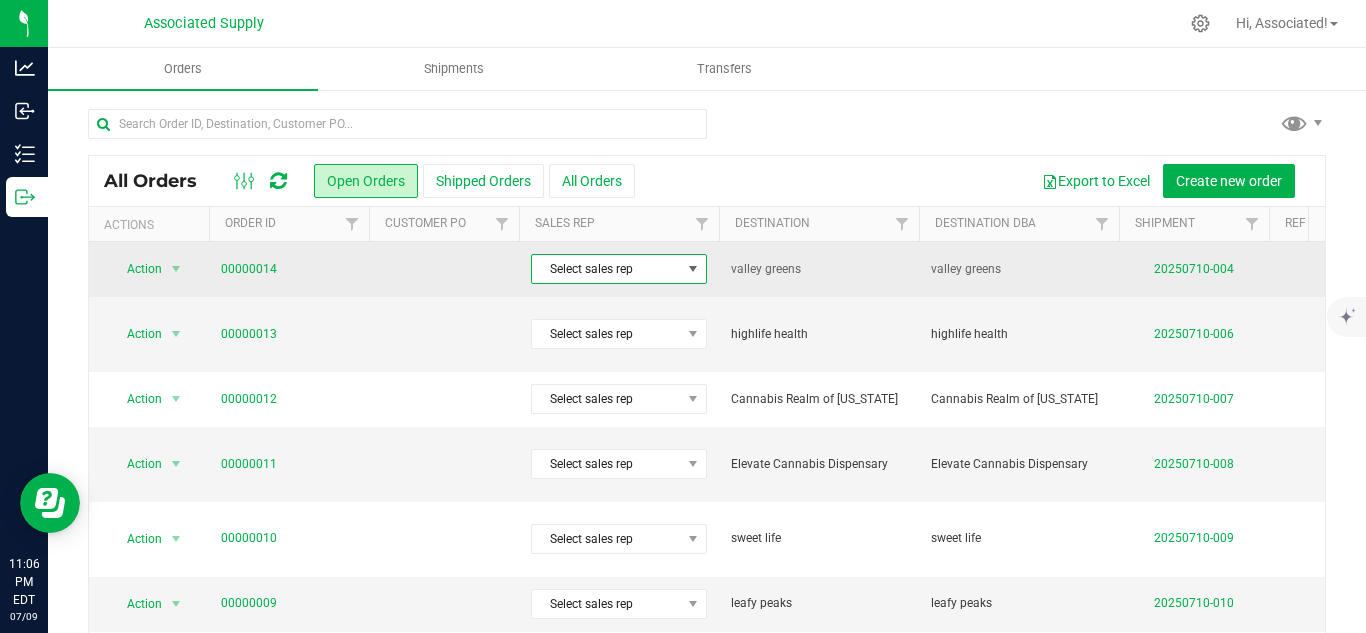 click at bounding box center (693, 269) 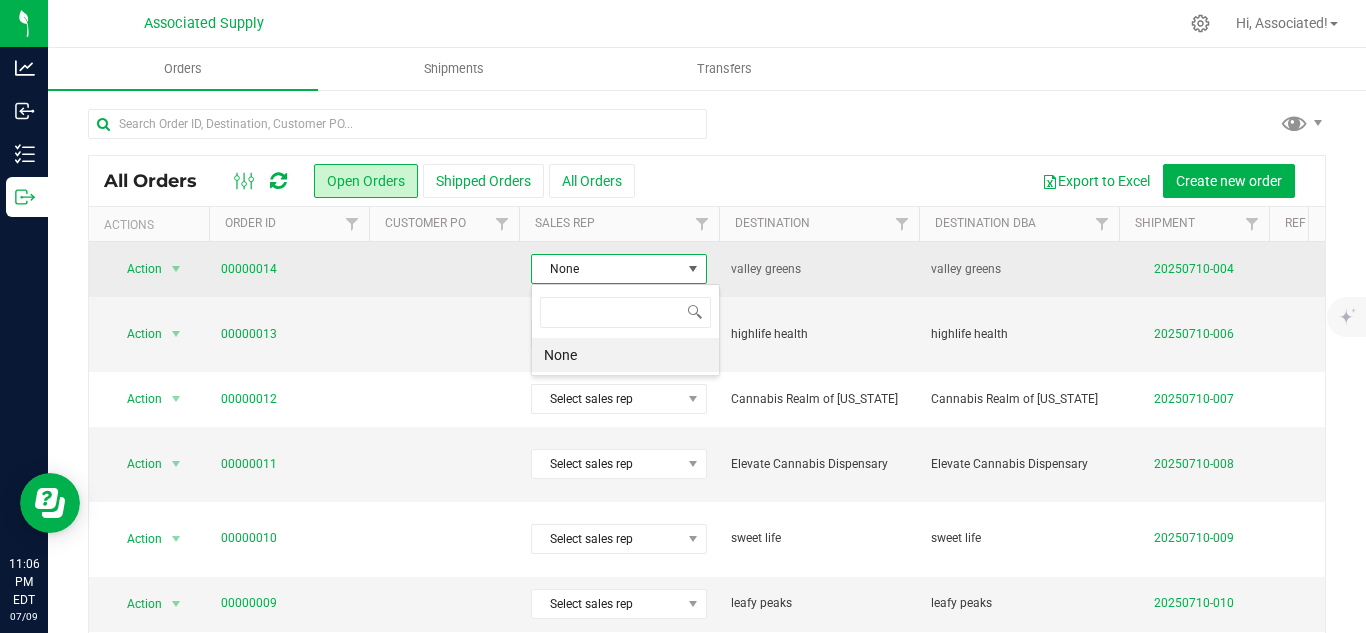 scroll, scrollTop: 99970, scrollLeft: 99824, axis: both 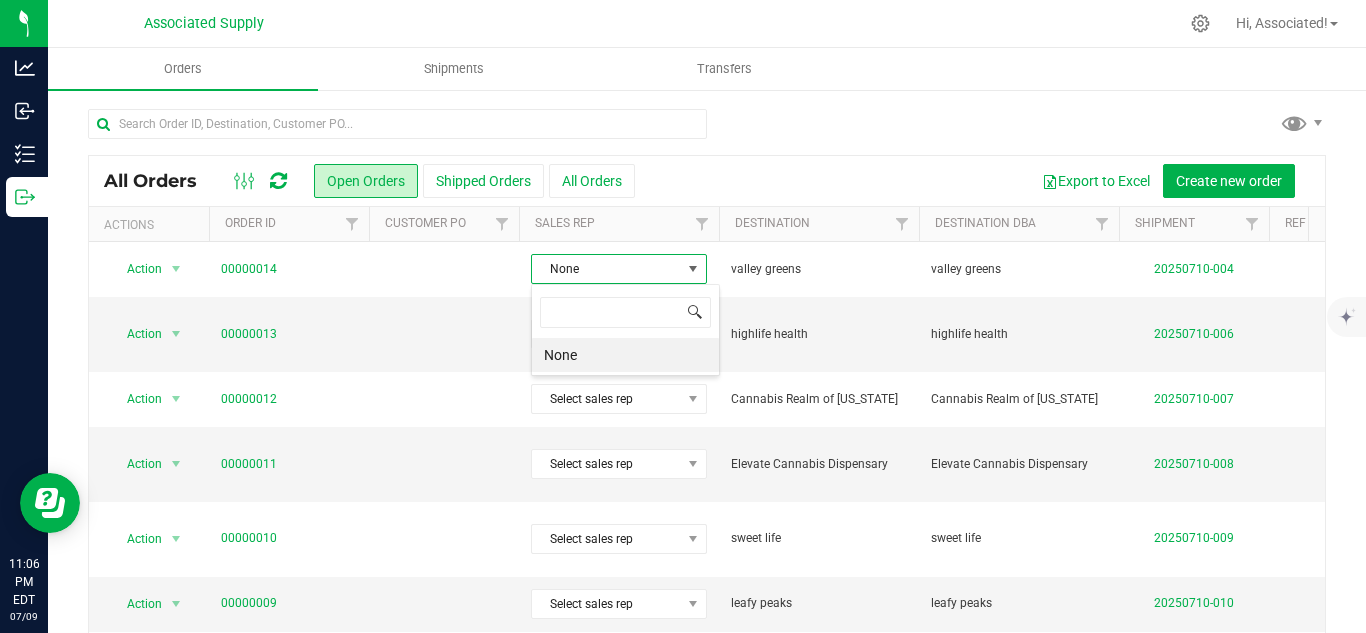 click at bounding box center [695, 312] 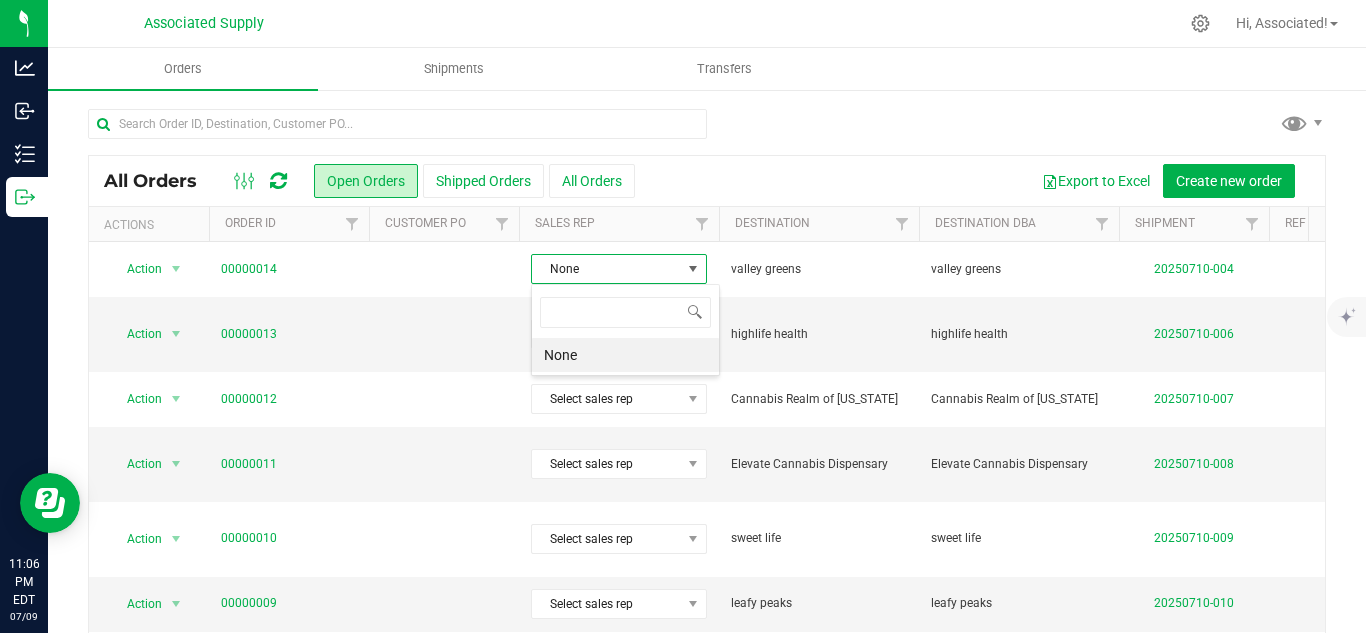 click at bounding box center (707, 132) 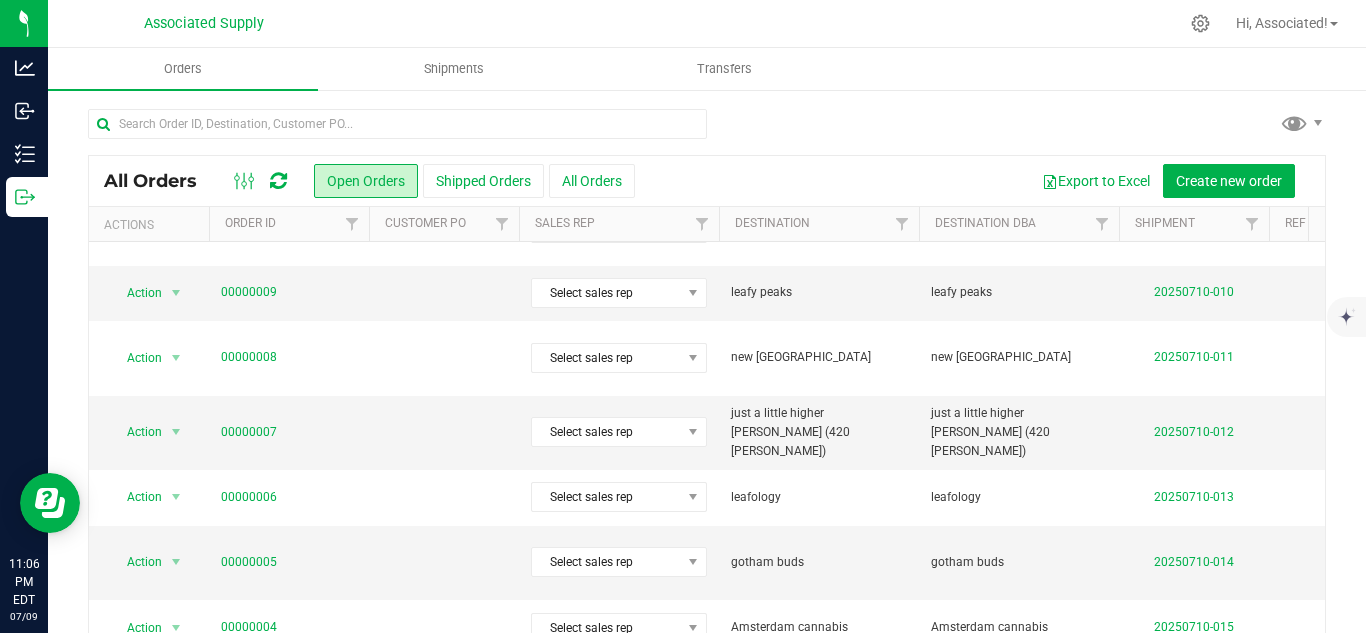 scroll, scrollTop: 337, scrollLeft: 0, axis: vertical 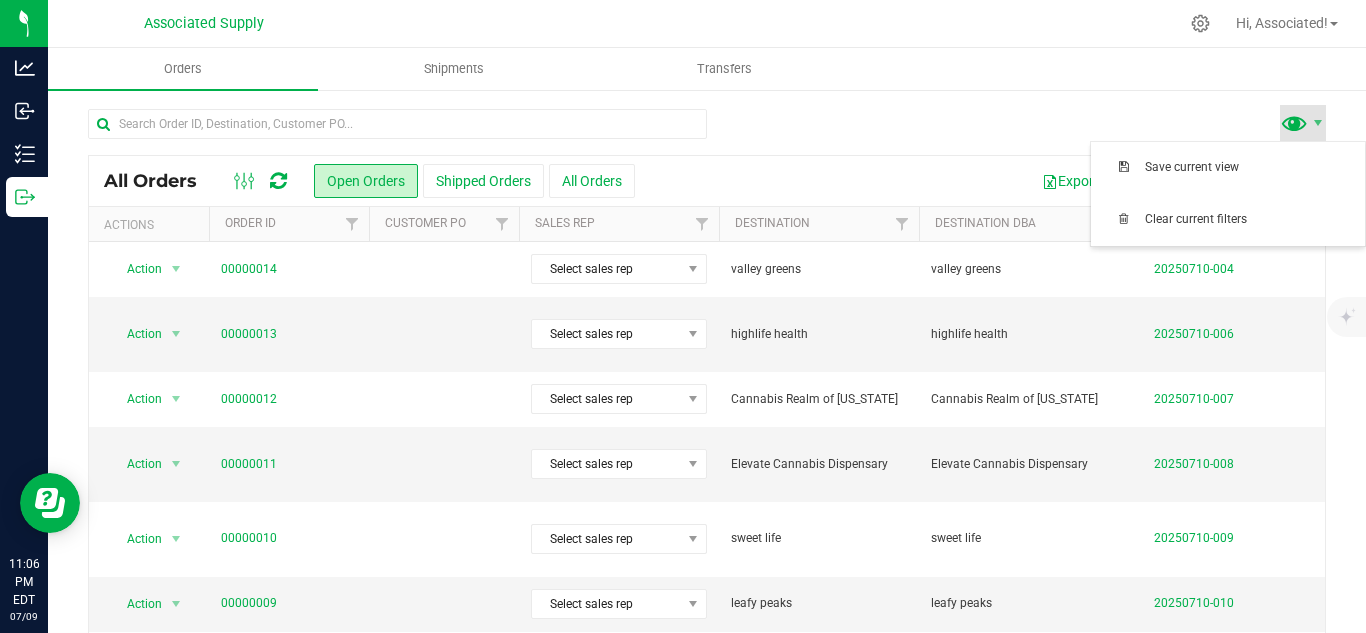 click at bounding box center [1294, 122] 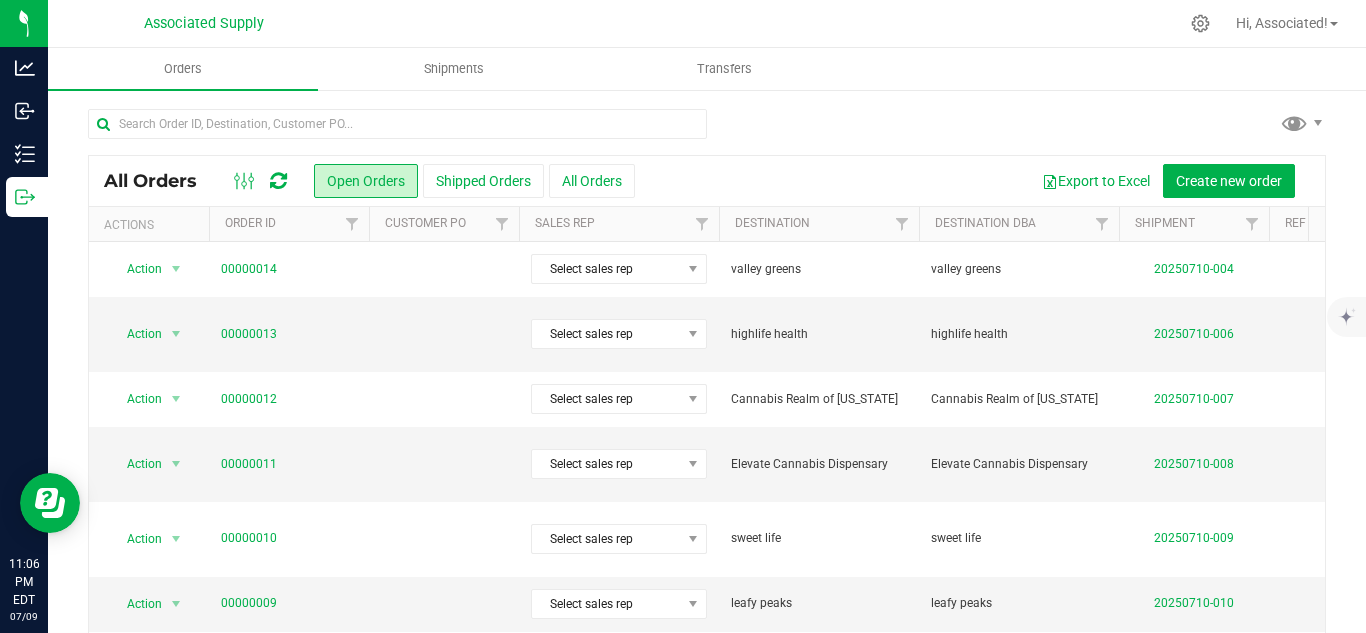 click at bounding box center (707, 132) 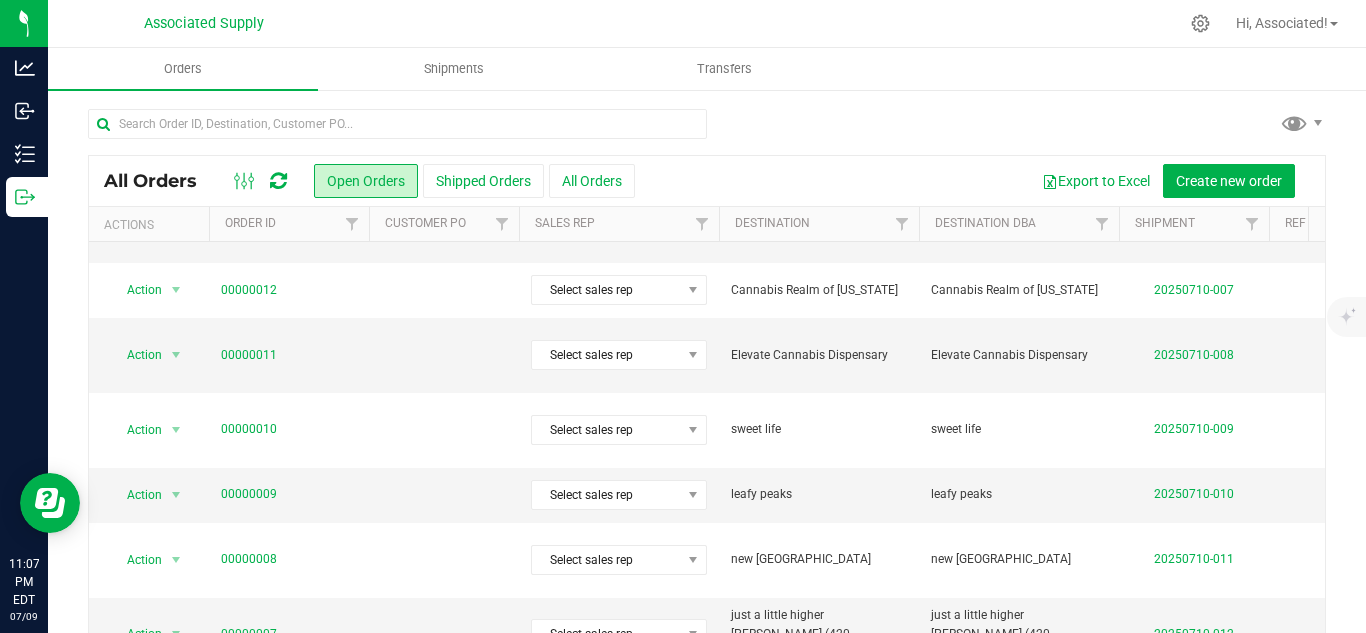 scroll, scrollTop: 0, scrollLeft: 0, axis: both 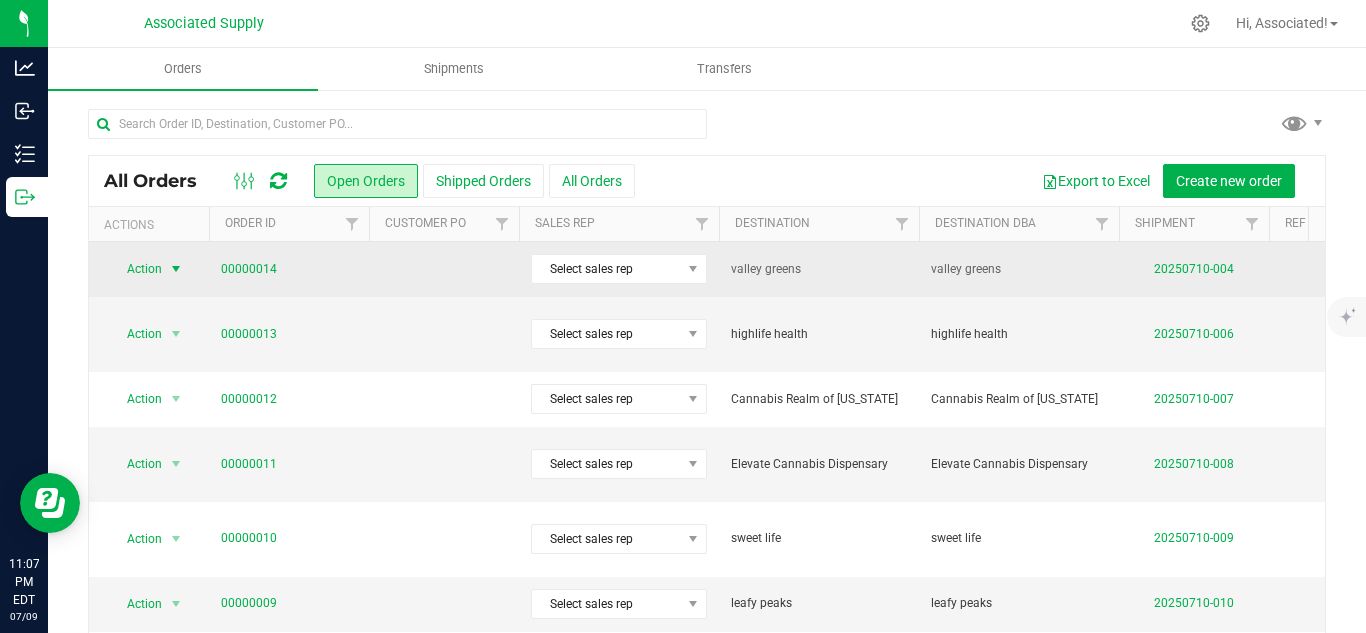 click on "Action" at bounding box center [136, 269] 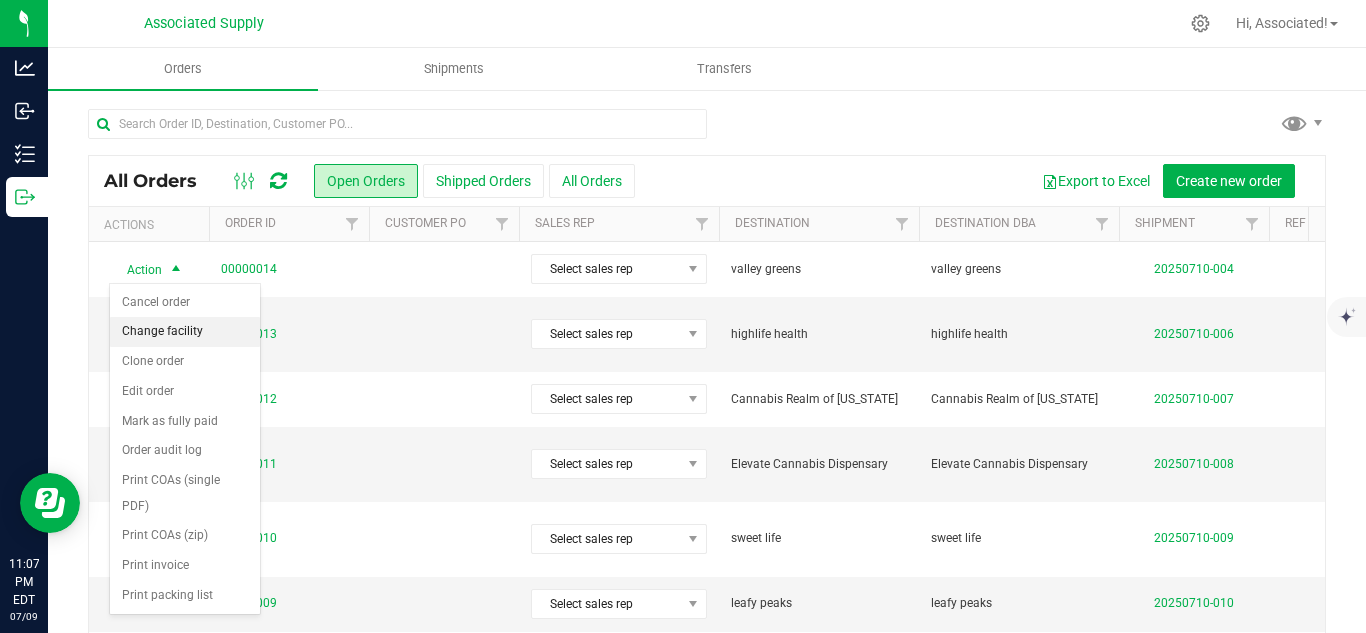 click on "Change facility" at bounding box center (185, 332) 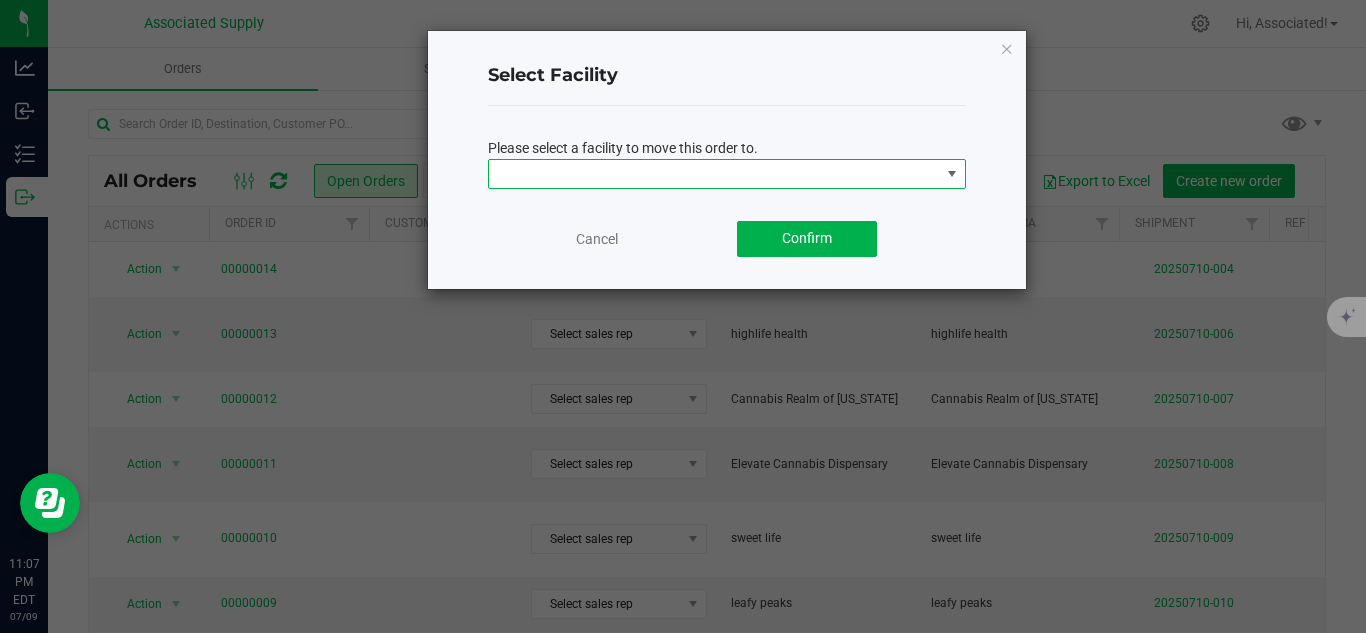 click at bounding box center [714, 174] 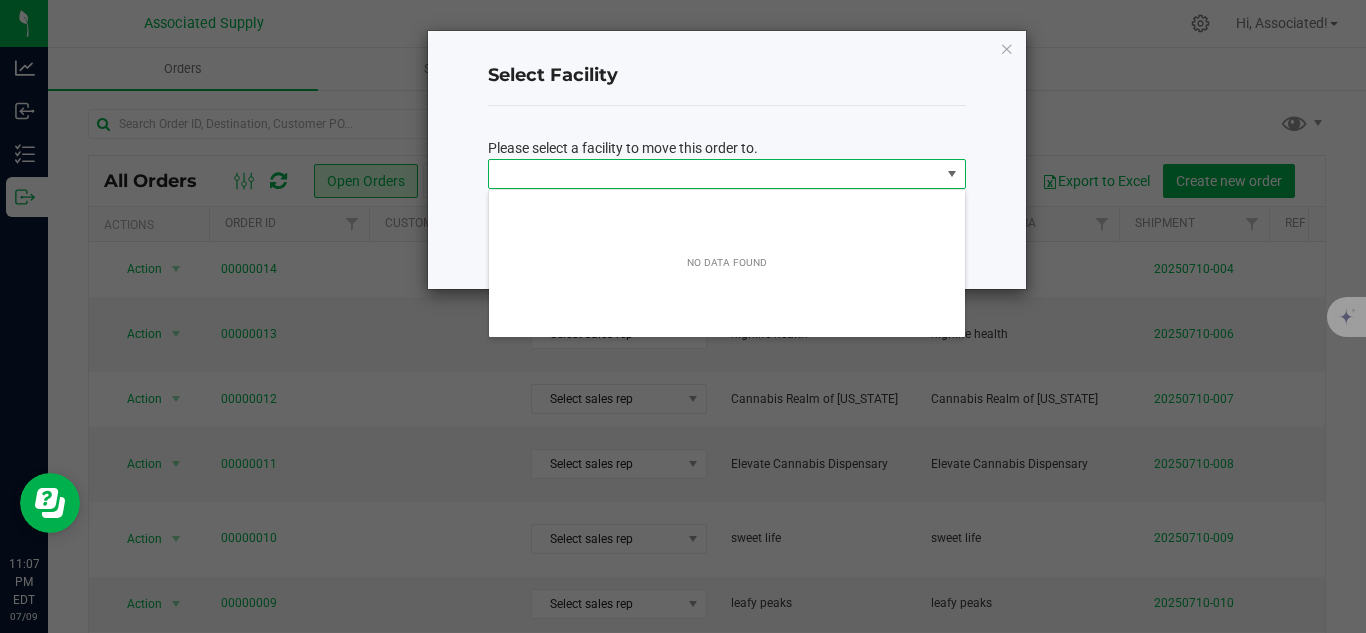 scroll, scrollTop: 99970, scrollLeft: 99522, axis: both 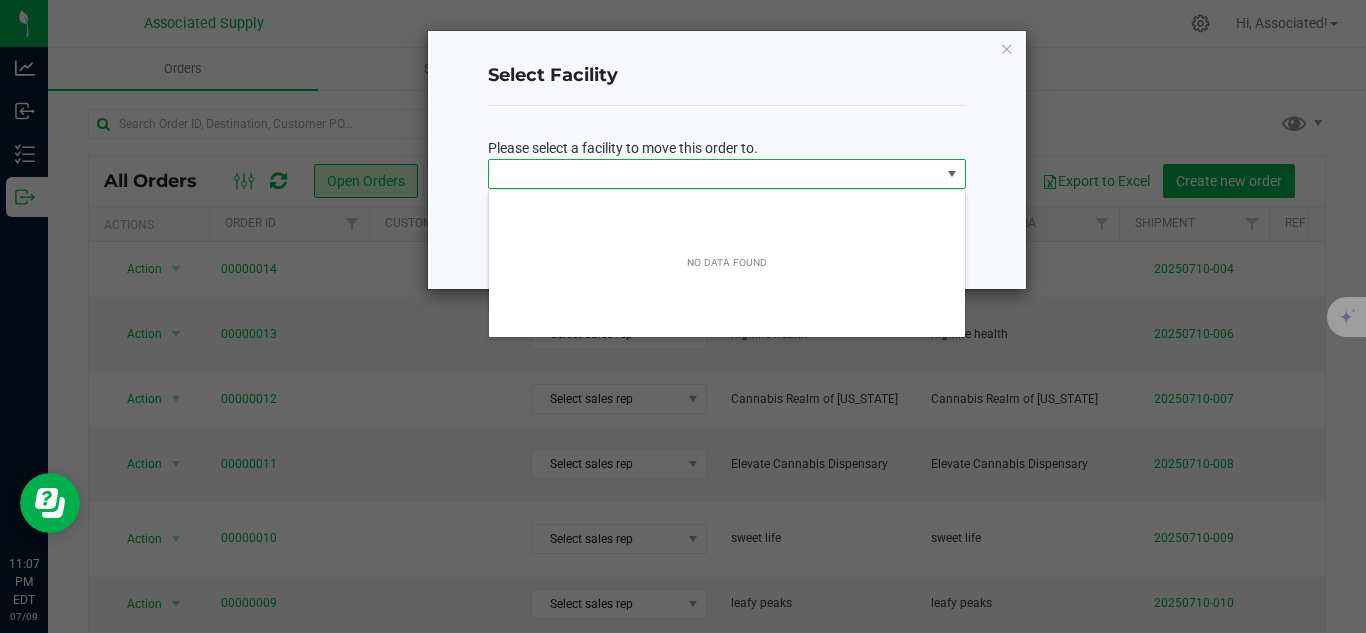 click on "Please select a facility to move this order to." 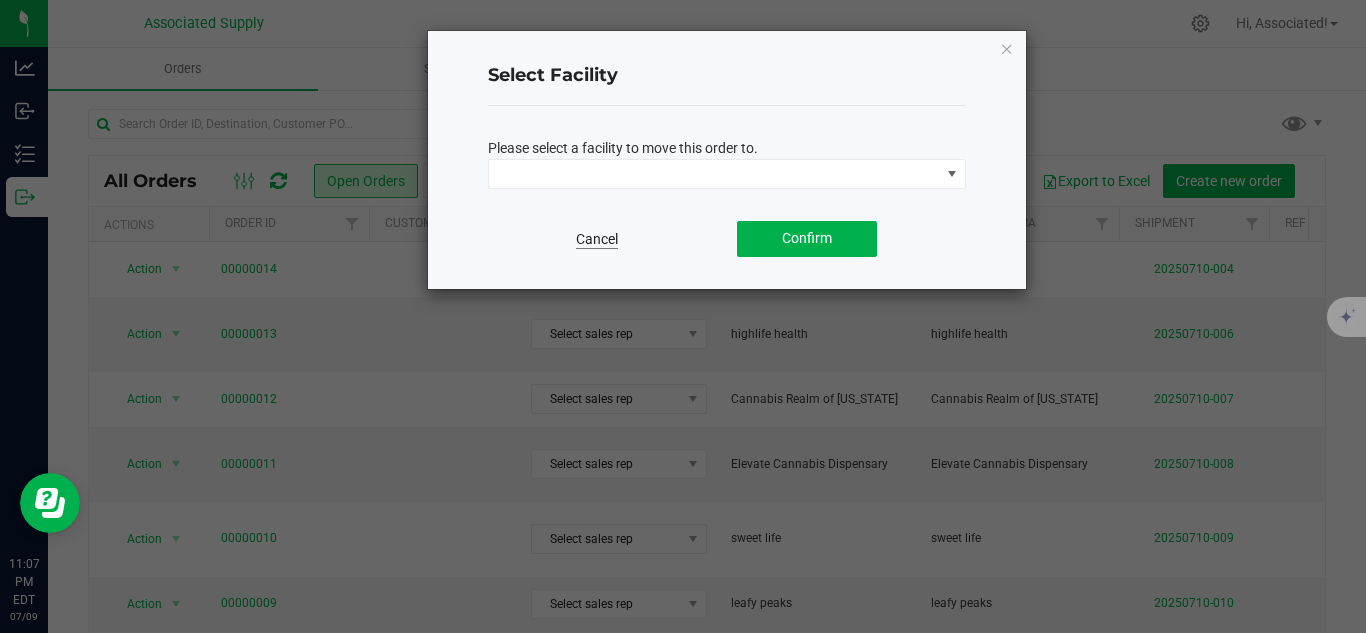 click on "Cancel" 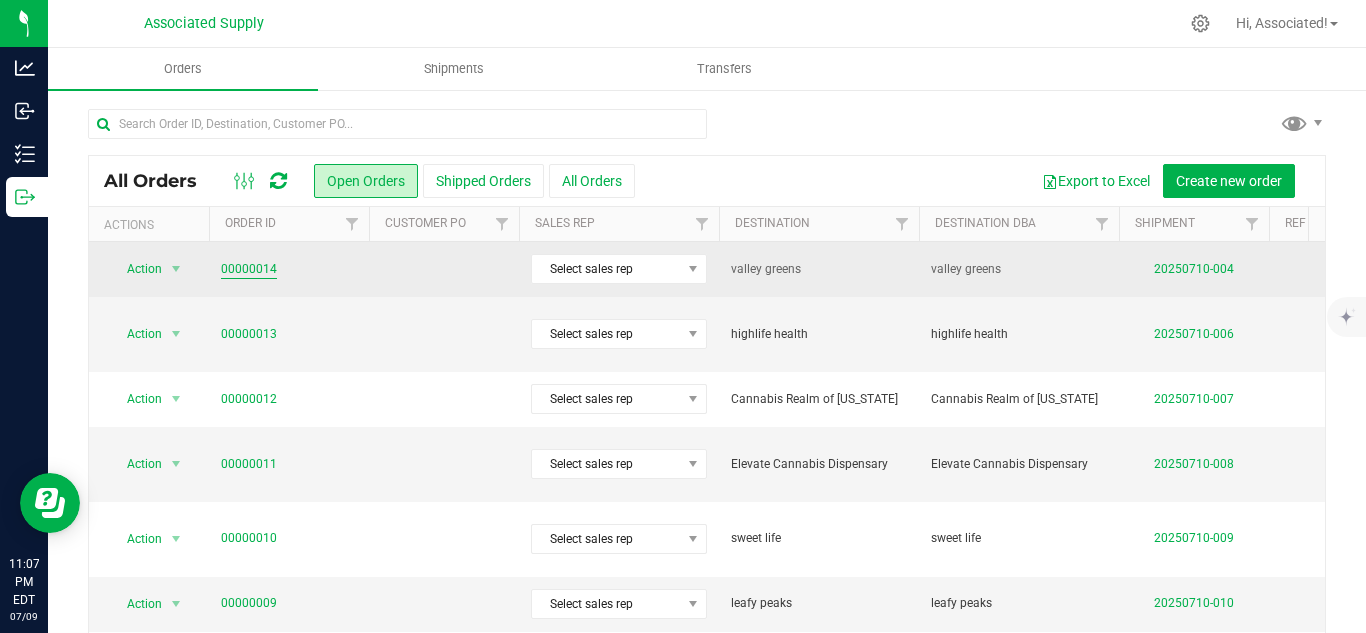 click on "00000014" at bounding box center (249, 269) 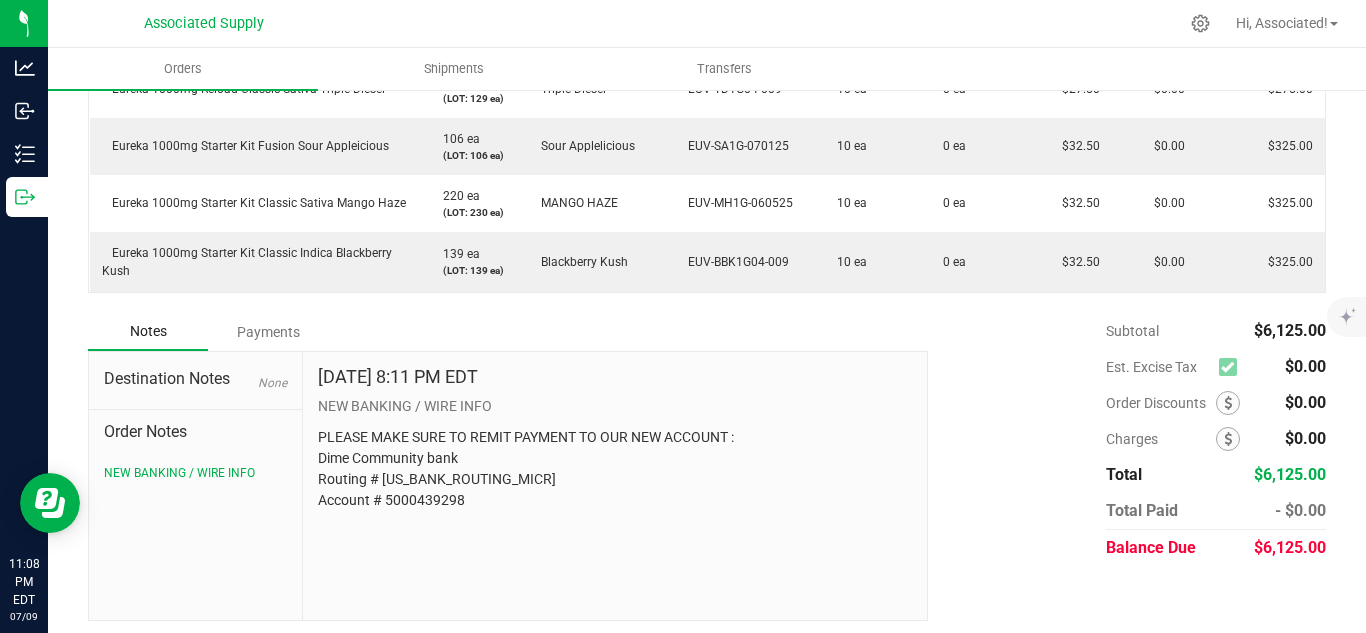 scroll, scrollTop: 1483, scrollLeft: 0, axis: vertical 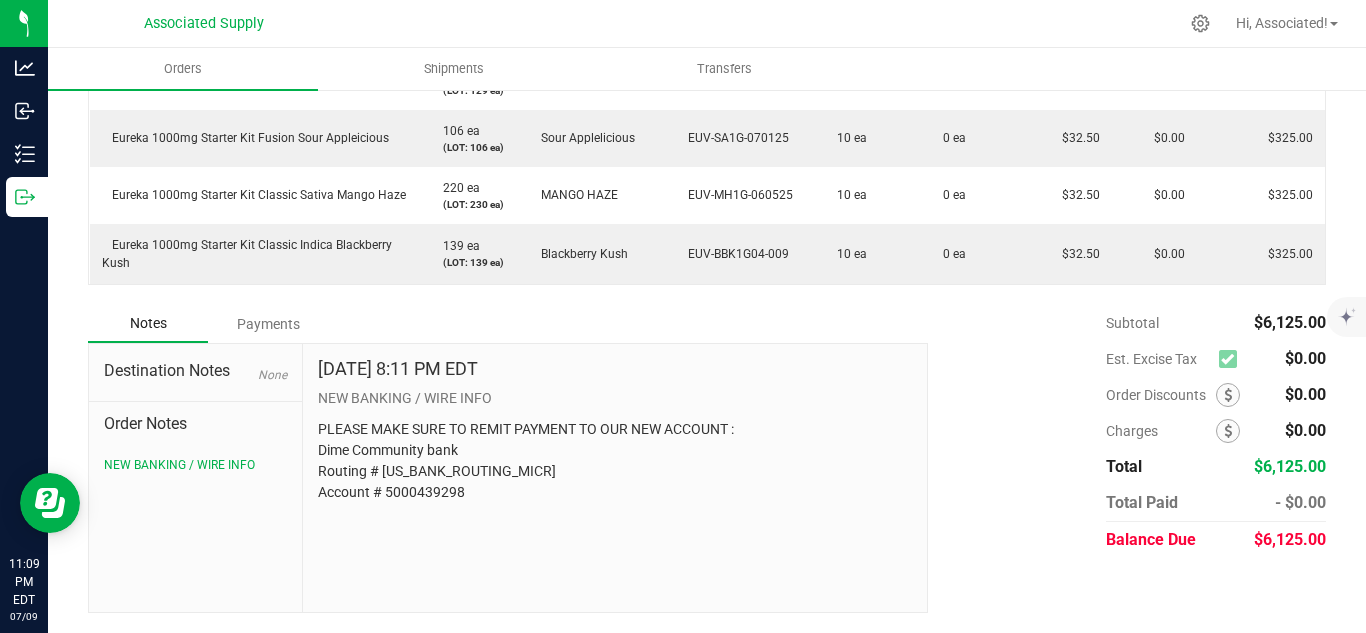 click on "Payments" at bounding box center (268, 324) 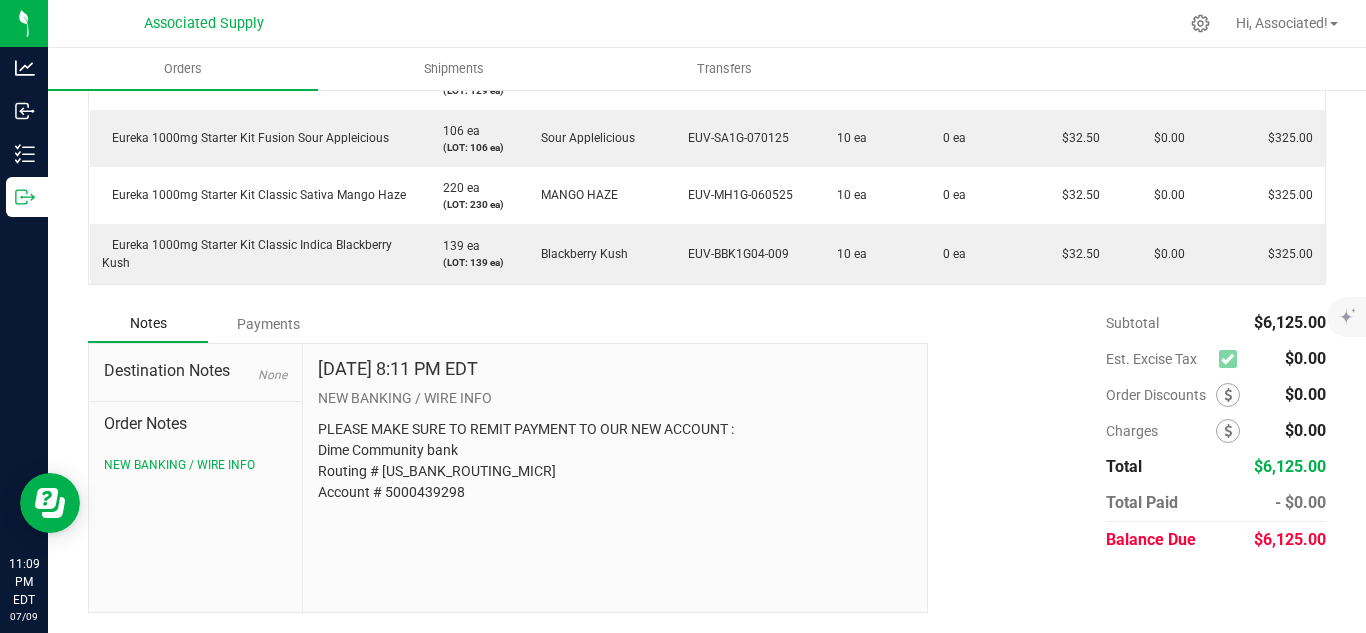 scroll, scrollTop: 1428, scrollLeft: 0, axis: vertical 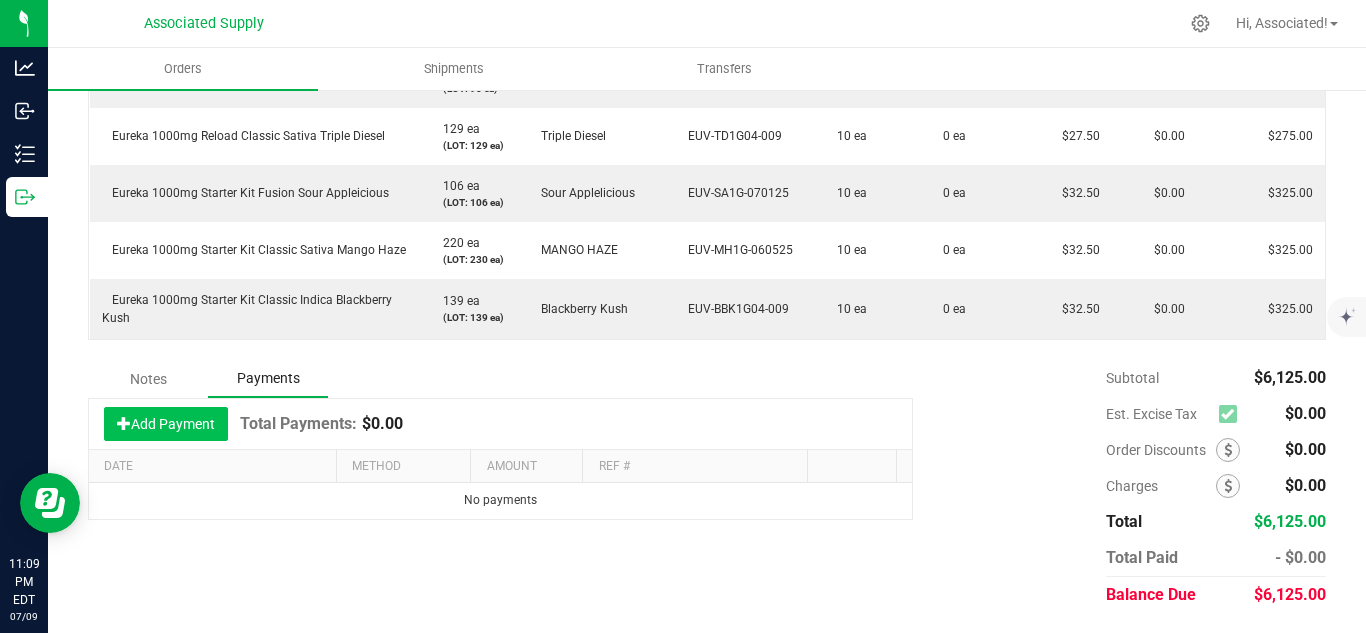 click on "Add Payment" at bounding box center [166, 424] 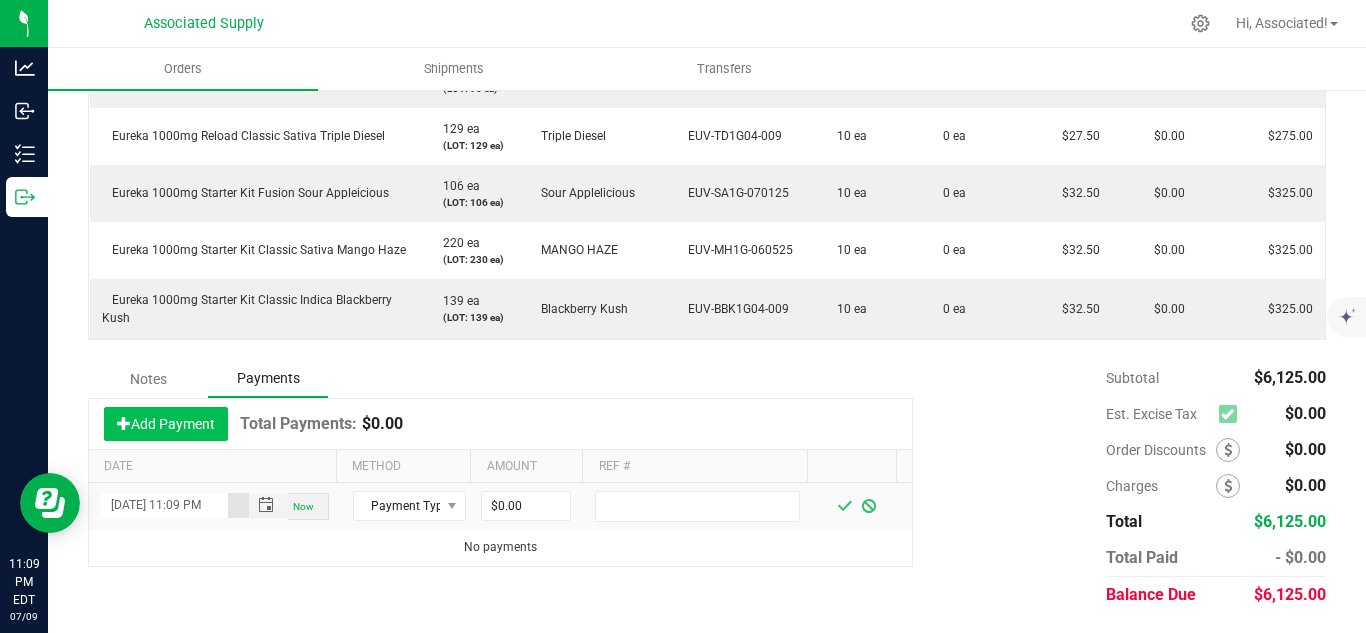 scroll, scrollTop: 0, scrollLeft: 17, axis: horizontal 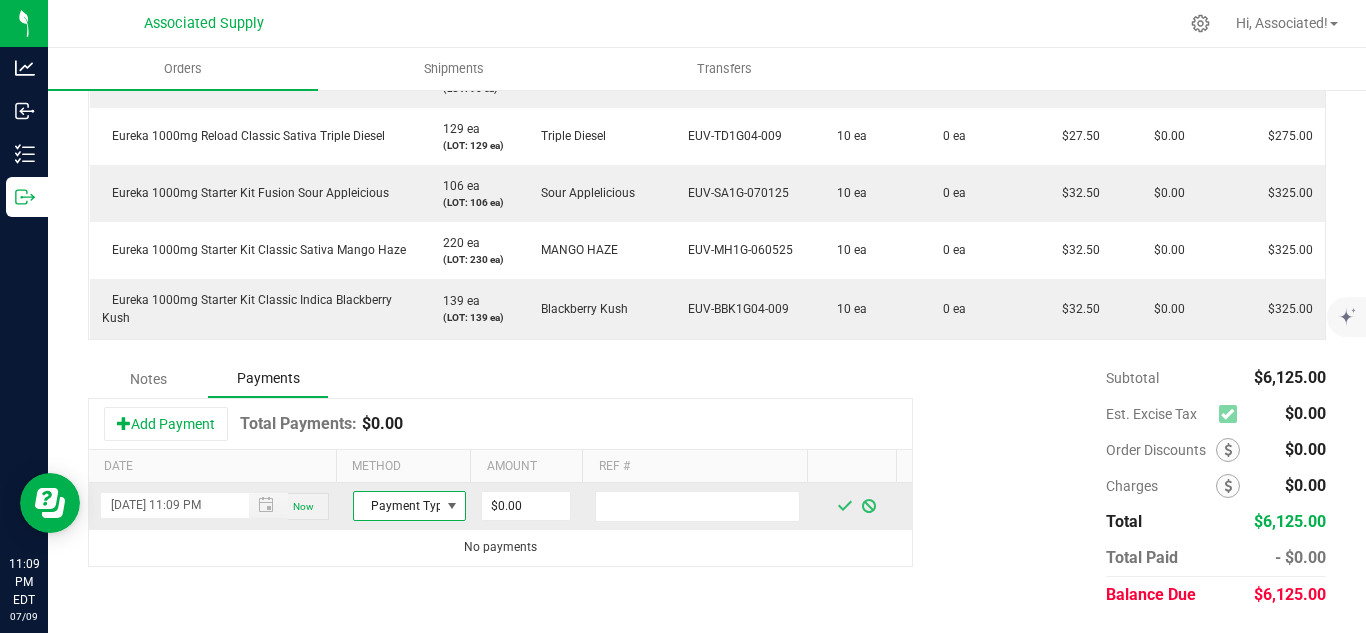 click at bounding box center [452, 506] 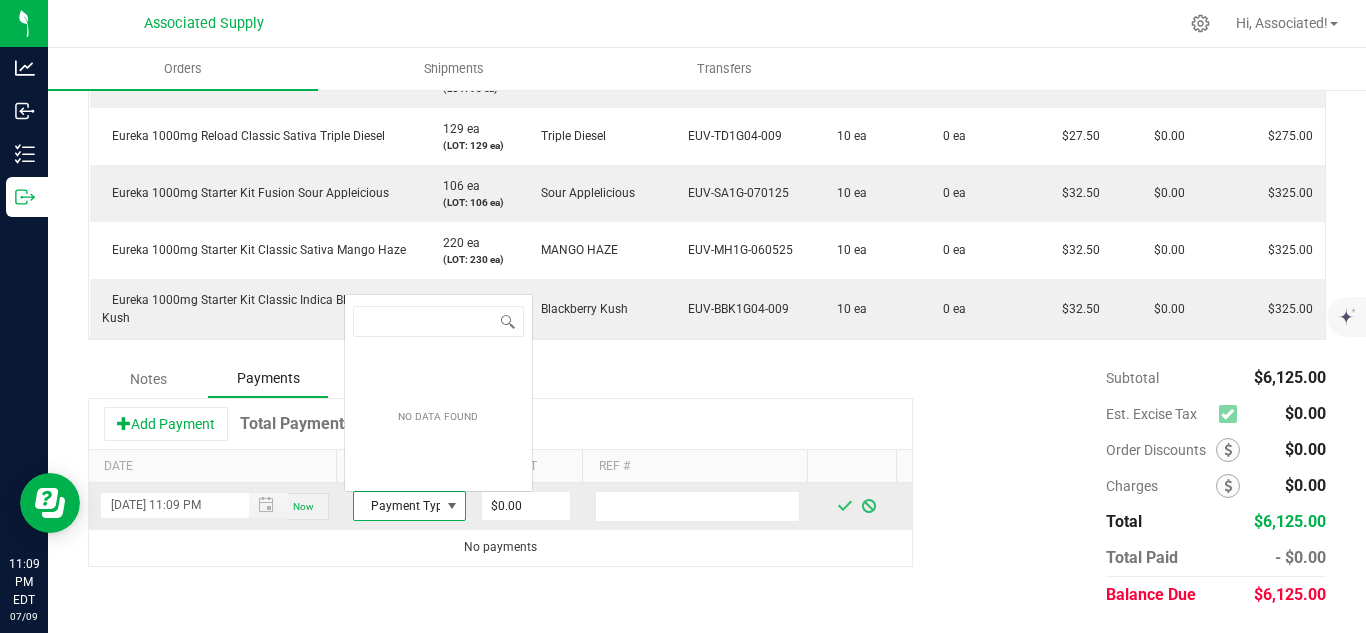 scroll, scrollTop: 0, scrollLeft: 0, axis: both 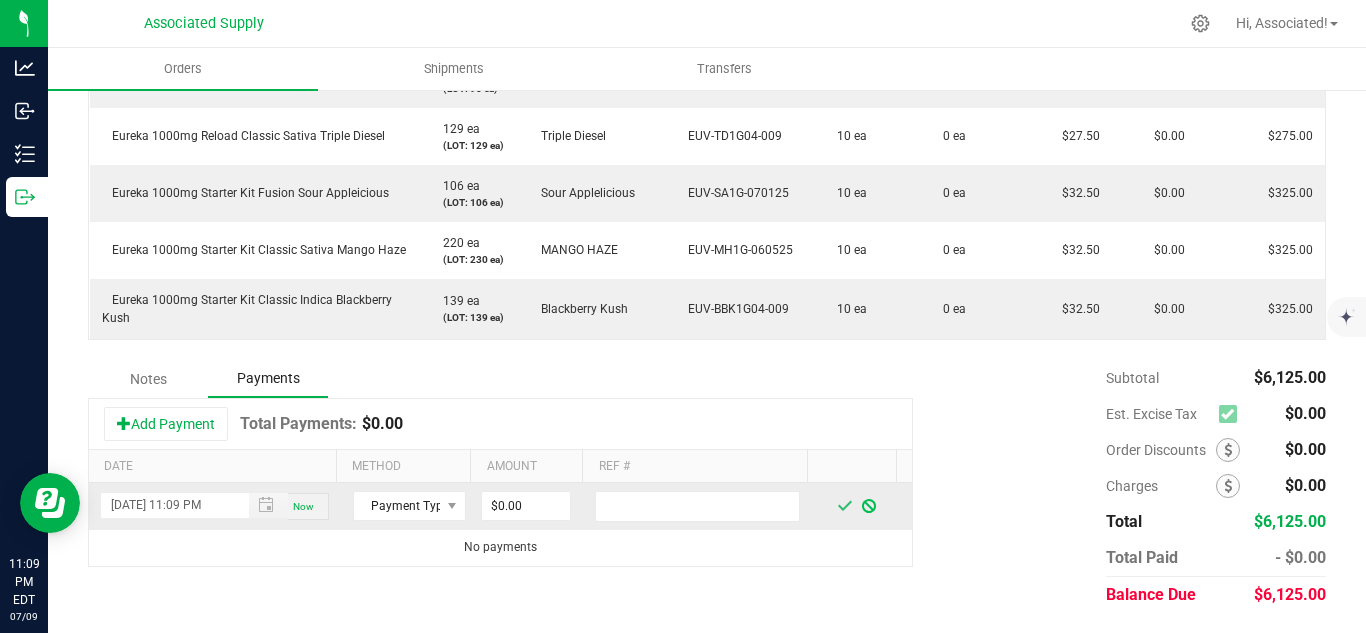 click at bounding box center (869, 506) 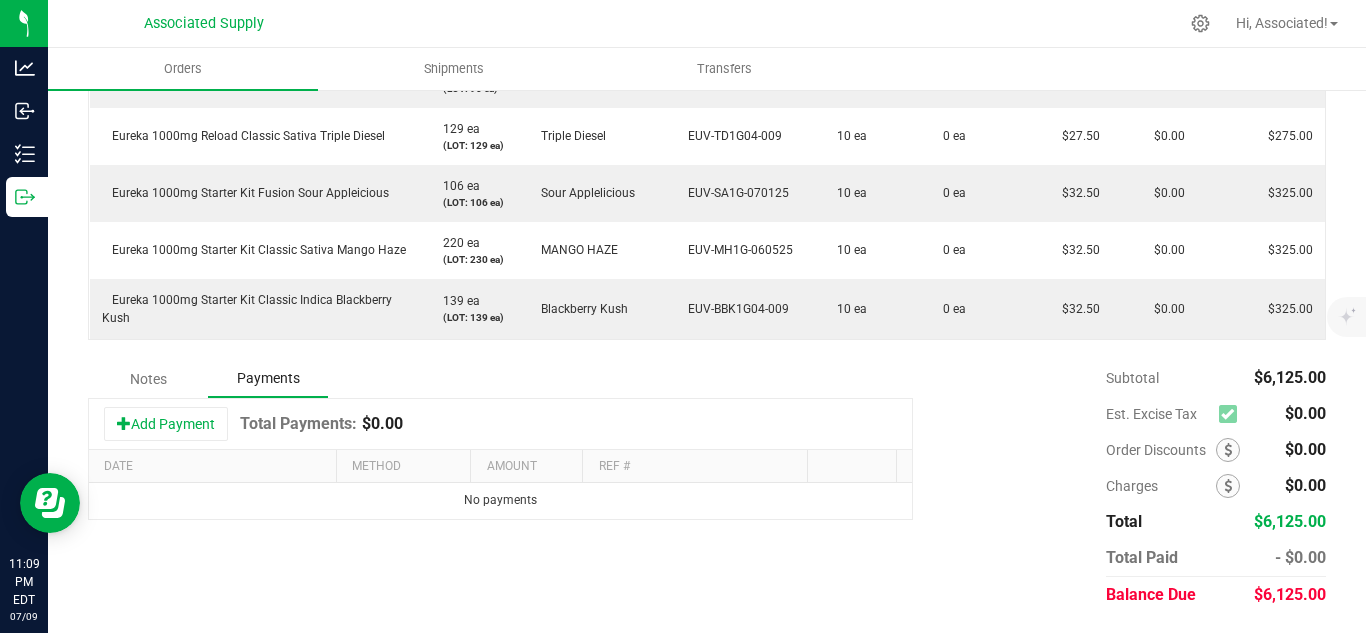 click on "Add Payment  Total Payments:     $0.00" at bounding box center [500, 424] 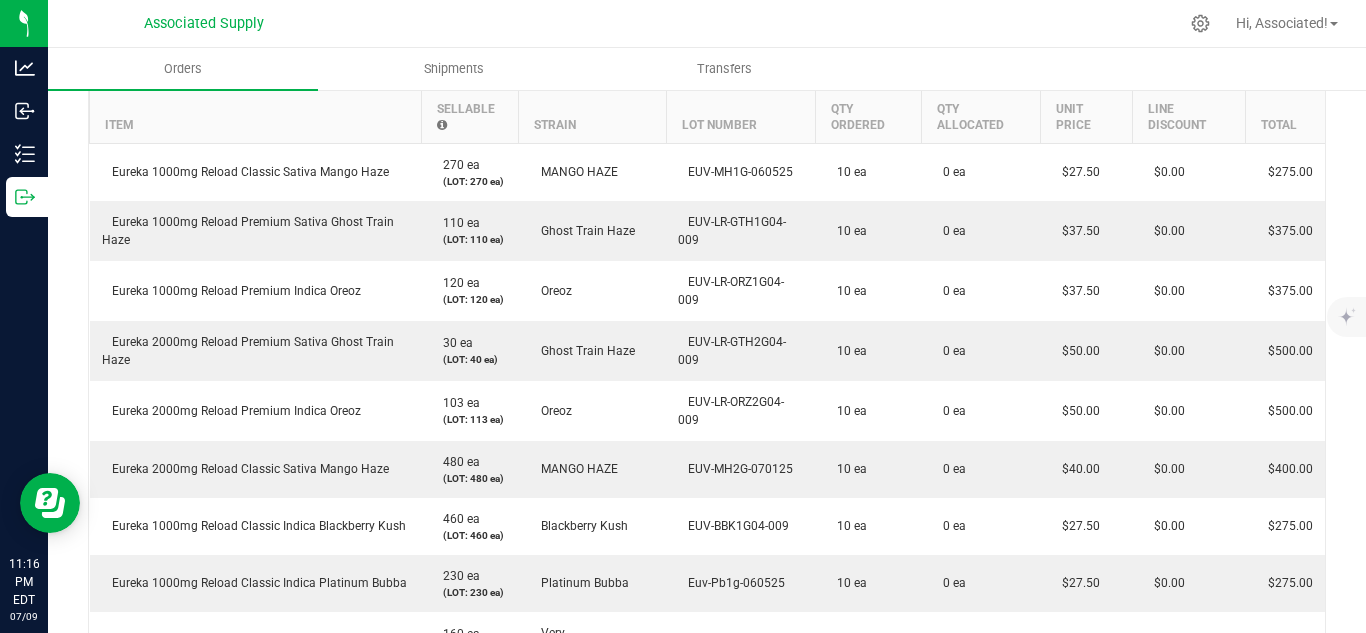 scroll, scrollTop: 573, scrollLeft: 0, axis: vertical 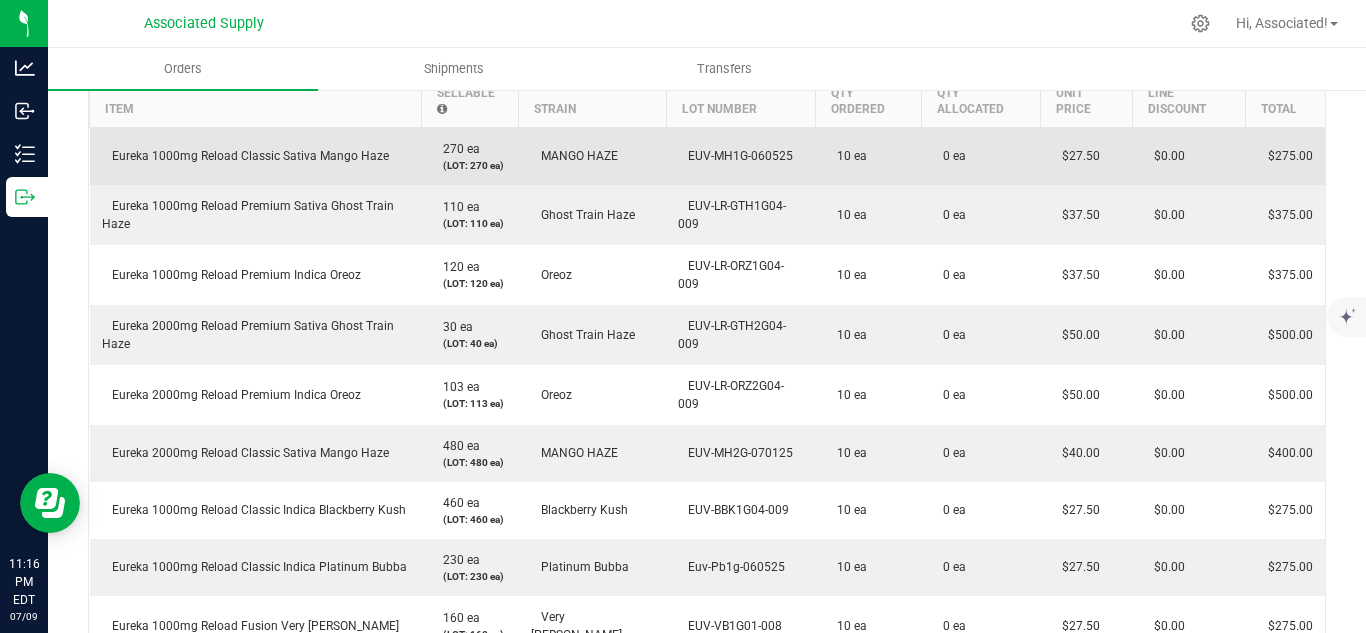 click on "10 ea" at bounding box center (868, 156) 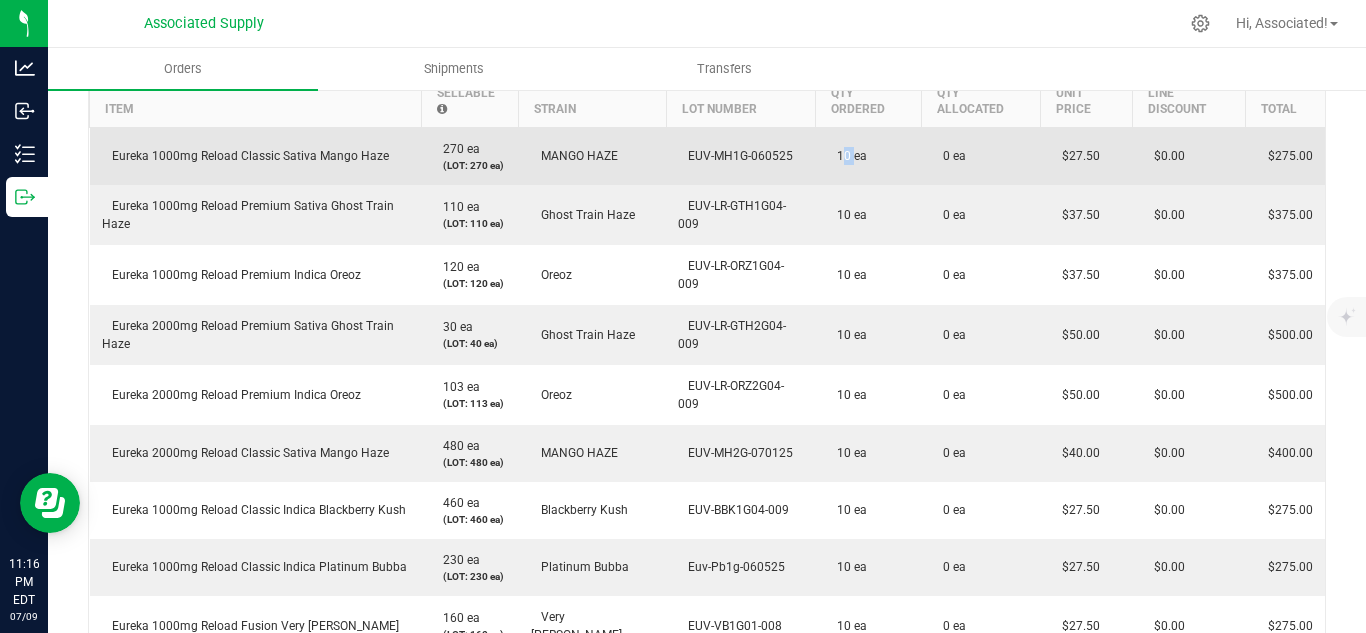 click on "10 ea" at bounding box center (868, 156) 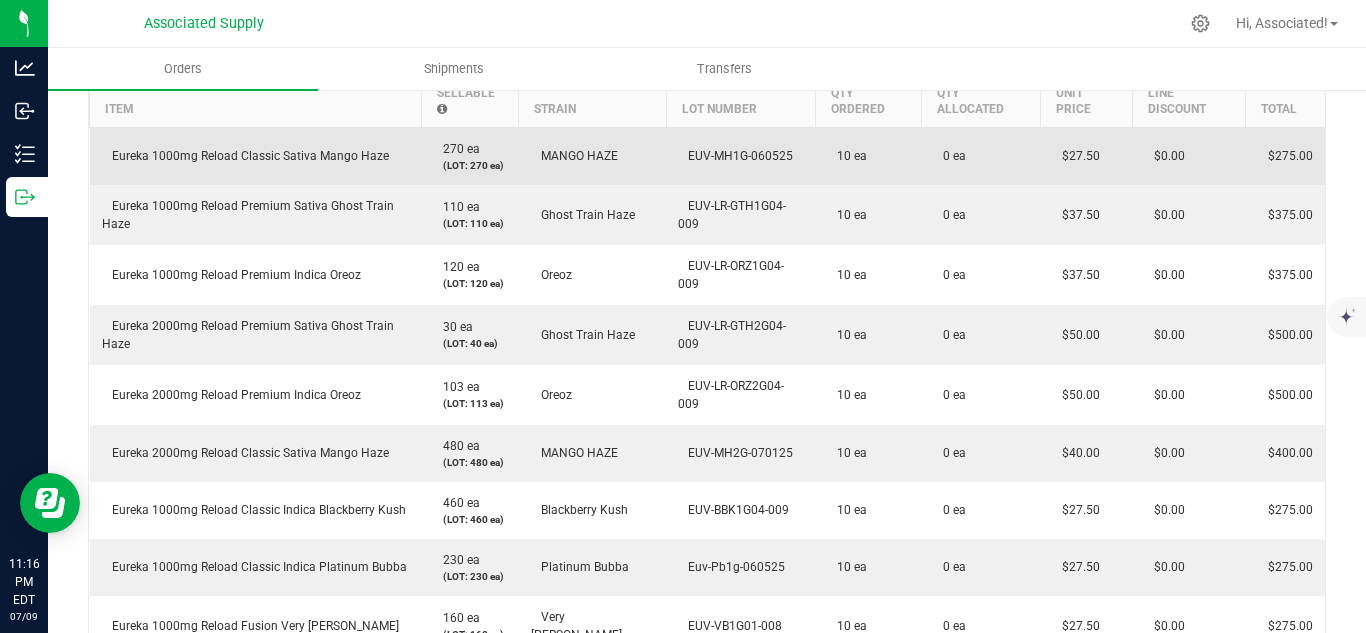 click on "EUV-MH1G-060525" at bounding box center [735, 156] 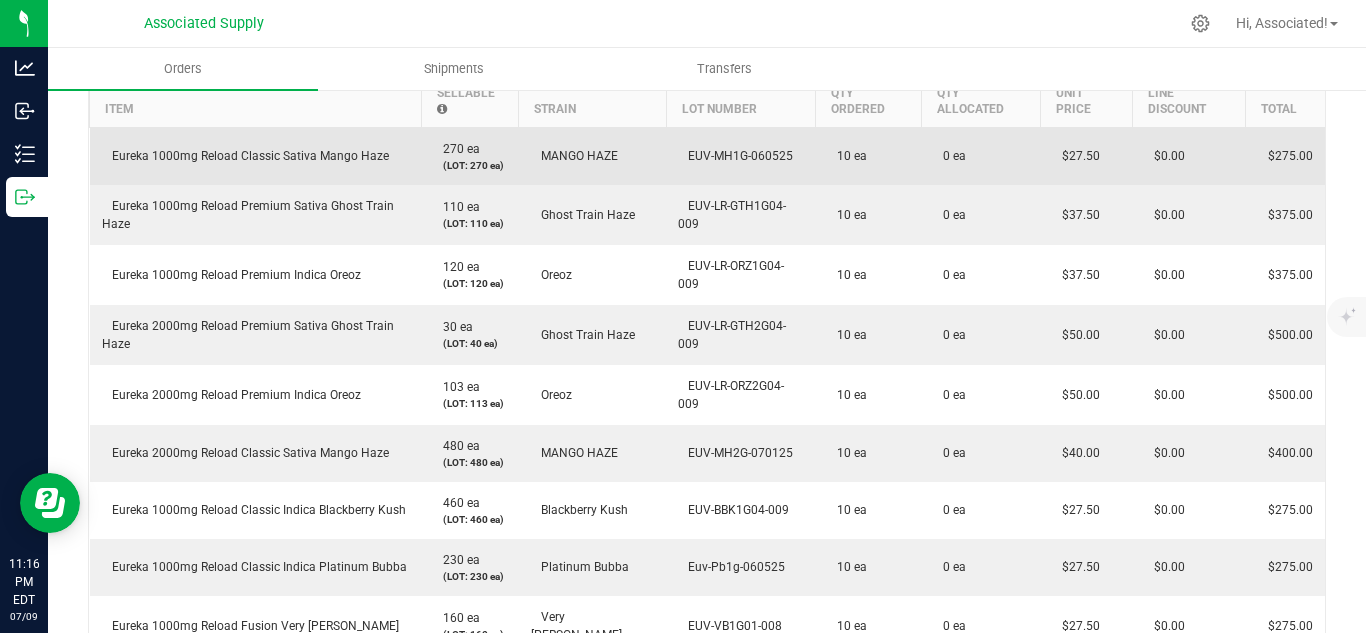 click on "EUV-MH1G-060525" at bounding box center (735, 156) 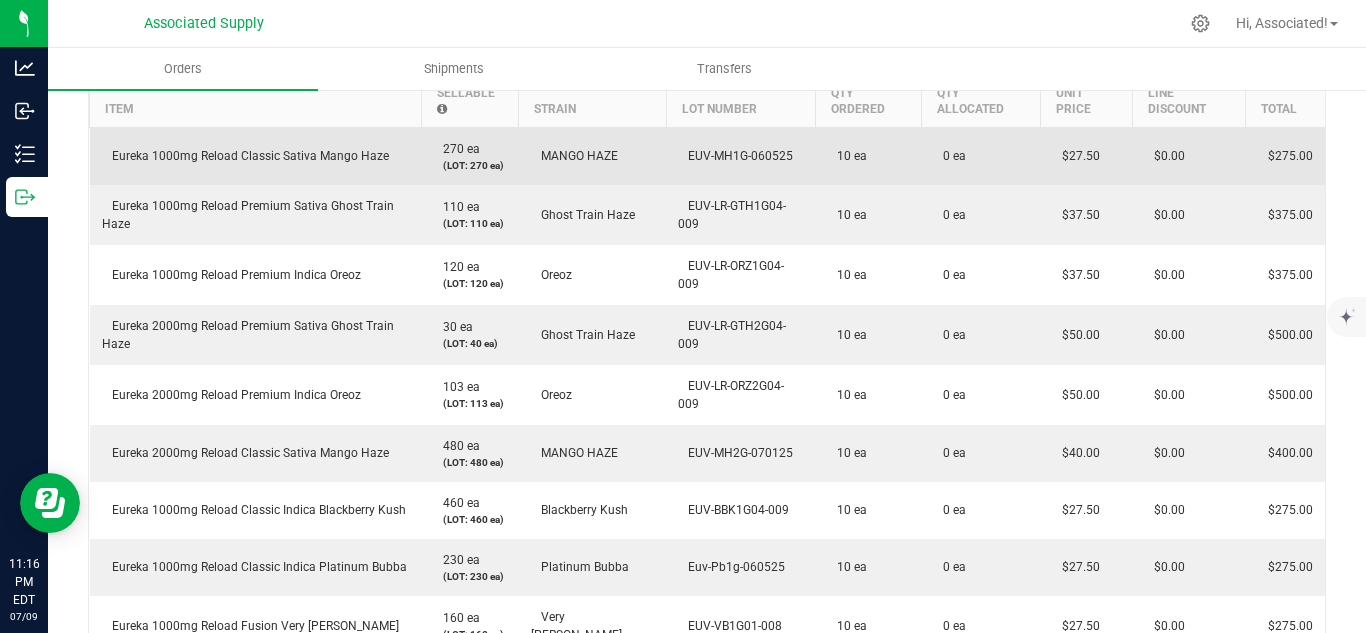 click on "$275.00" at bounding box center (1285, 156) 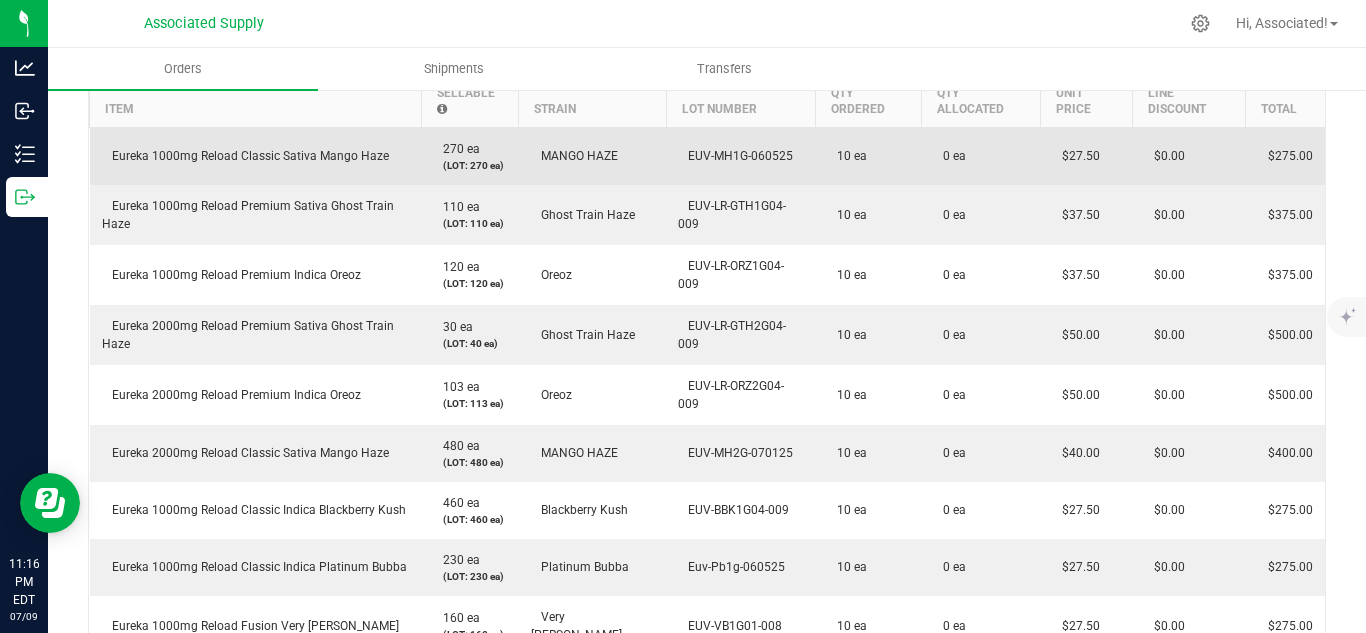 click on "$275.00" at bounding box center (1285, 156) 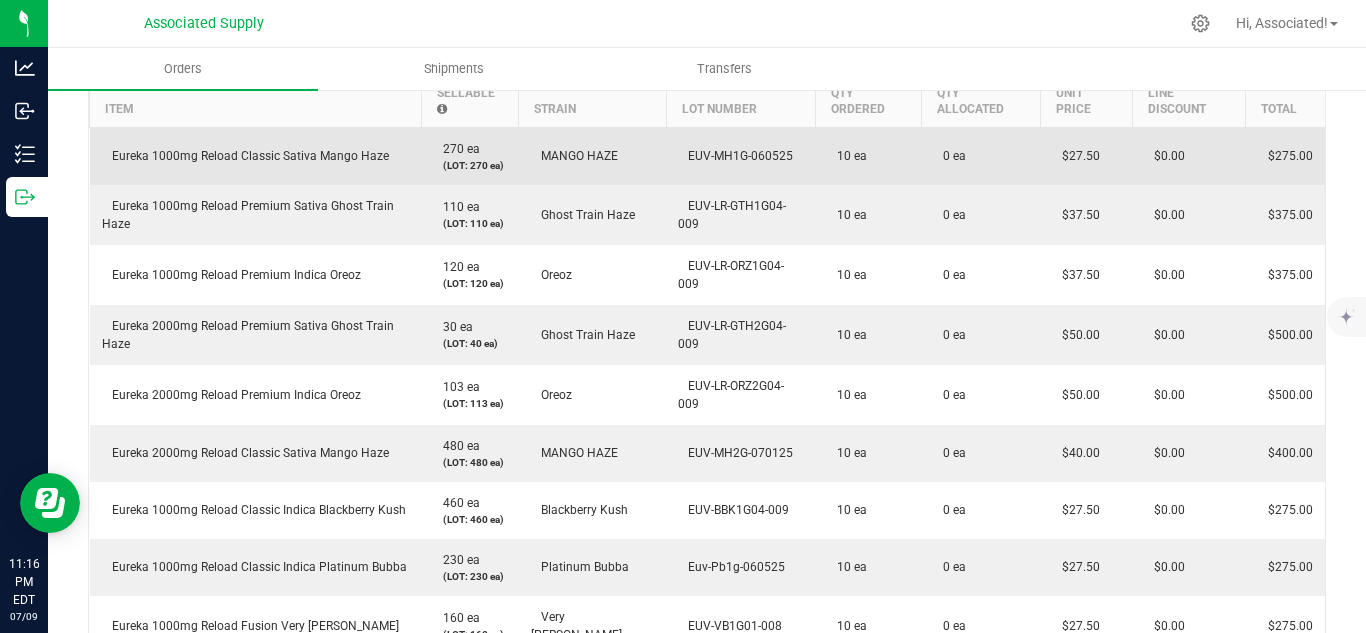 click on "Eureka 1000mg Reload Classic Sativa Mango Haze" at bounding box center [245, 156] 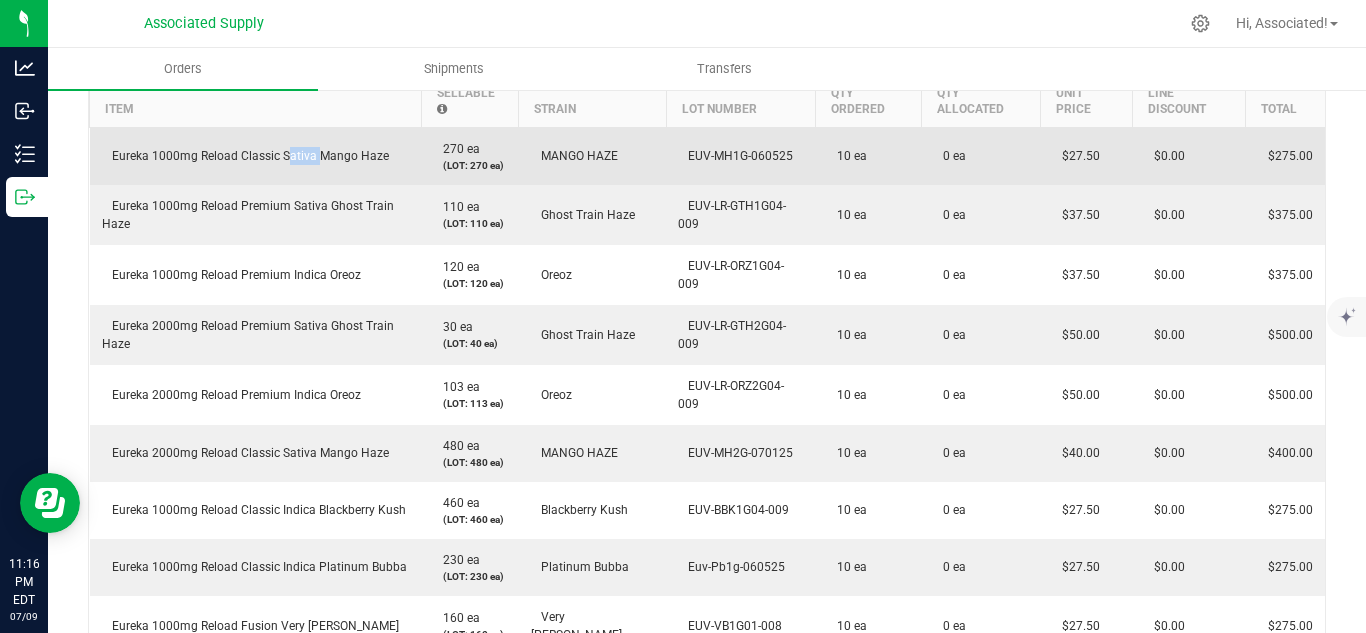 click on "Eureka 1000mg Reload Classic Sativa Mango Haze" at bounding box center (245, 156) 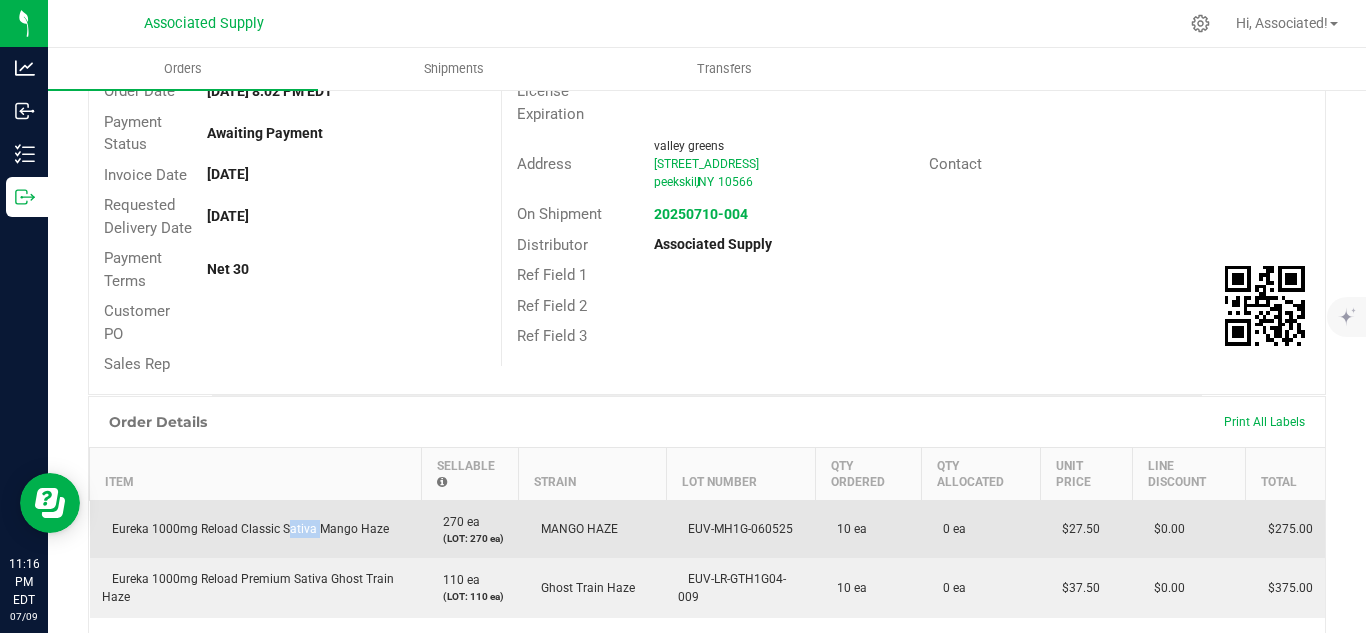 scroll, scrollTop: 0, scrollLeft: 0, axis: both 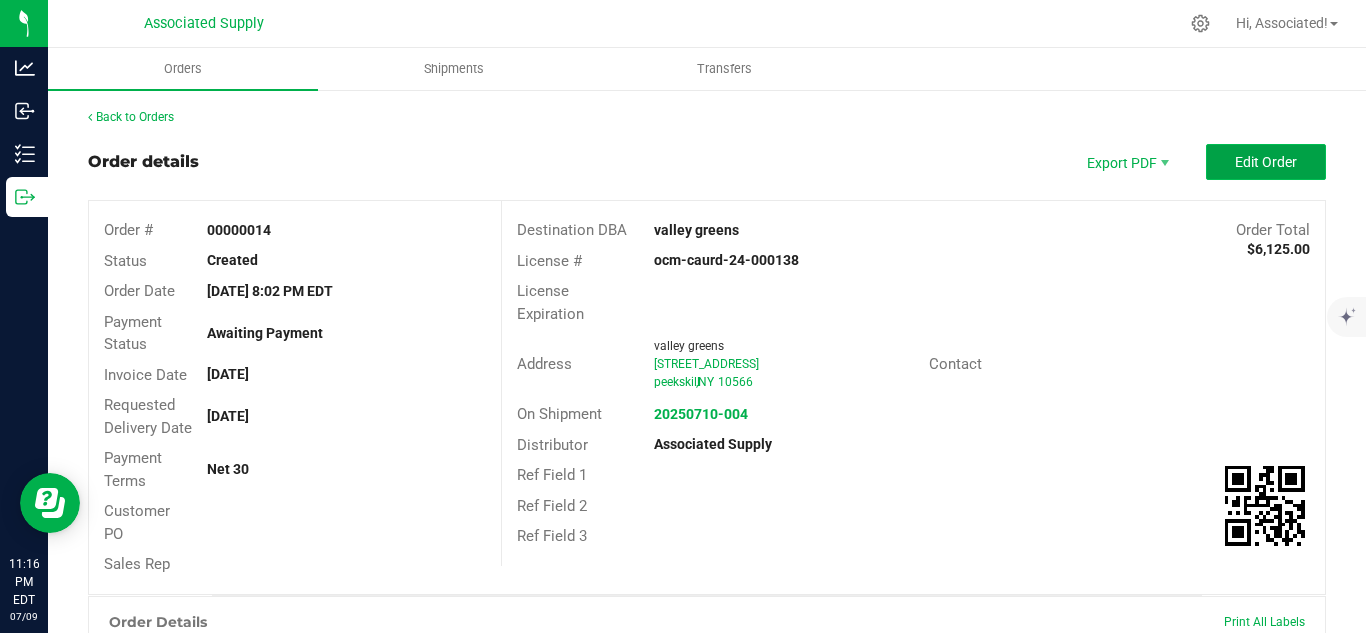 click on "Edit Order" at bounding box center (1266, 162) 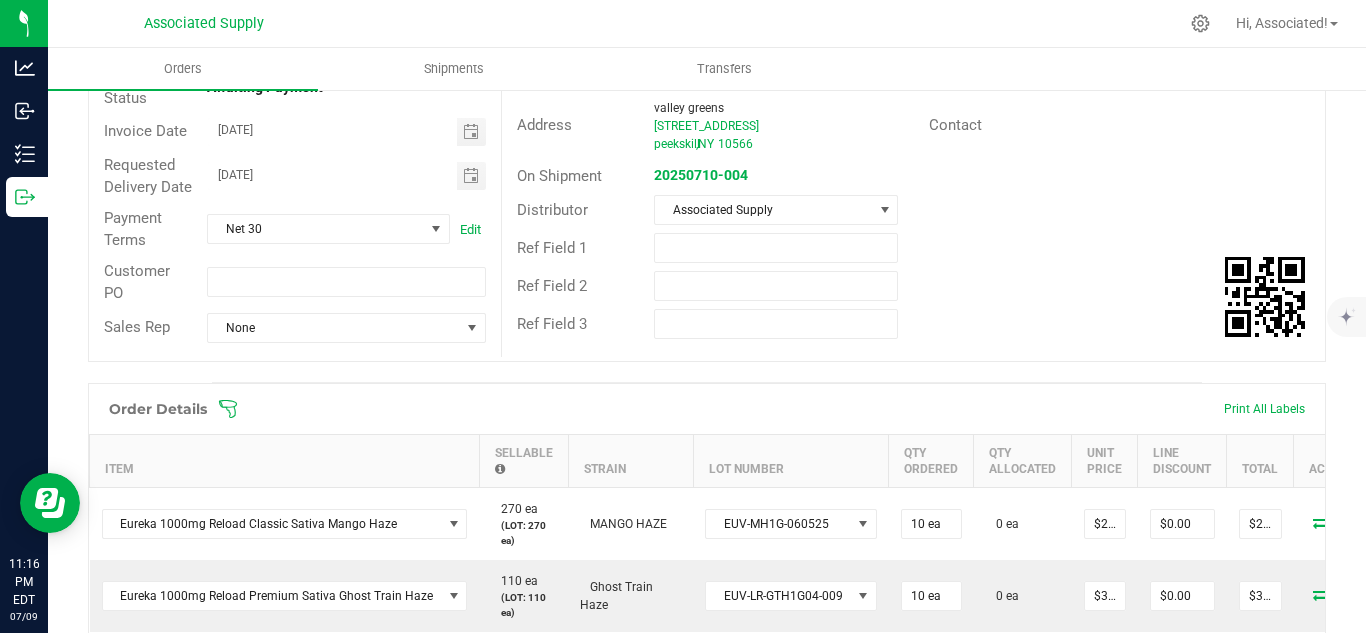 scroll, scrollTop: 247, scrollLeft: 0, axis: vertical 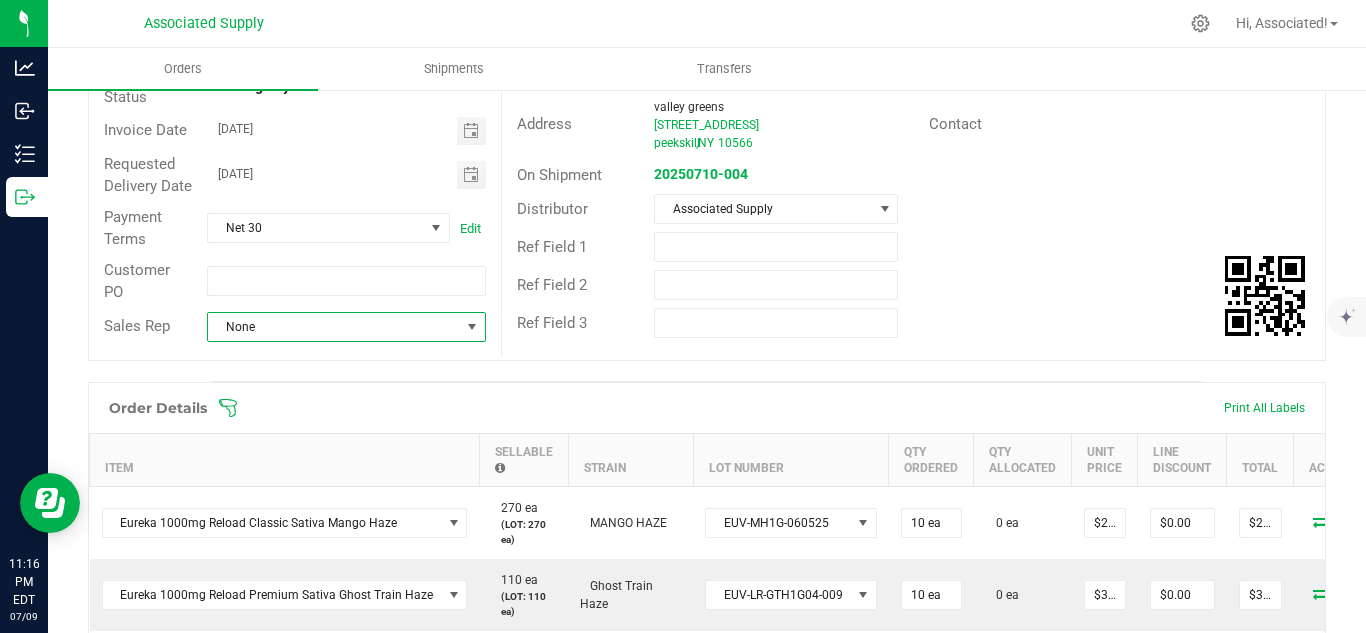click on "None" at bounding box center [334, 327] 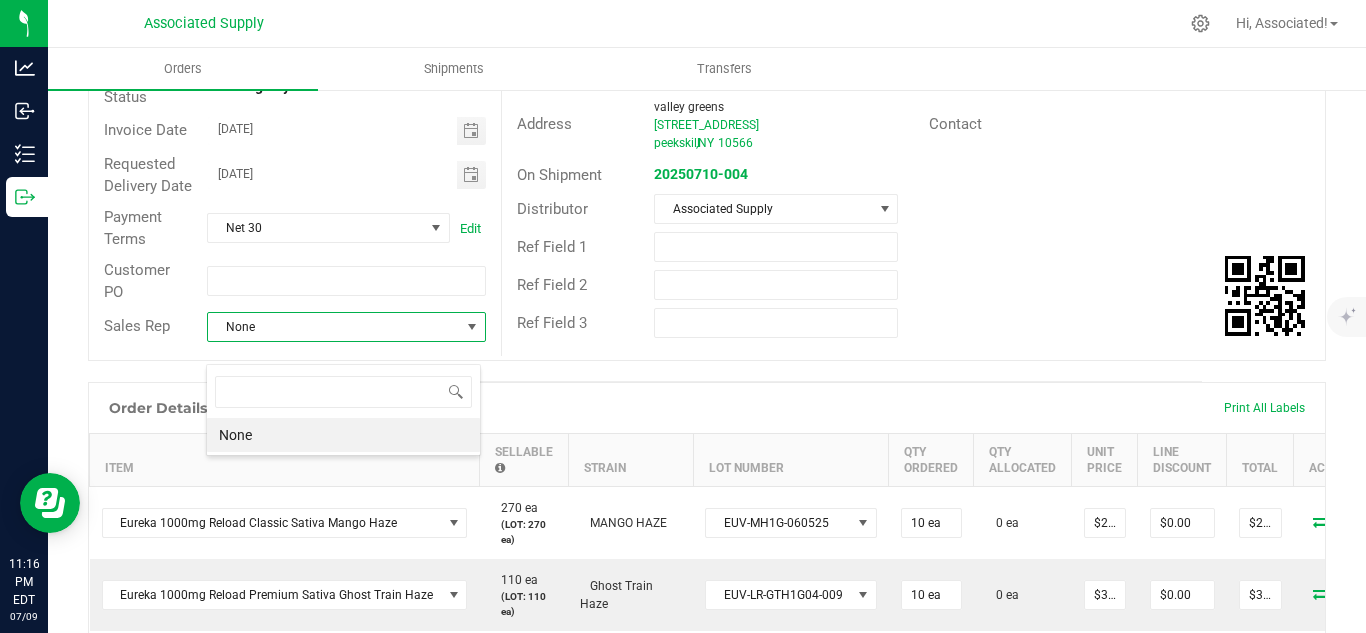 scroll, scrollTop: 99970, scrollLeft: 99725, axis: both 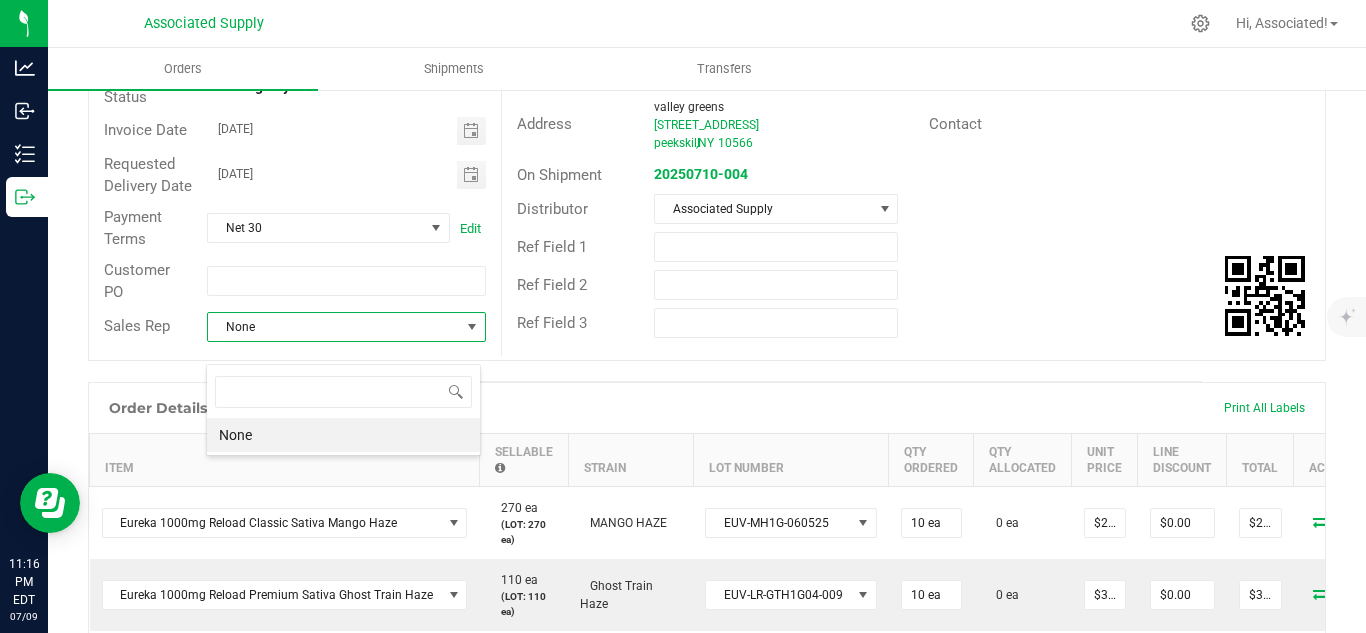 click on "None" at bounding box center [334, 327] 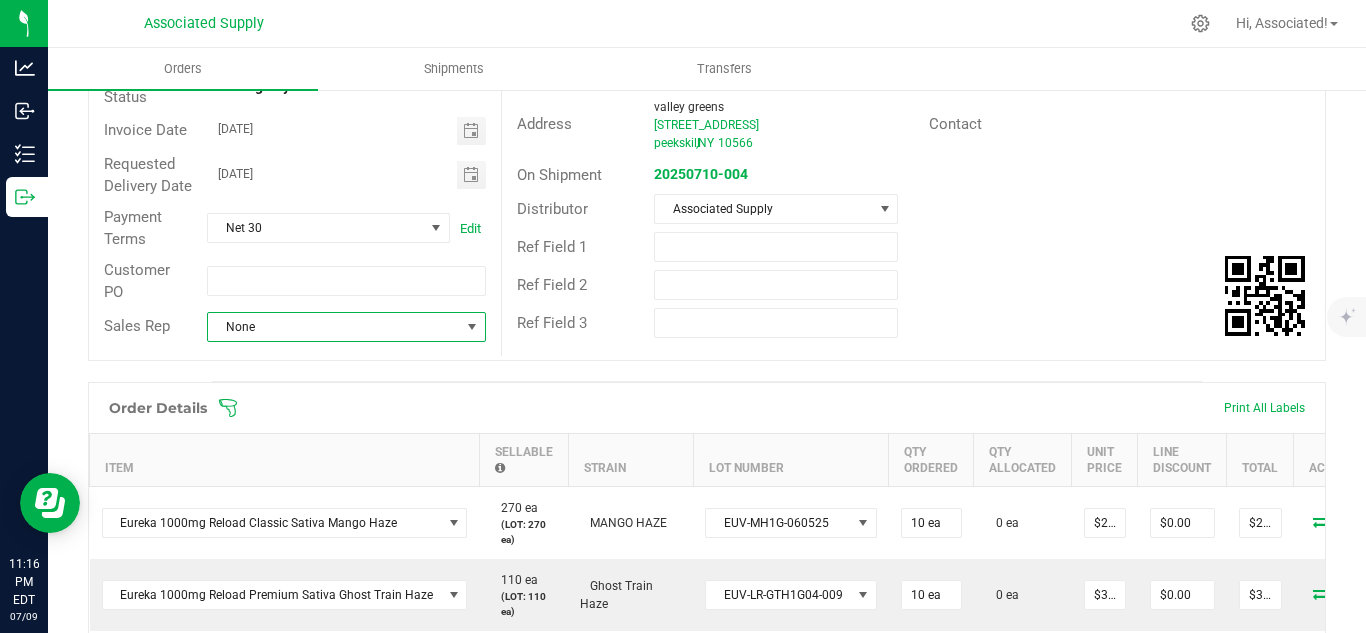 click on "Destination DBA  valley greens  Edit   Order Total   $6,125.00   License #   ocm-caurd-24-000138   License Expiration   Address  valley greens 939 central ave peekskill  ,  NY 10566  Contact   On Shipment   20250710-004   Distributor  Associated Supply  Ref Field 1   Ref Field 2   Ref Field 3" at bounding box center (913, 155) 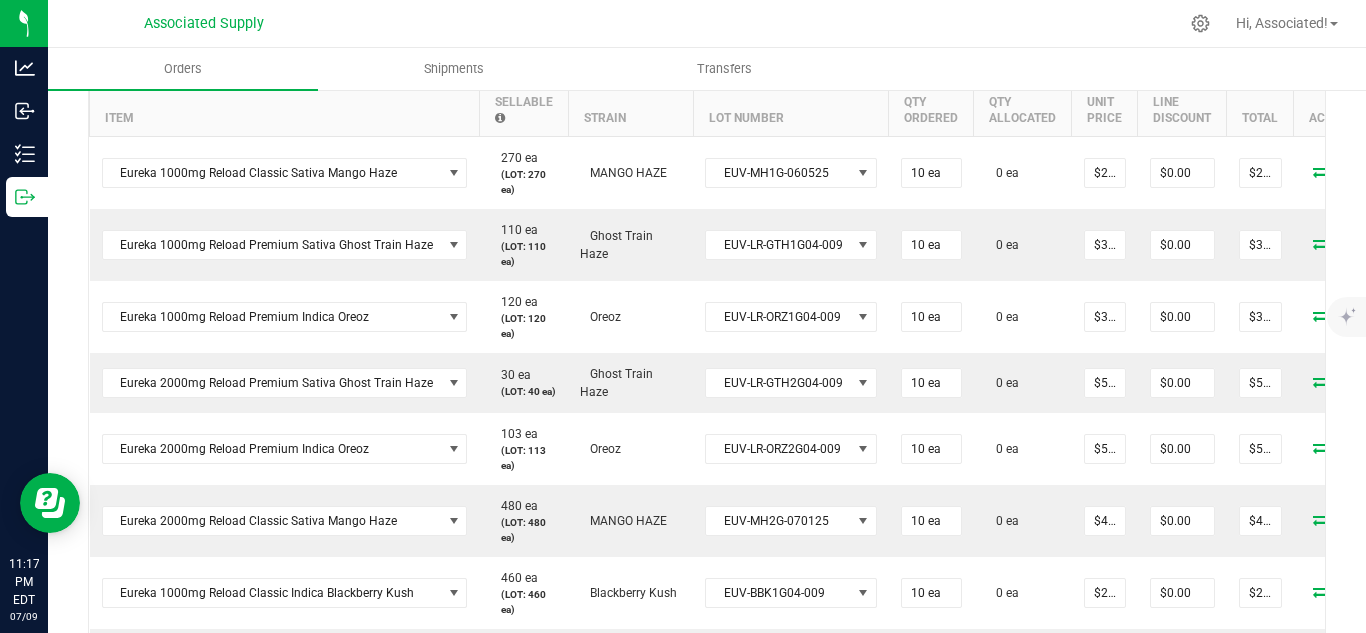scroll, scrollTop: 0, scrollLeft: 0, axis: both 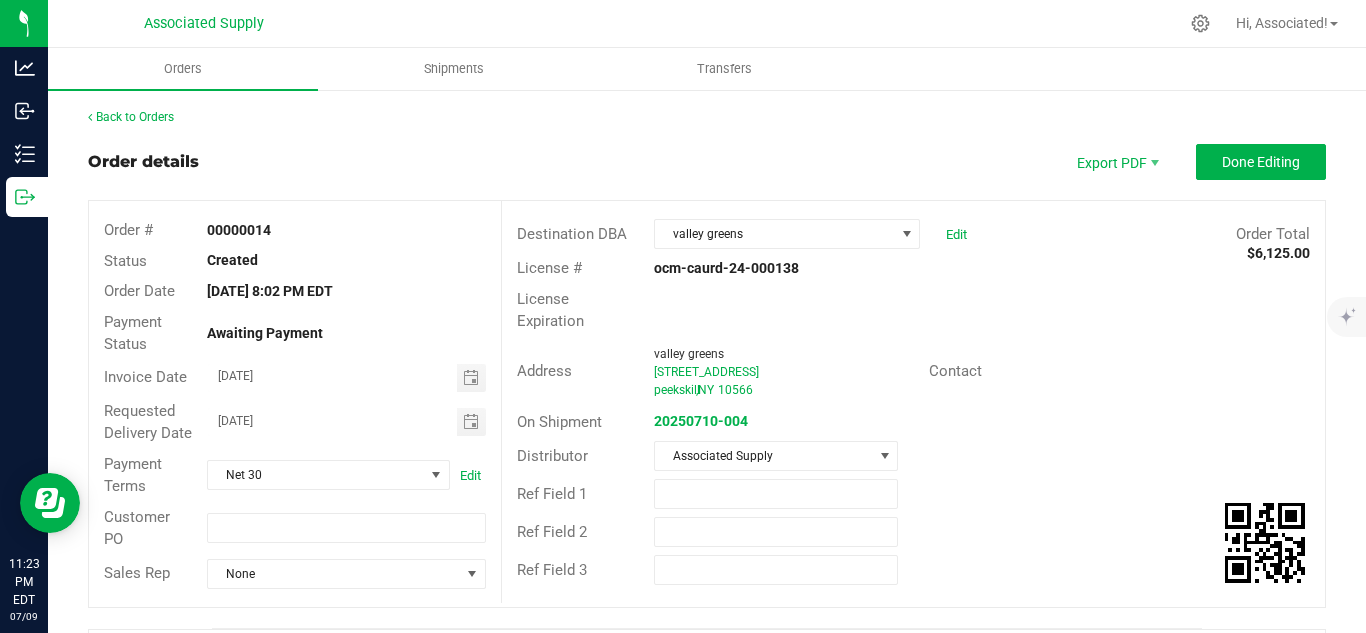 click on "Order details   Export PDF   Done Editing" at bounding box center (707, 162) 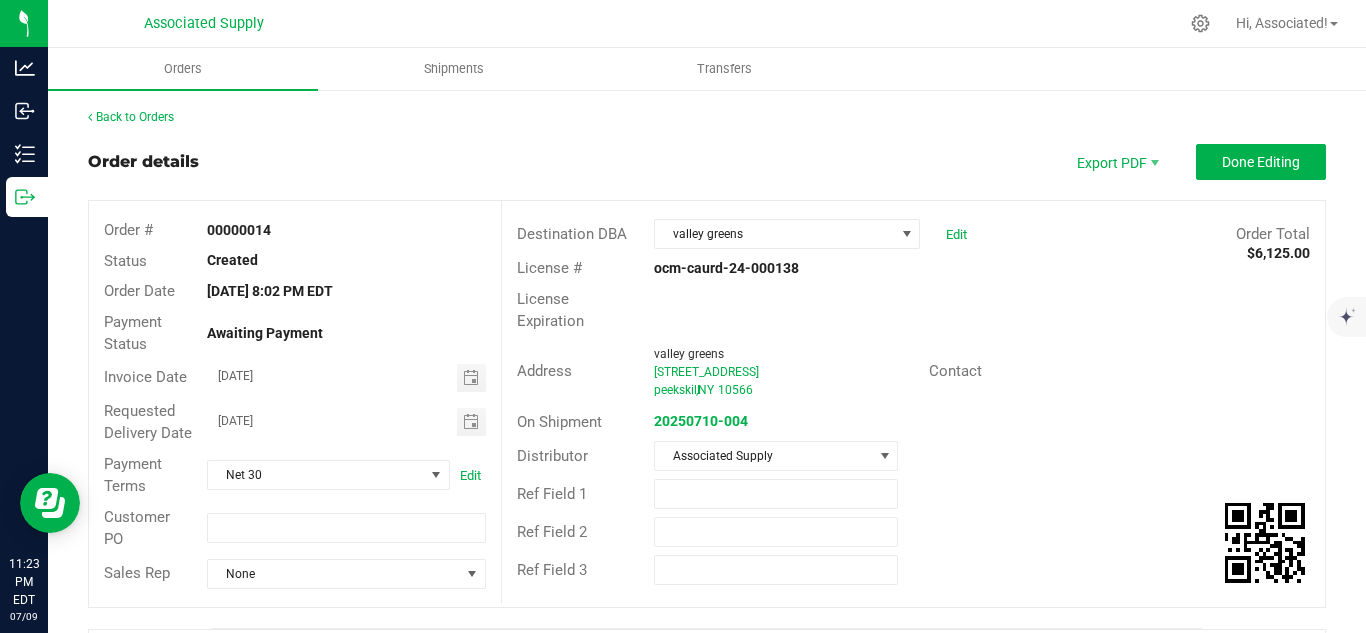 click 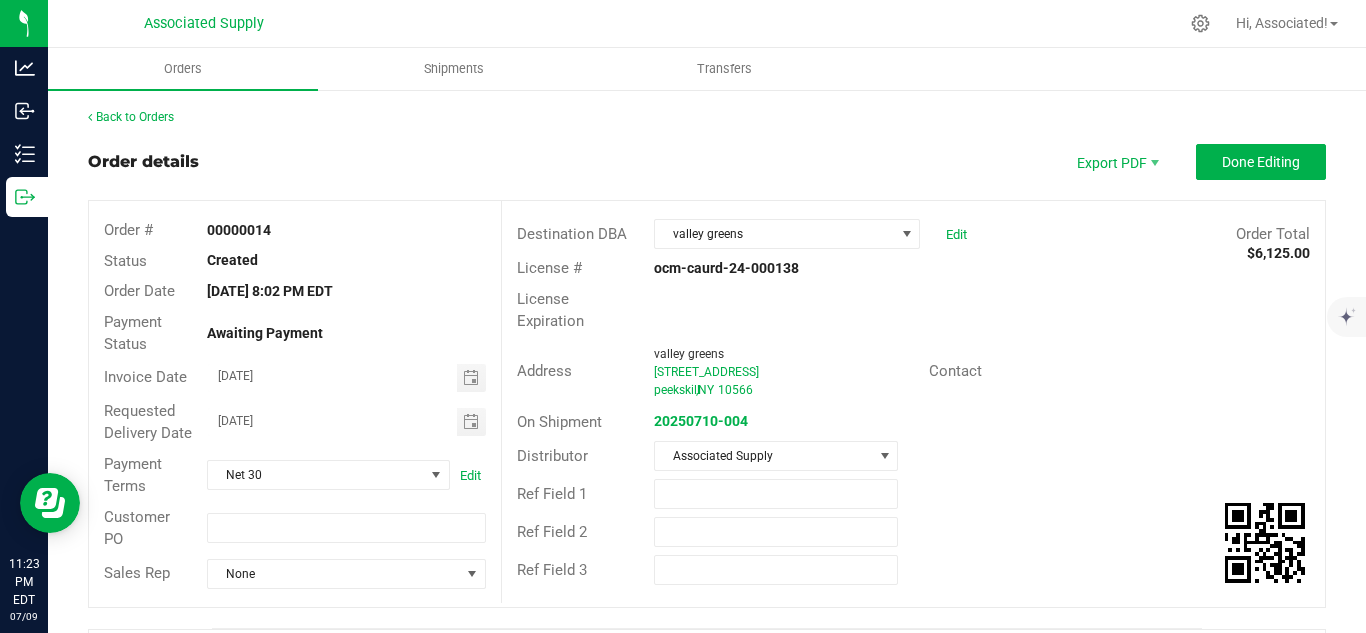 click on "Configuration" 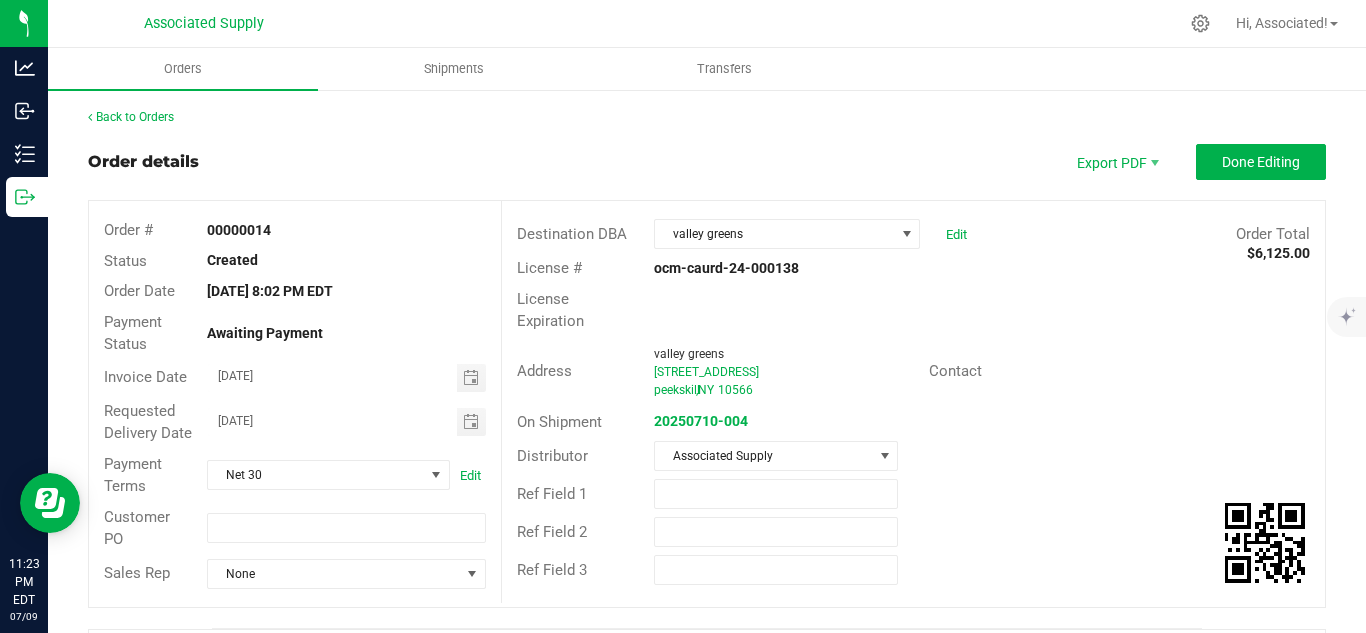 click on "Configuration" 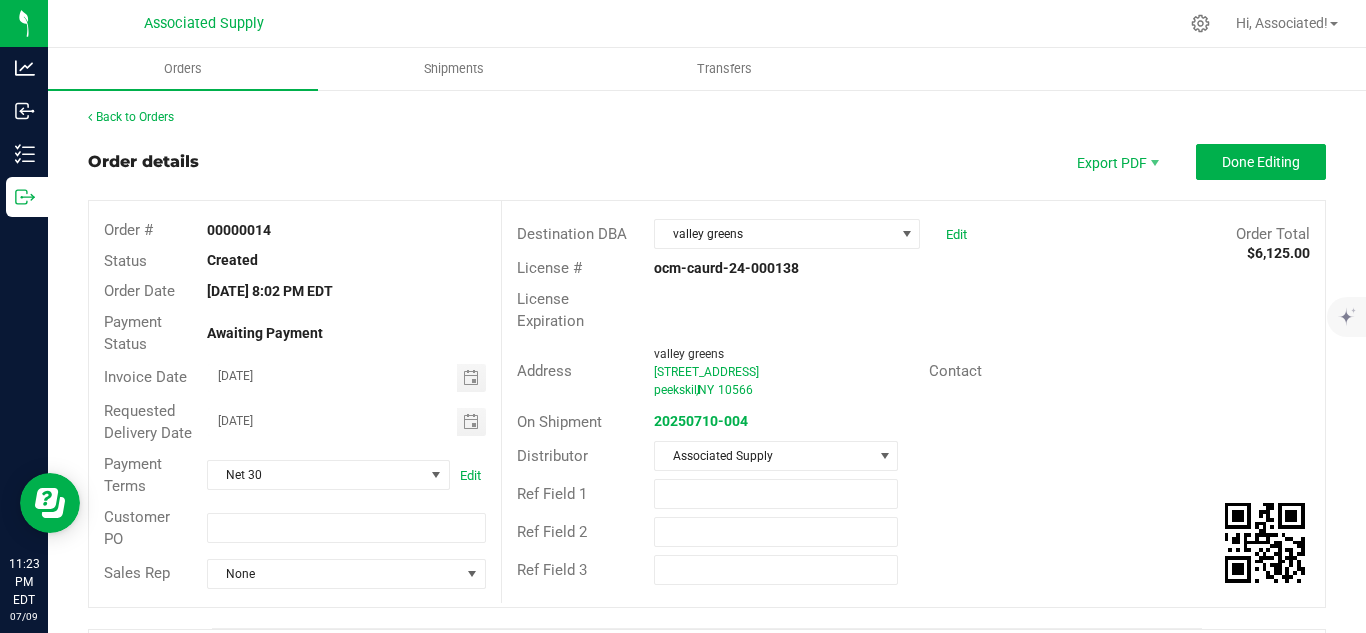 scroll, scrollTop: 0, scrollLeft: 0, axis: both 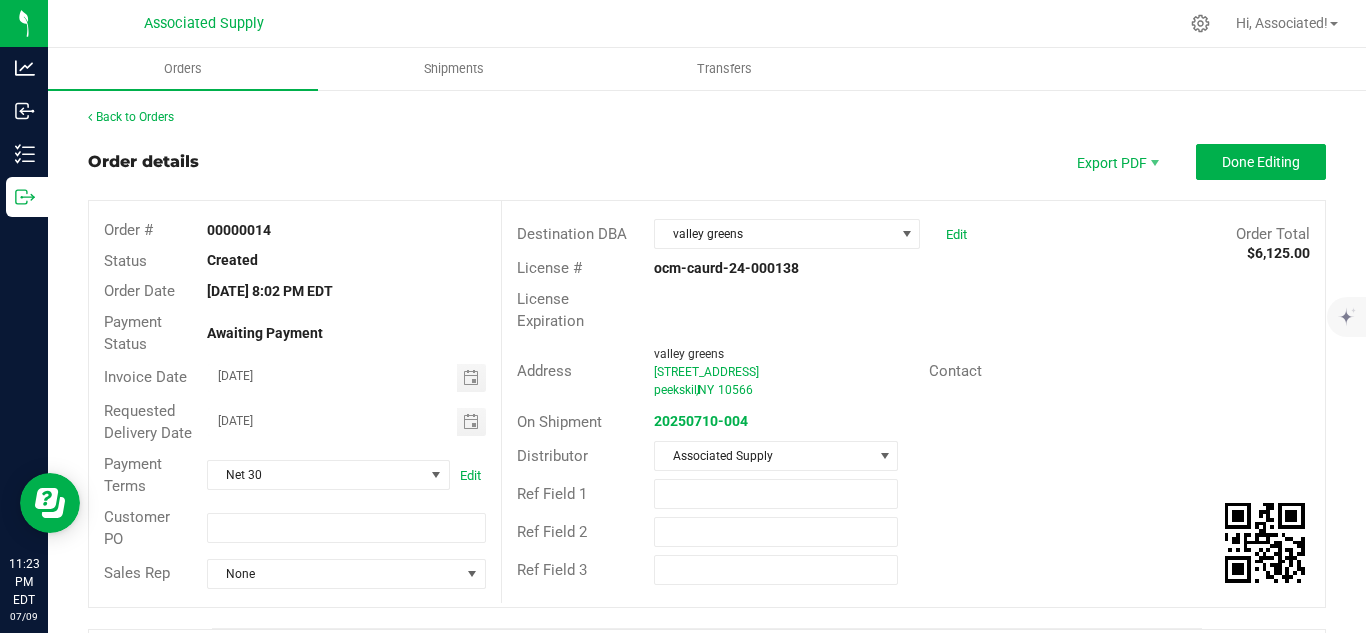 click 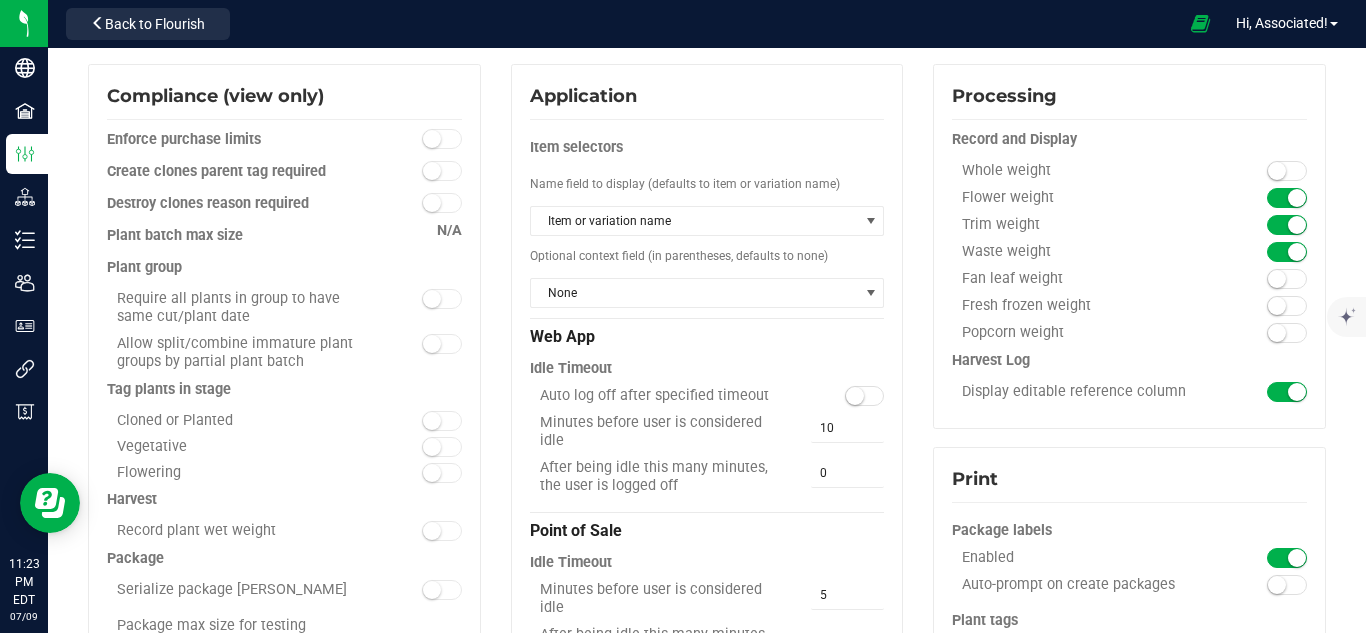 scroll, scrollTop: 0, scrollLeft: 0, axis: both 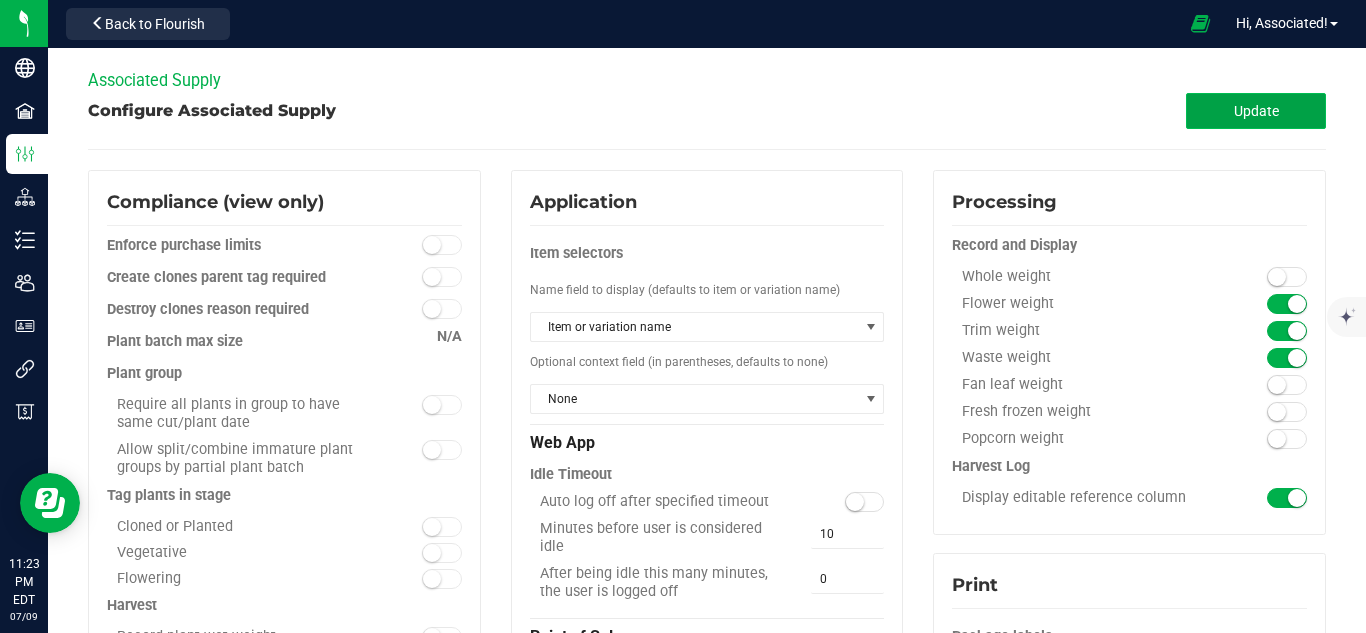 click on "Update" at bounding box center [1256, 111] 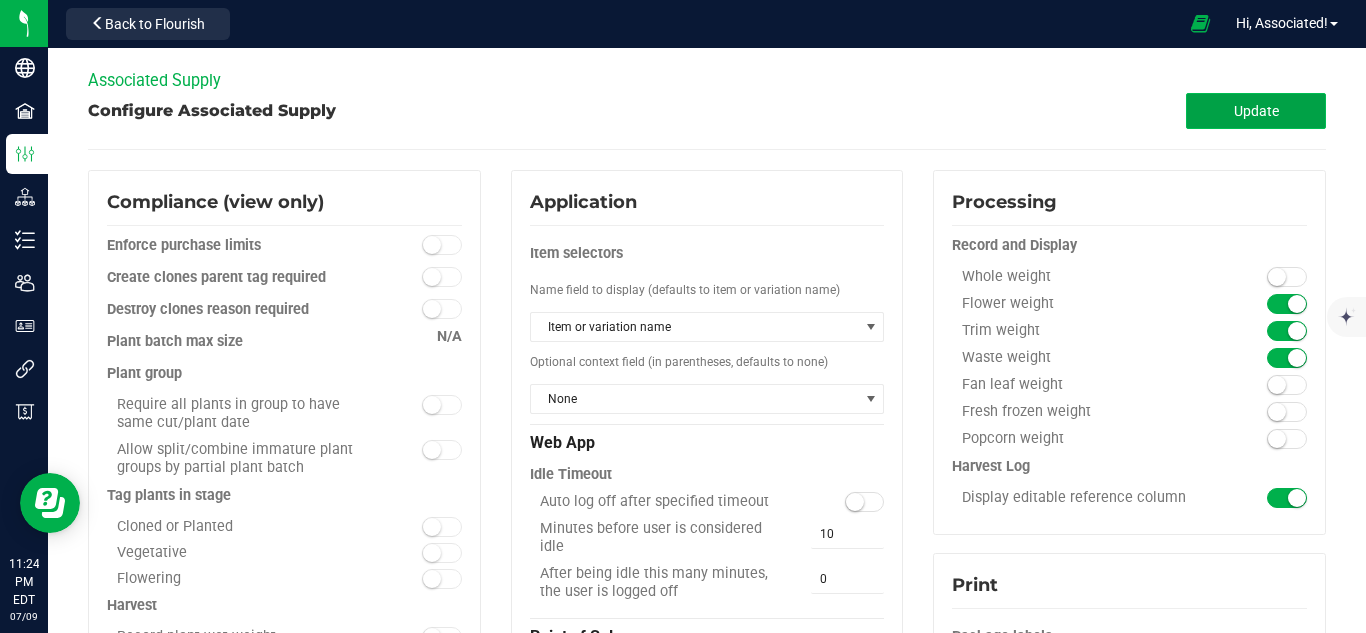 click on "Update" at bounding box center [1256, 111] 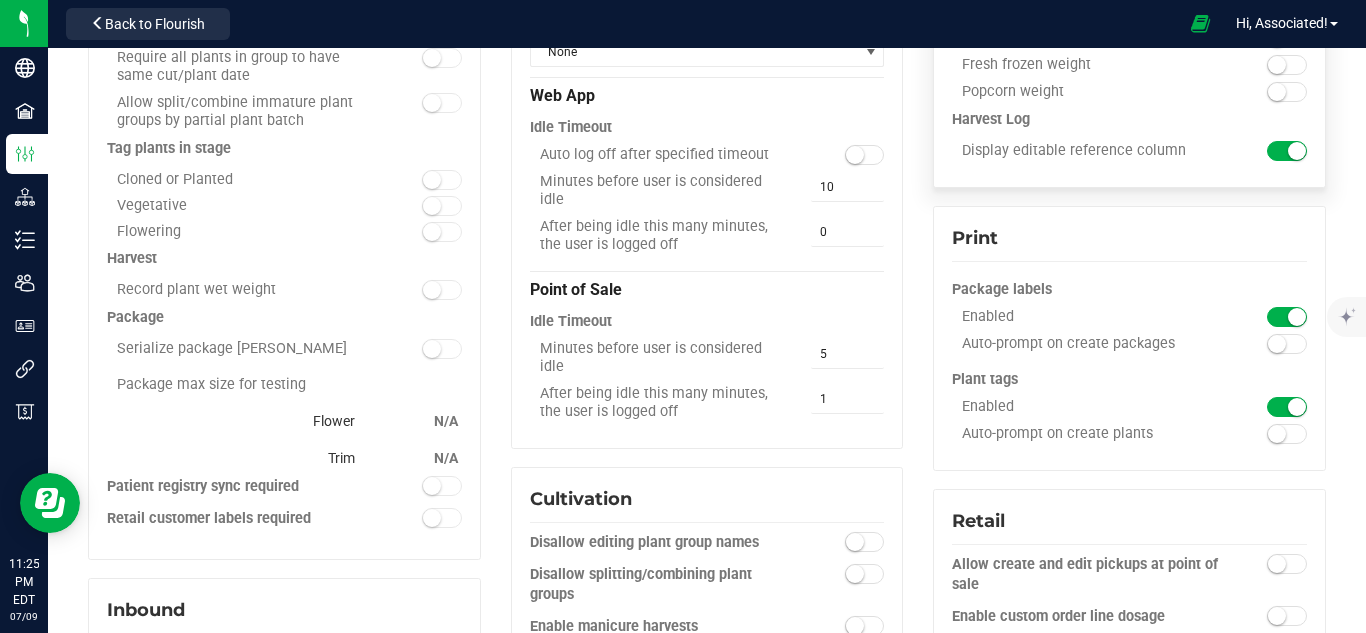 scroll, scrollTop: 0, scrollLeft: 0, axis: both 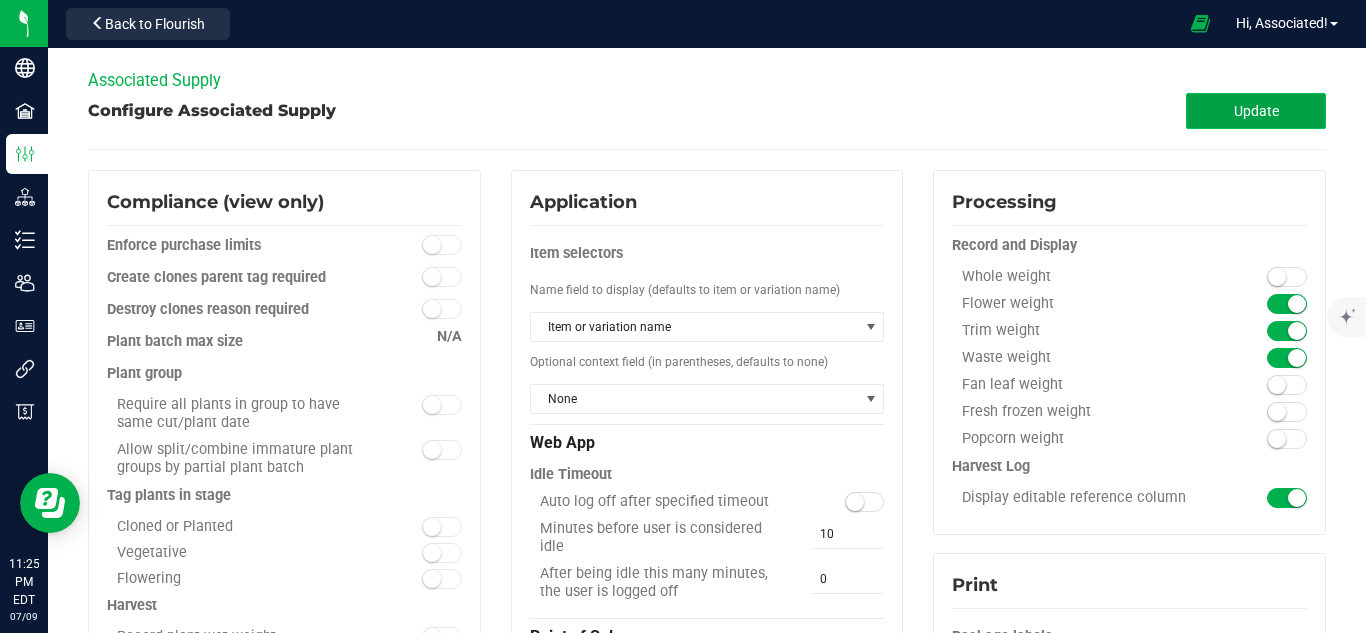 click on "Update" at bounding box center [1256, 111] 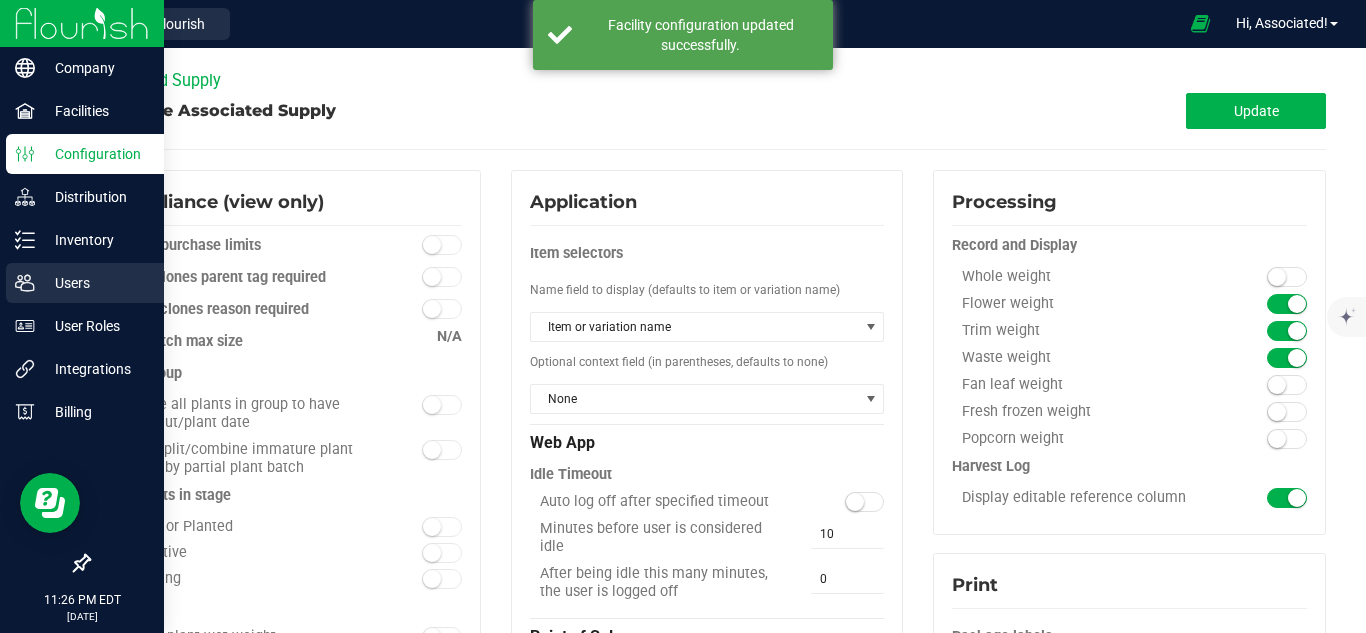 click 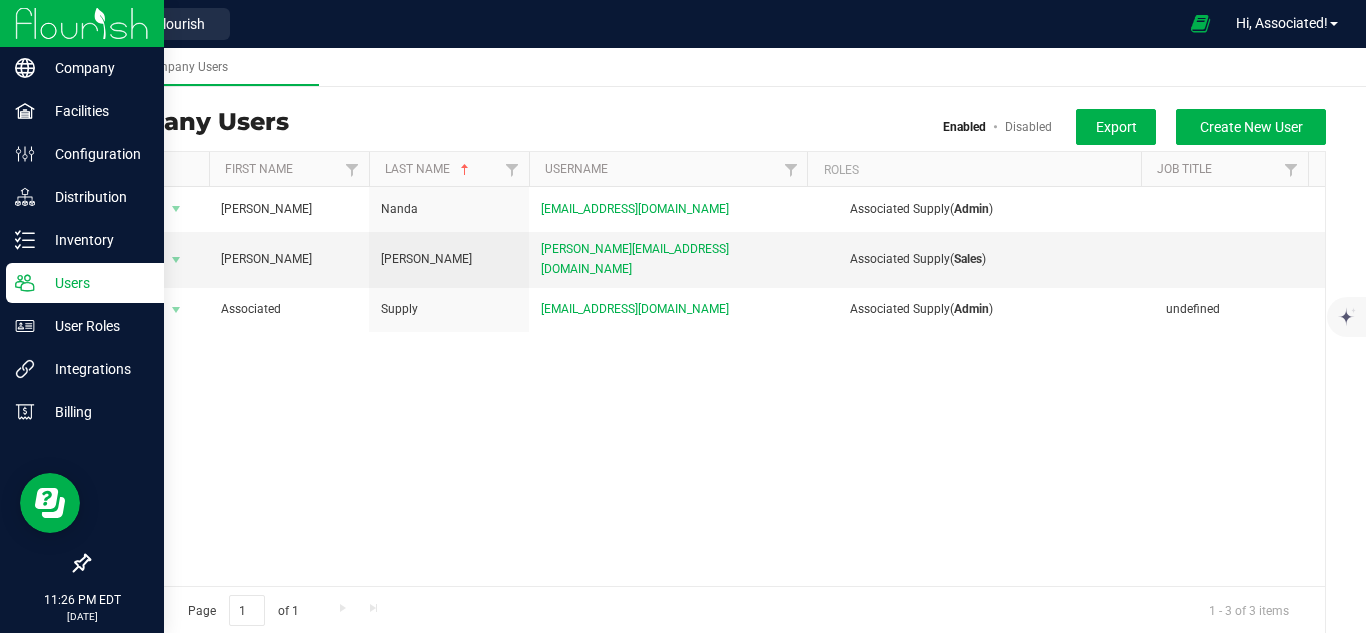 click on "Users" at bounding box center (95, 283) 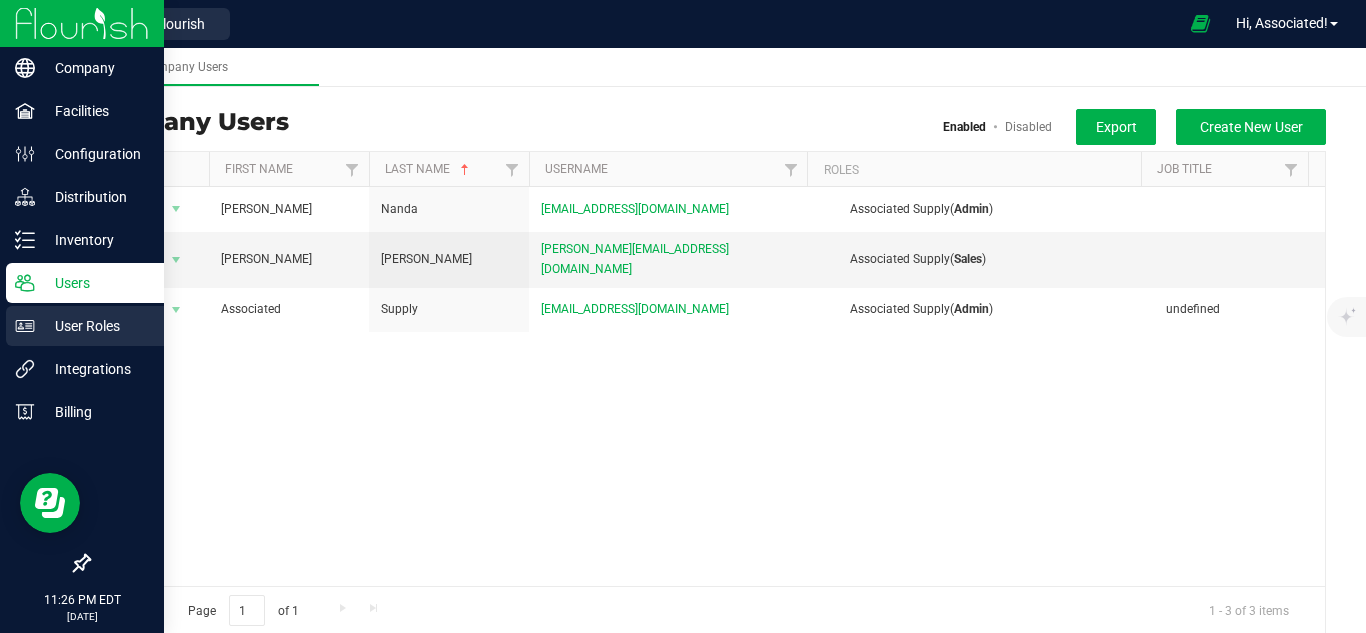 click on "User Roles" at bounding box center [95, 326] 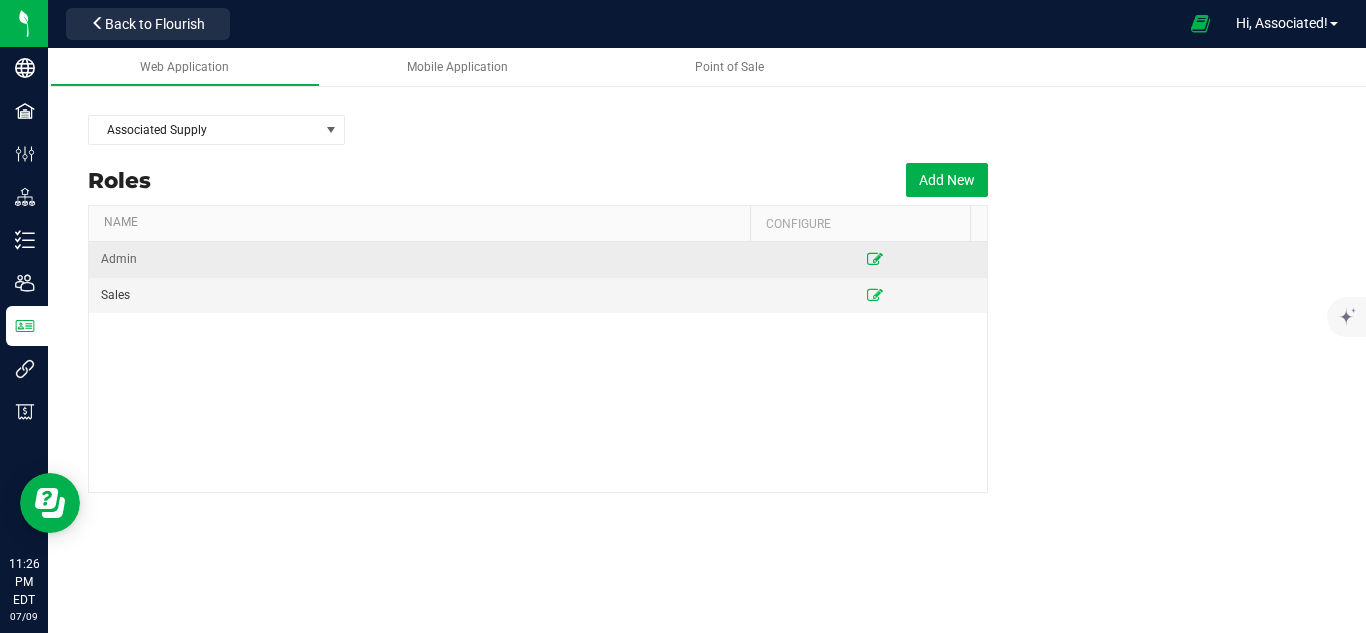 click at bounding box center (875, 259) 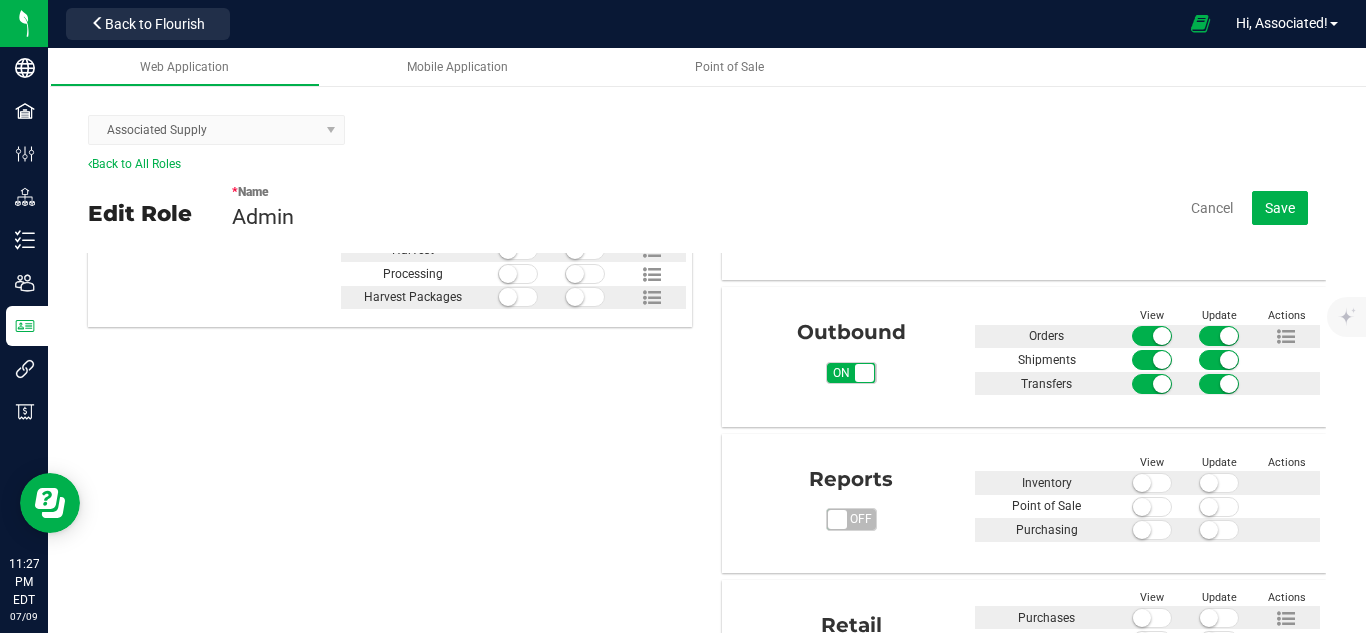 scroll, scrollTop: 745, scrollLeft: 0, axis: vertical 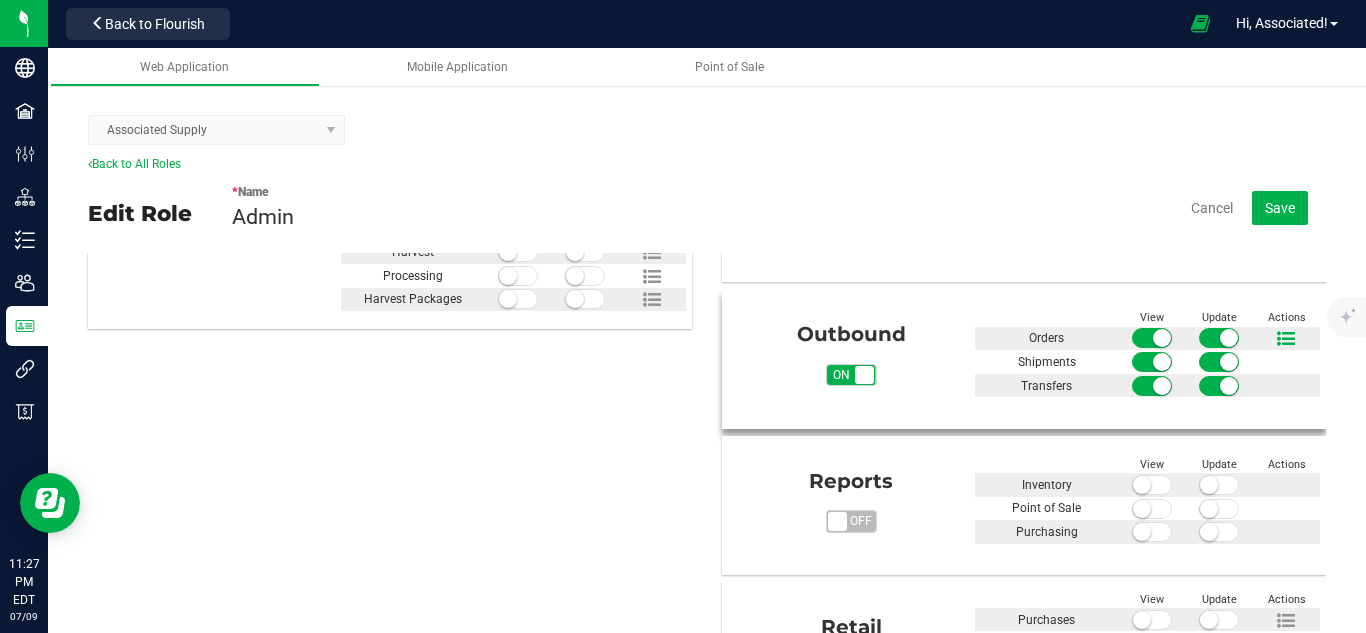 click at bounding box center [1286, 339] 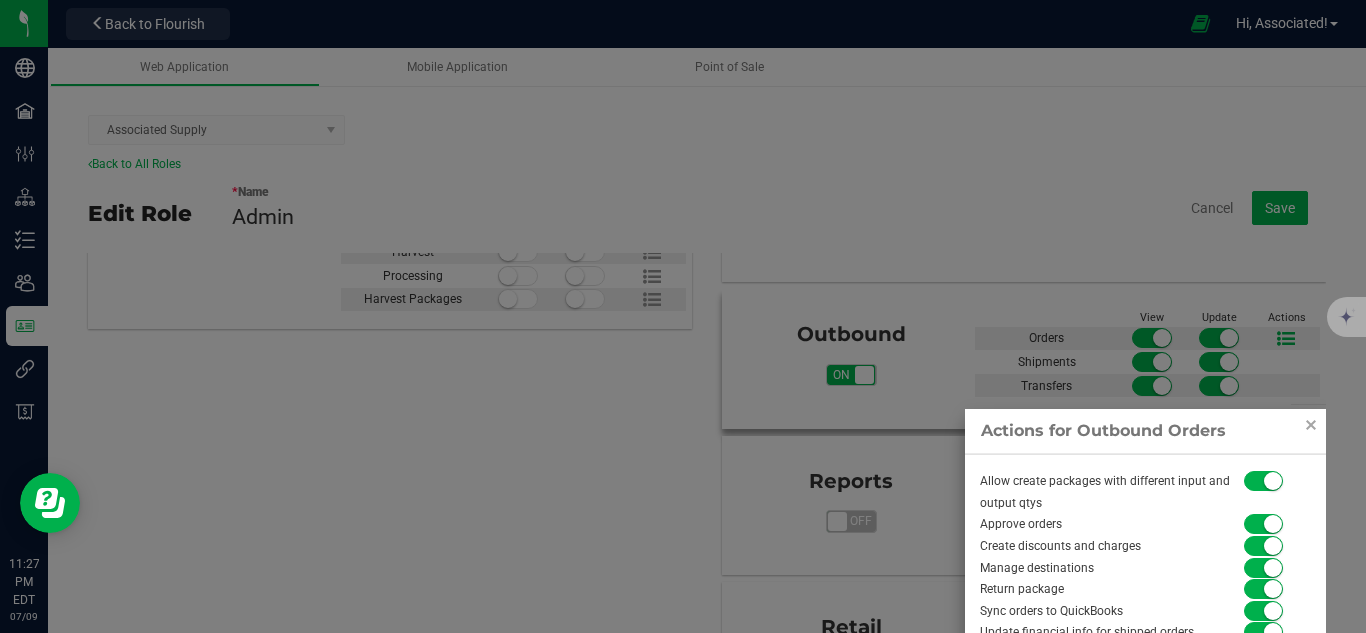 scroll, scrollTop: 613, scrollLeft: 0, axis: vertical 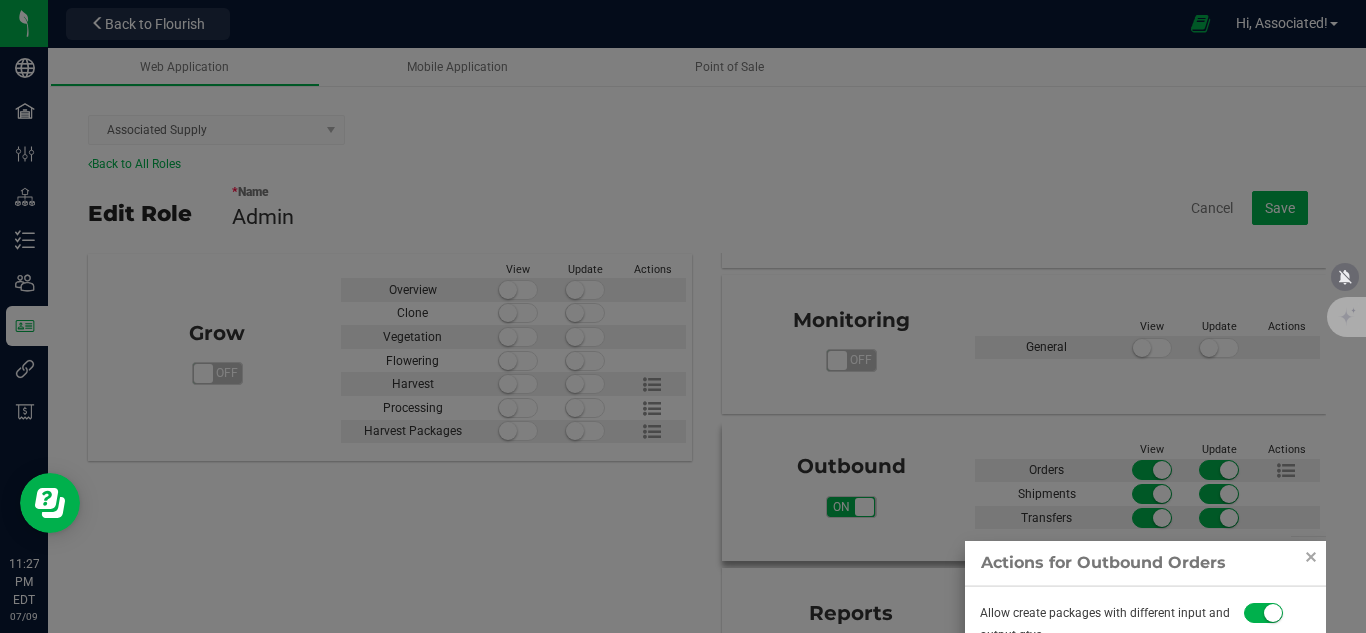 click at bounding box center [683, 316] 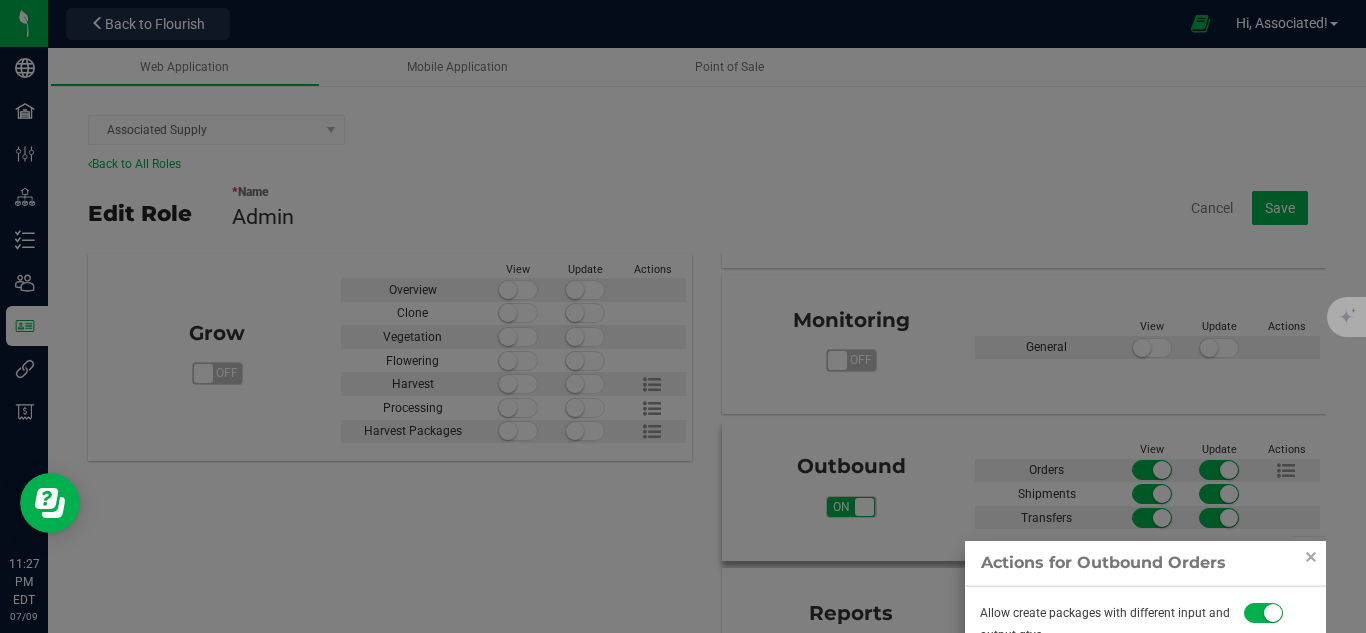 scroll, scrollTop: 744, scrollLeft: 0, axis: vertical 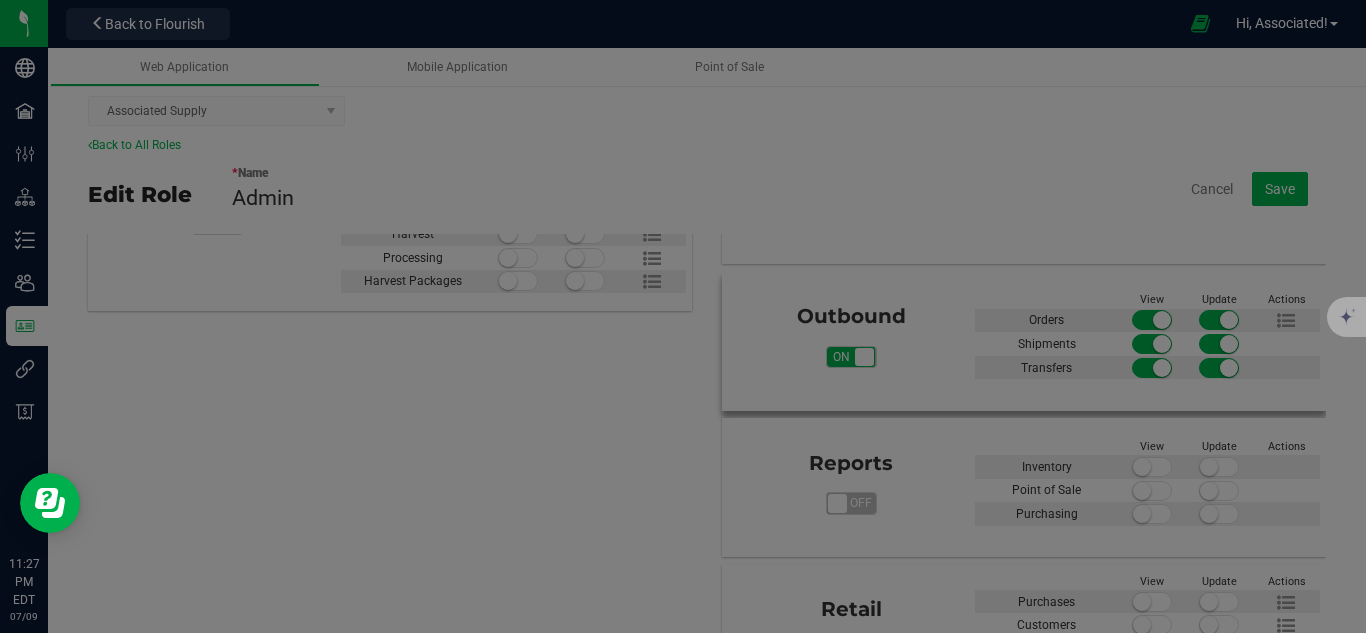 drag, startPoint x: 1239, startPoint y: 564, endPoint x: 852, endPoint y: 379, distance: 428.94522 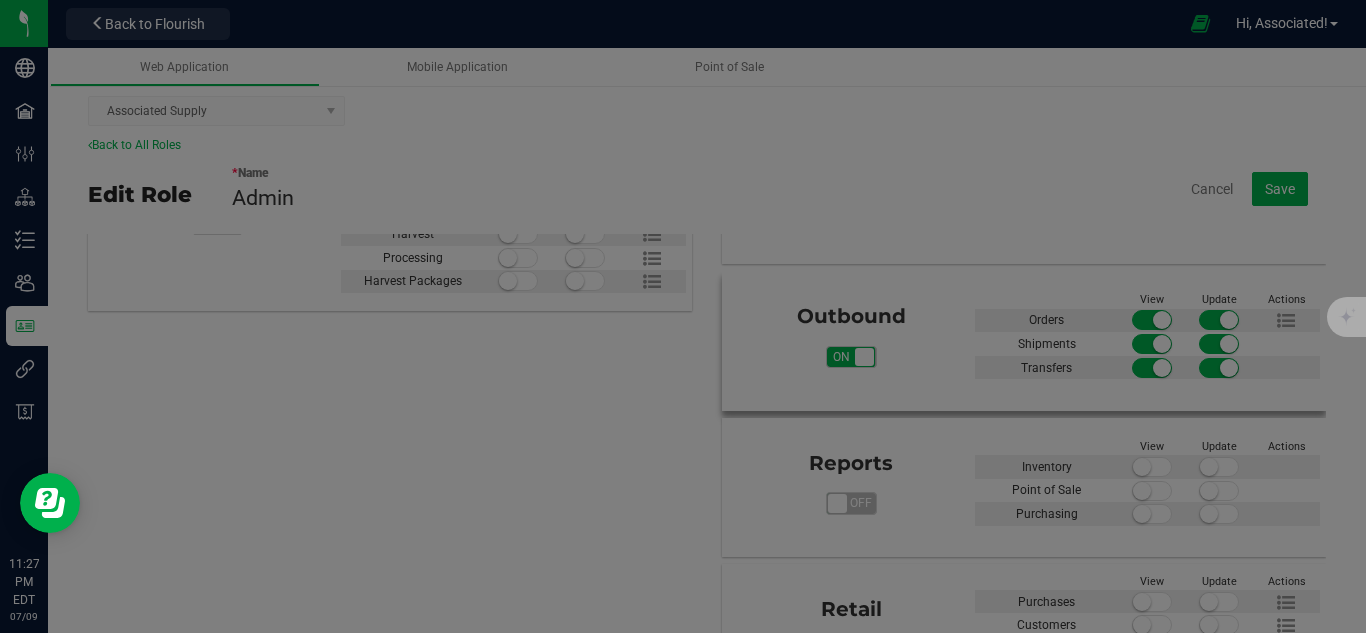 click on "Outbound
on  	                 off
View
Update
Actions
Orders
Shipments
Transfers" at bounding box center [1024, 340] 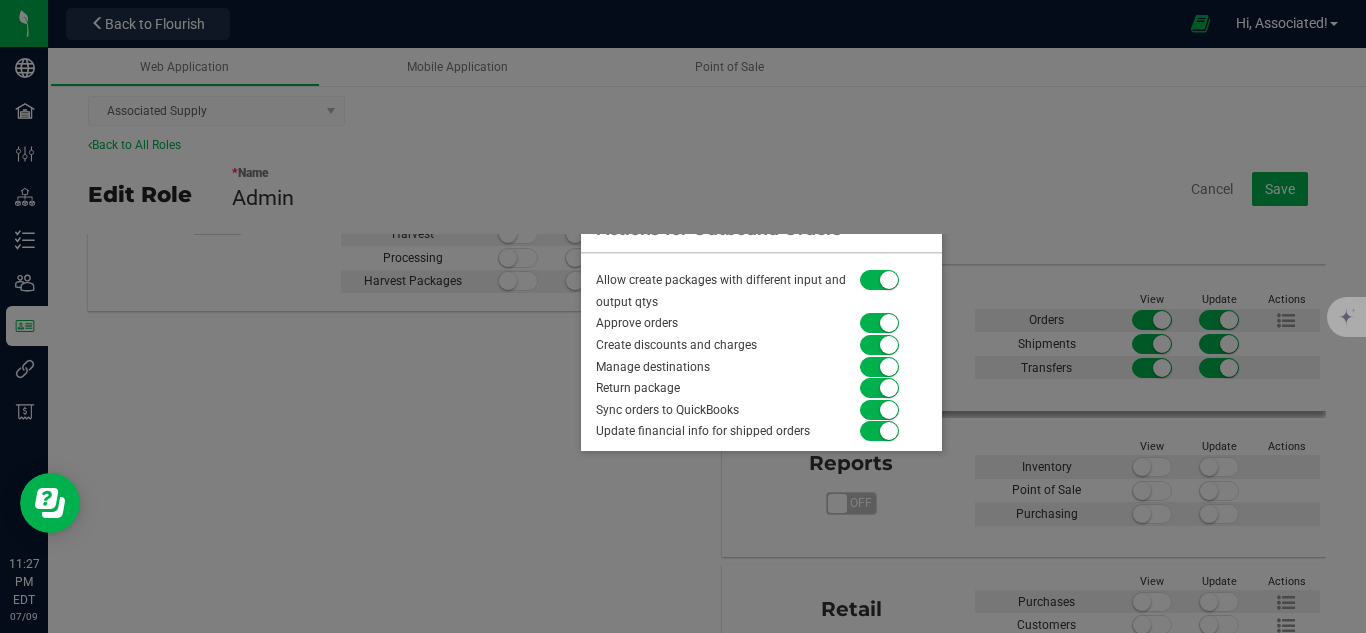 scroll, scrollTop: 8, scrollLeft: 0, axis: vertical 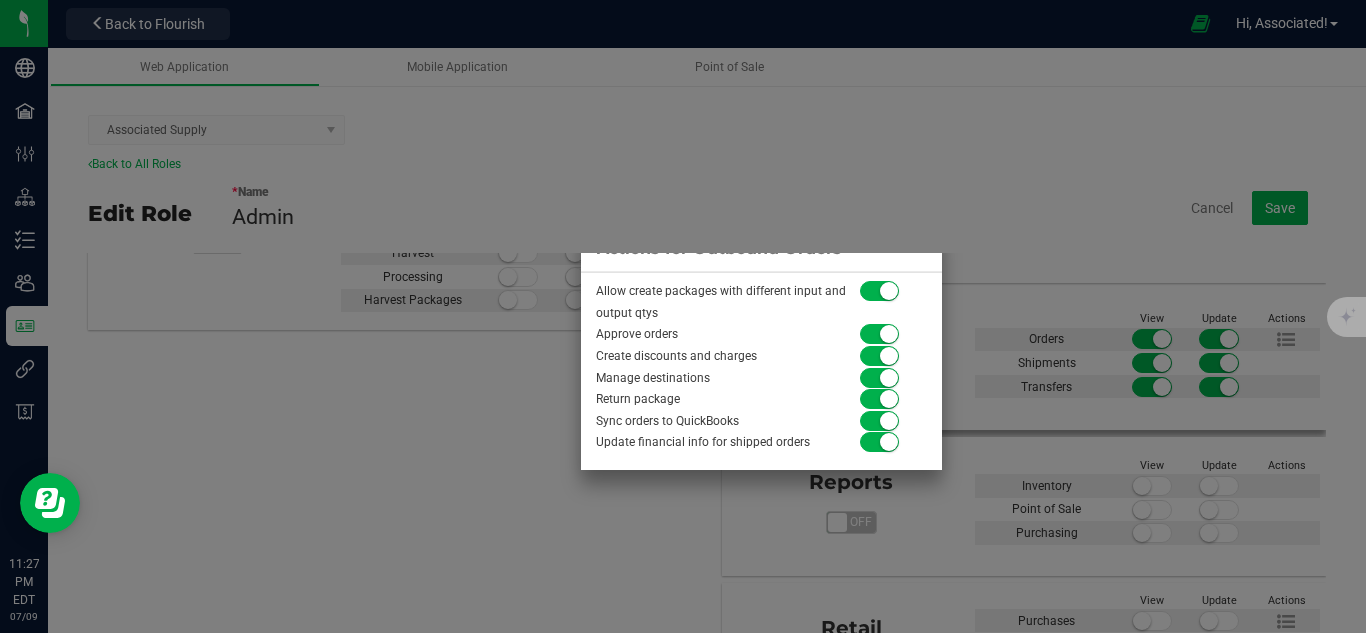 click at bounding box center (683, 316) 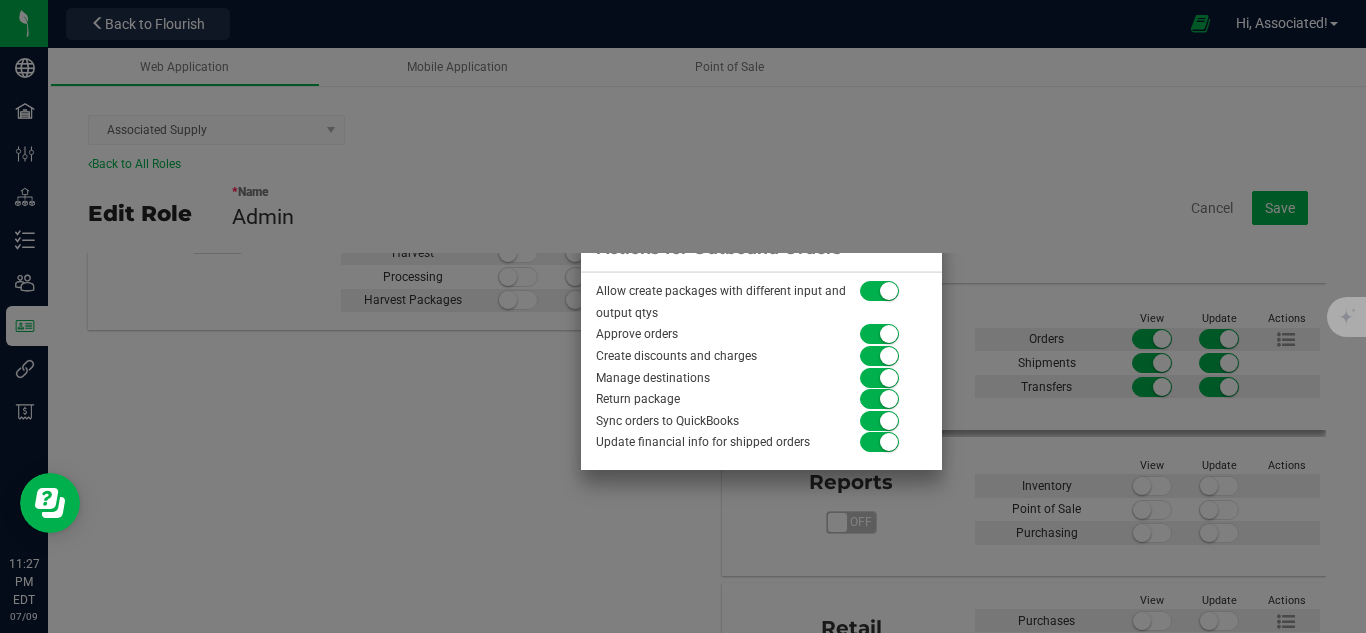 click at bounding box center [683, 316] 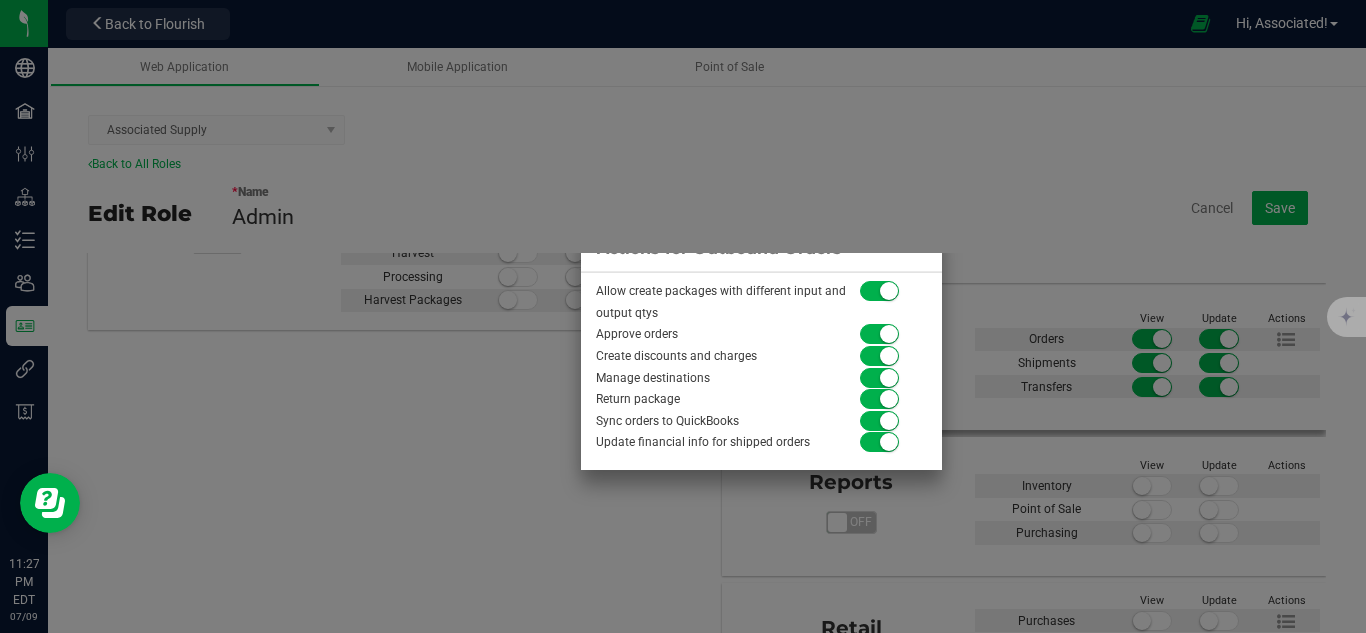 click at bounding box center [683, 316] 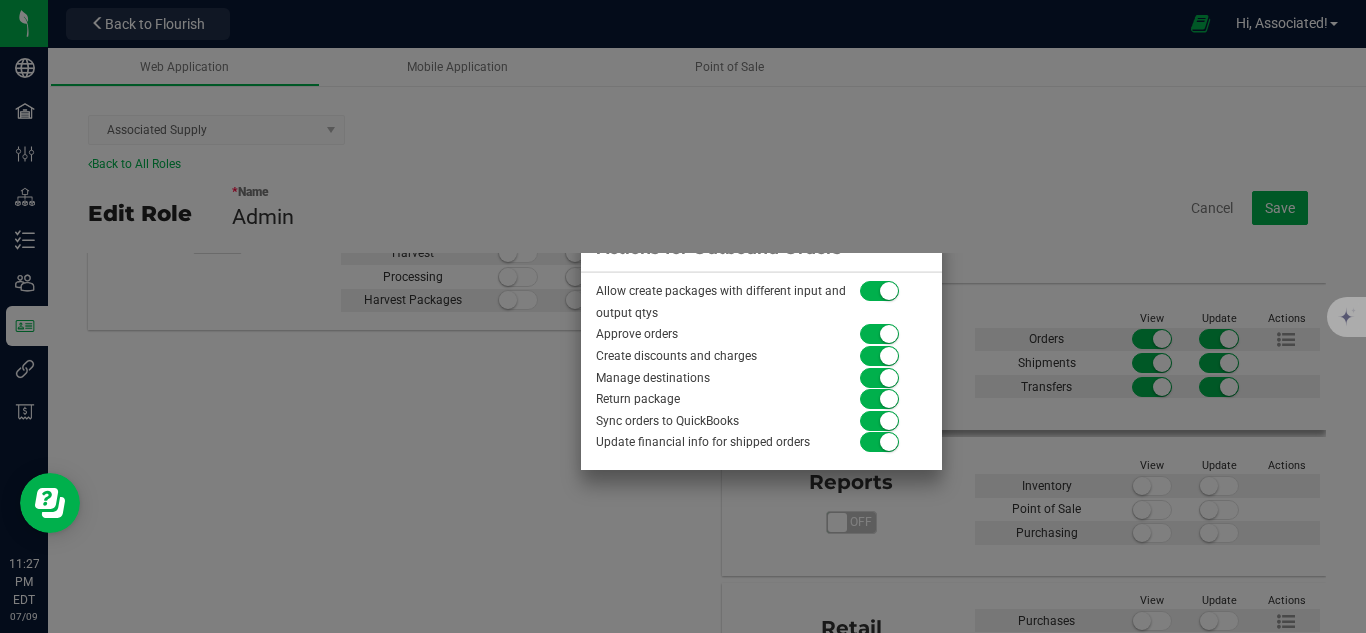 click at bounding box center (683, 316) 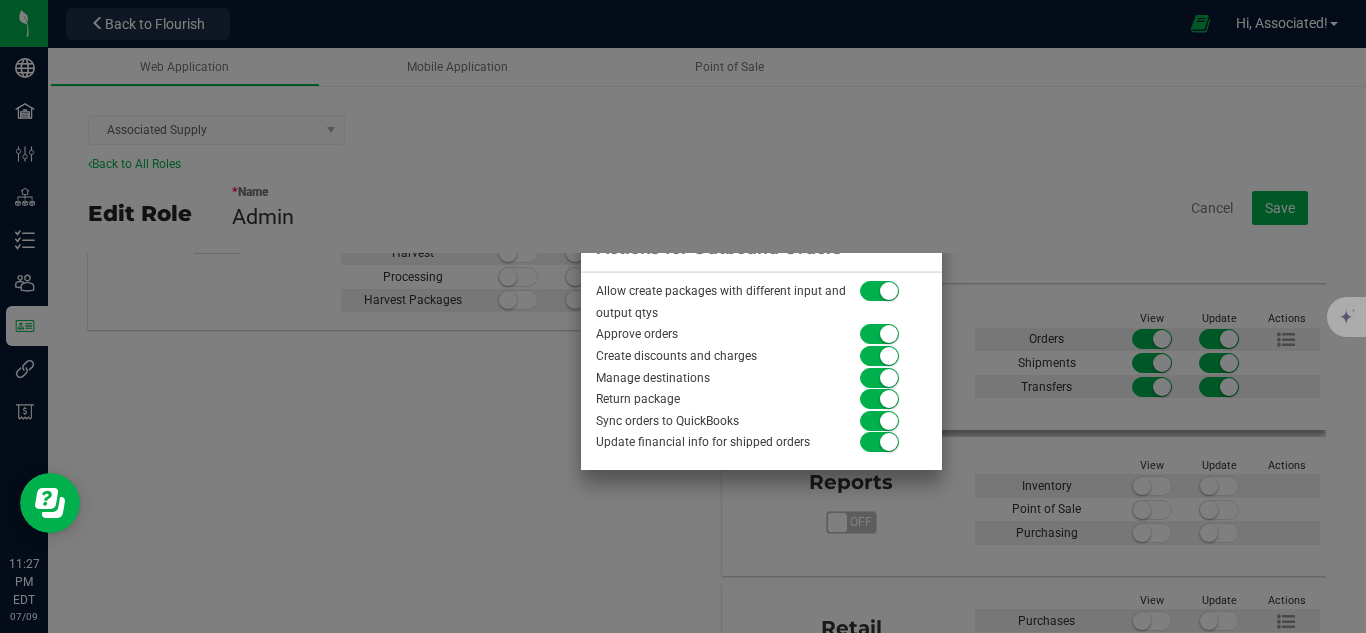 click at bounding box center [683, 316] 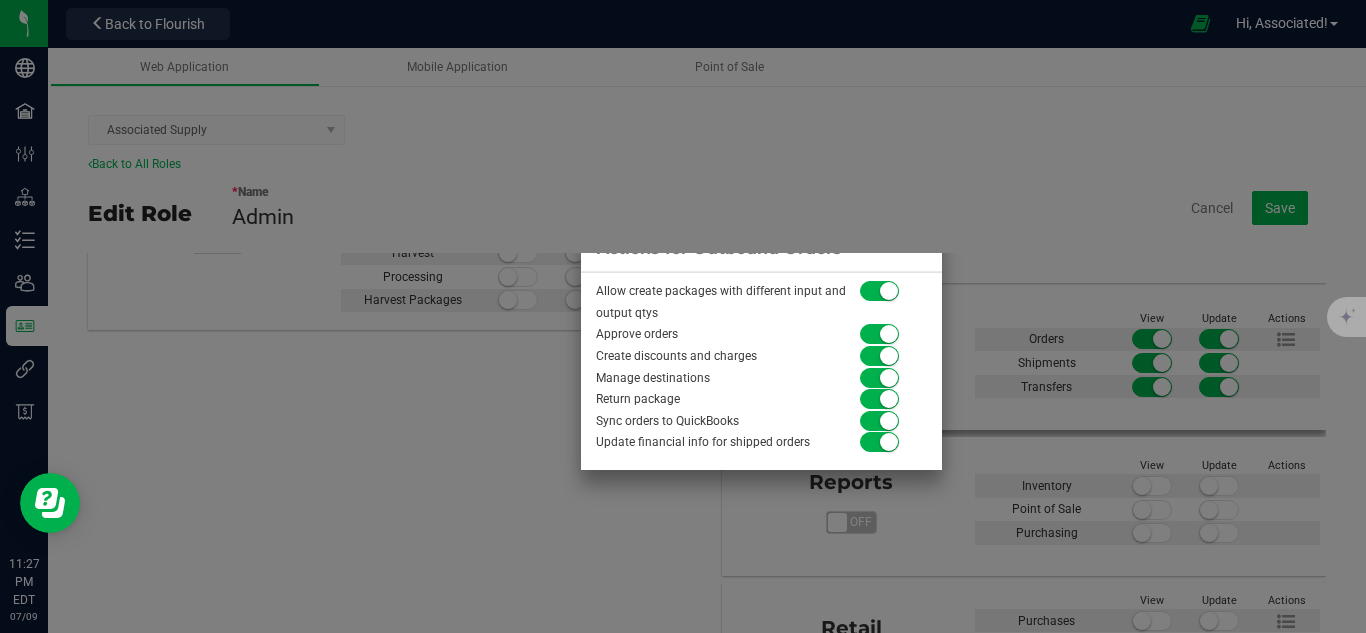 click at bounding box center (683, 316) 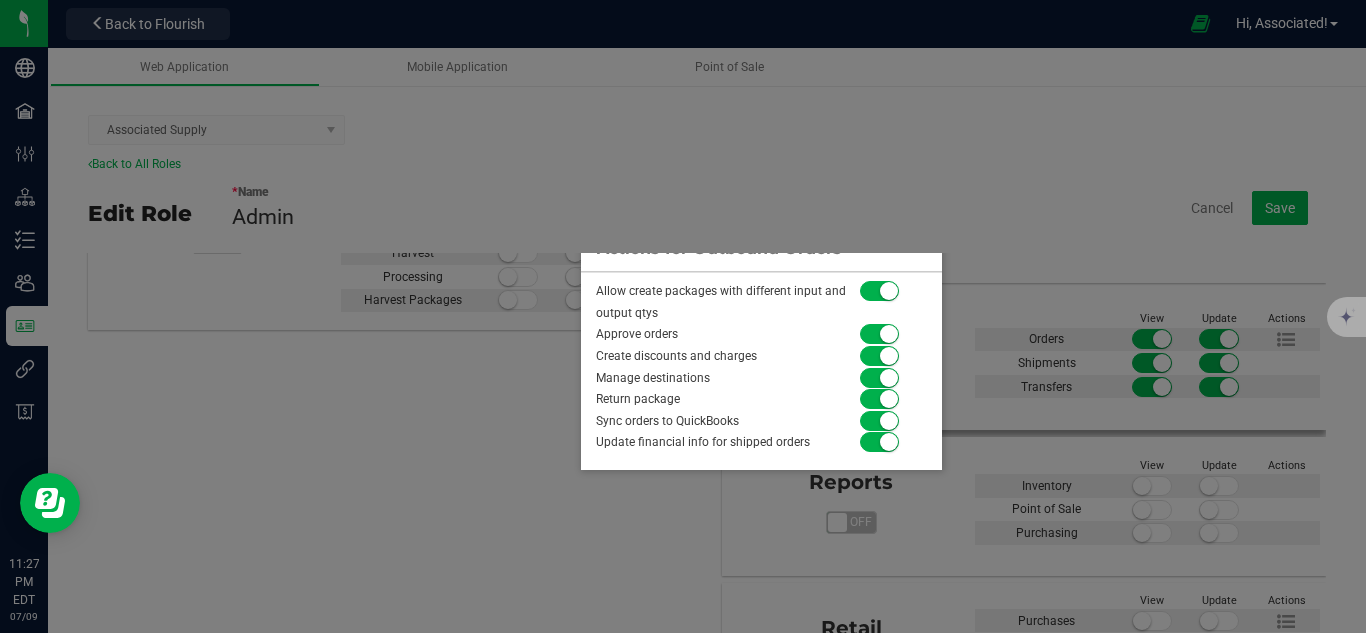 click at bounding box center [880, 334] 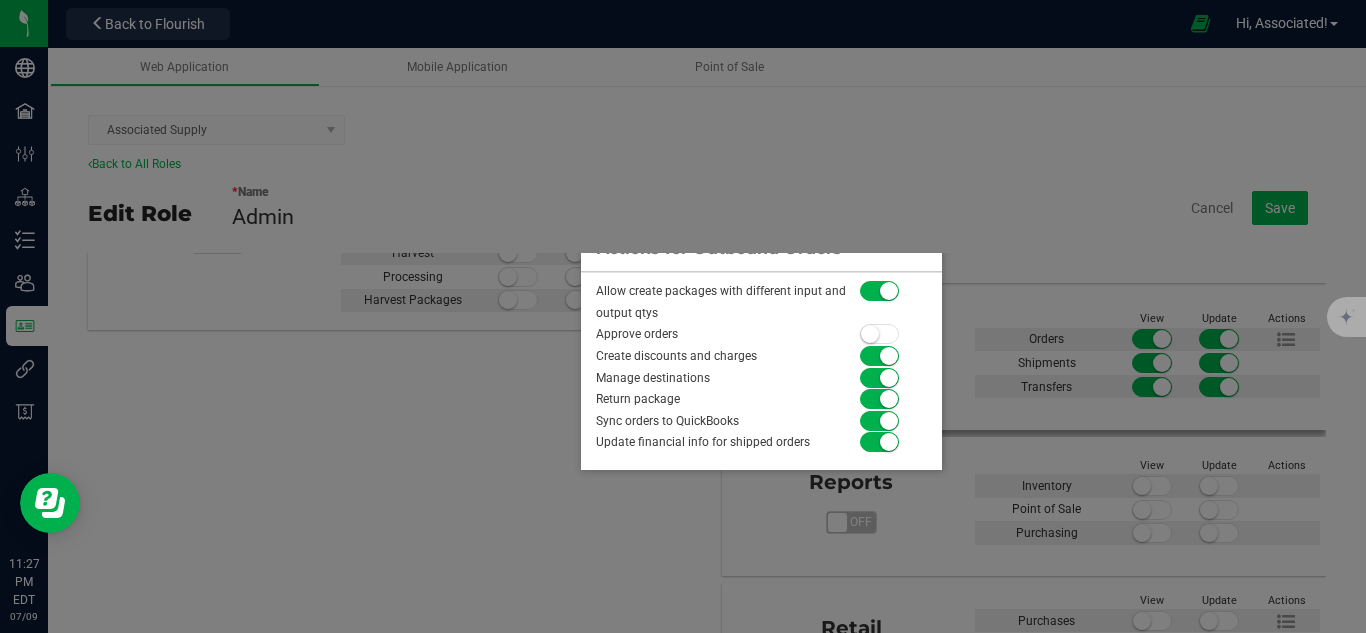 click at bounding box center [870, 334] 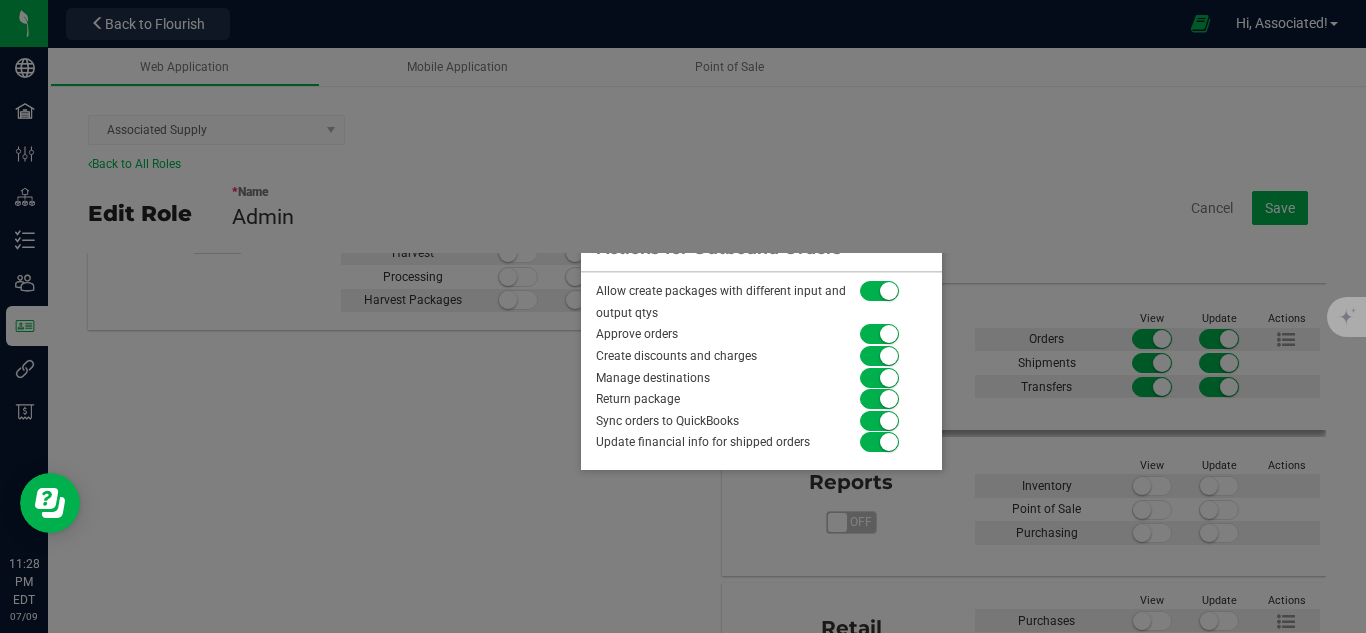 click at bounding box center [683, 316] 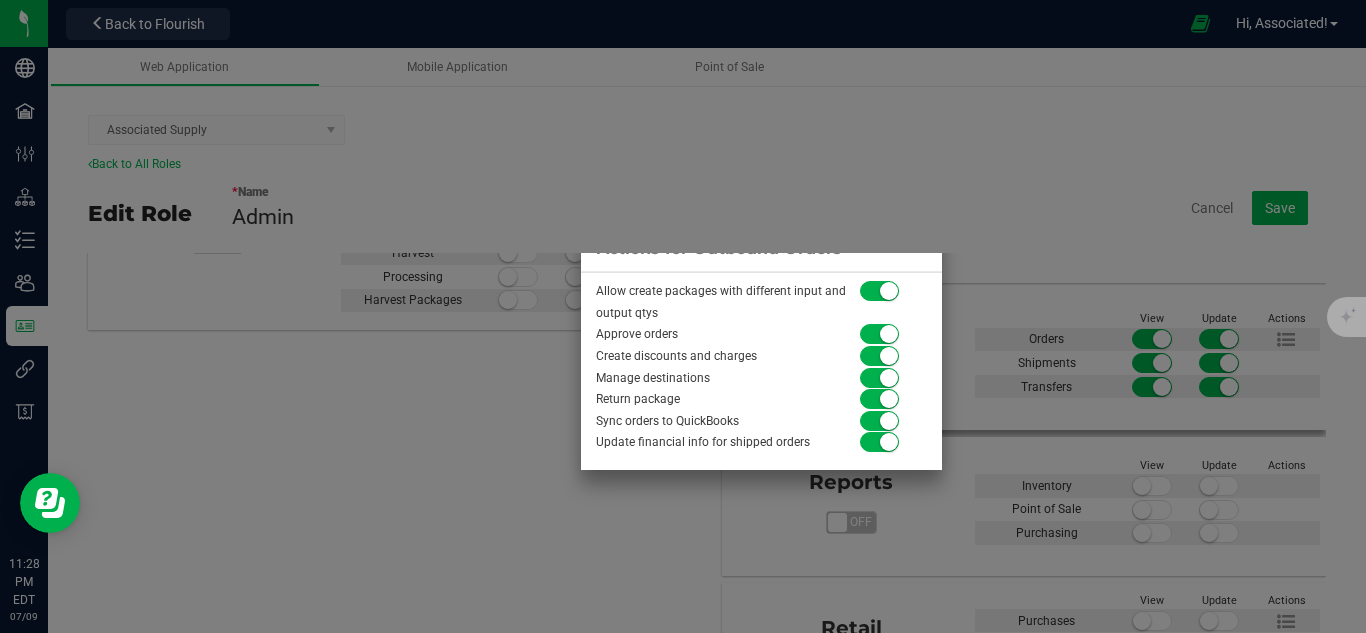 click at bounding box center [683, 316] 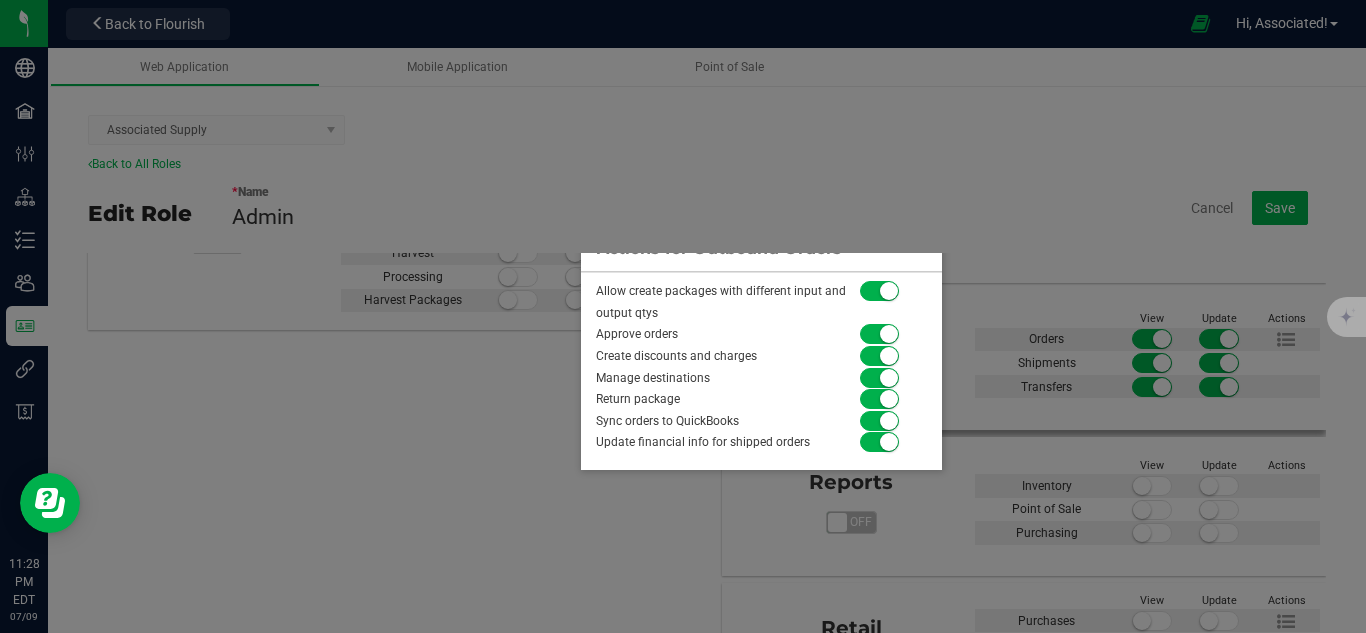 scroll, scrollTop: 0, scrollLeft: 0, axis: both 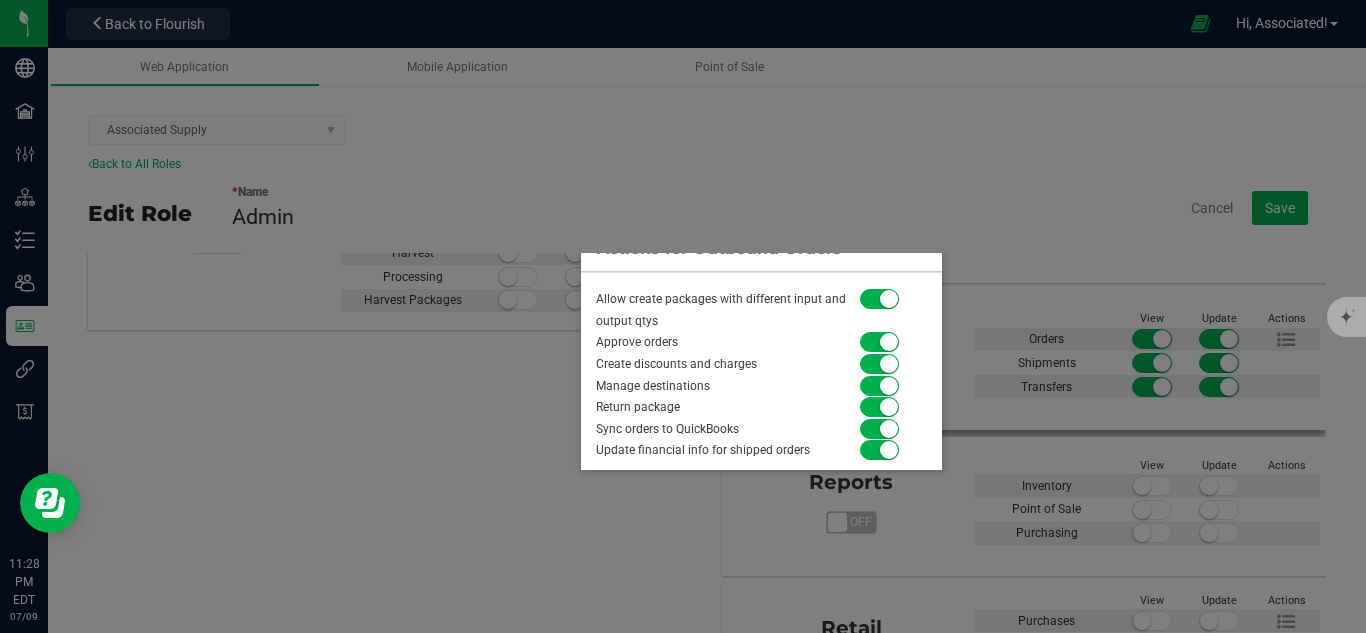click on "Actions for Outbound Orders" at bounding box center [761, 249] 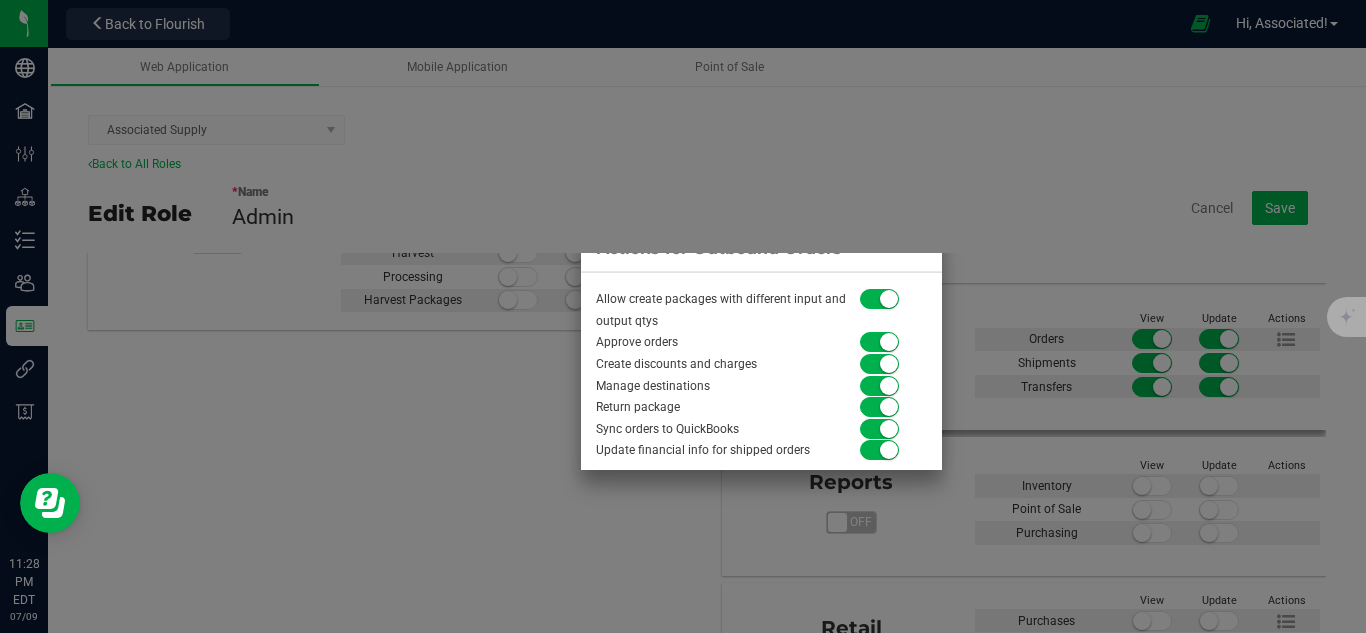 click at bounding box center (683, 316) 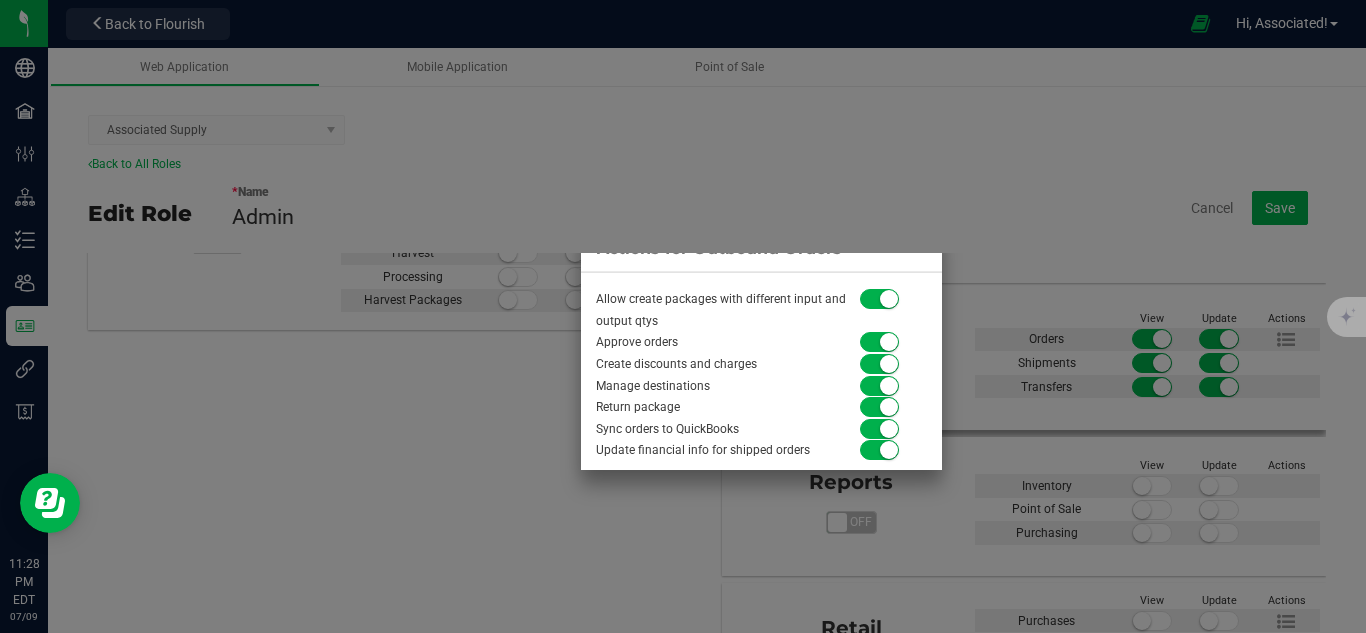 click at bounding box center [683, 316] 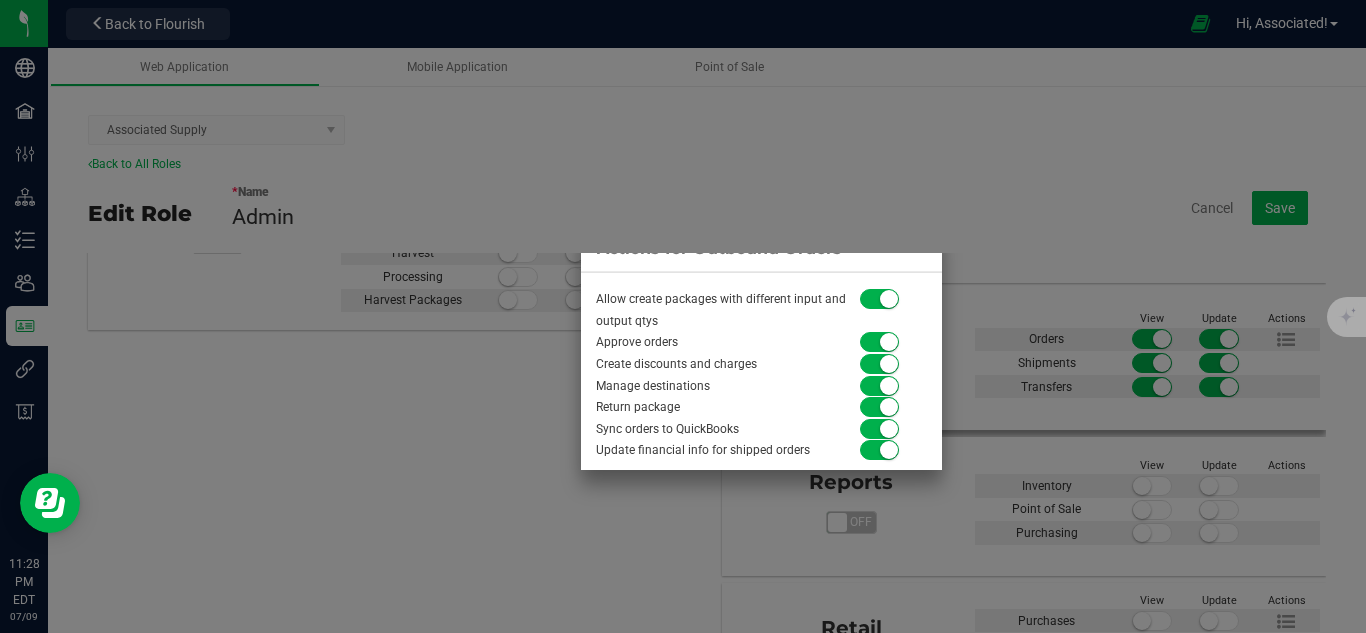 click at bounding box center [683, 316] 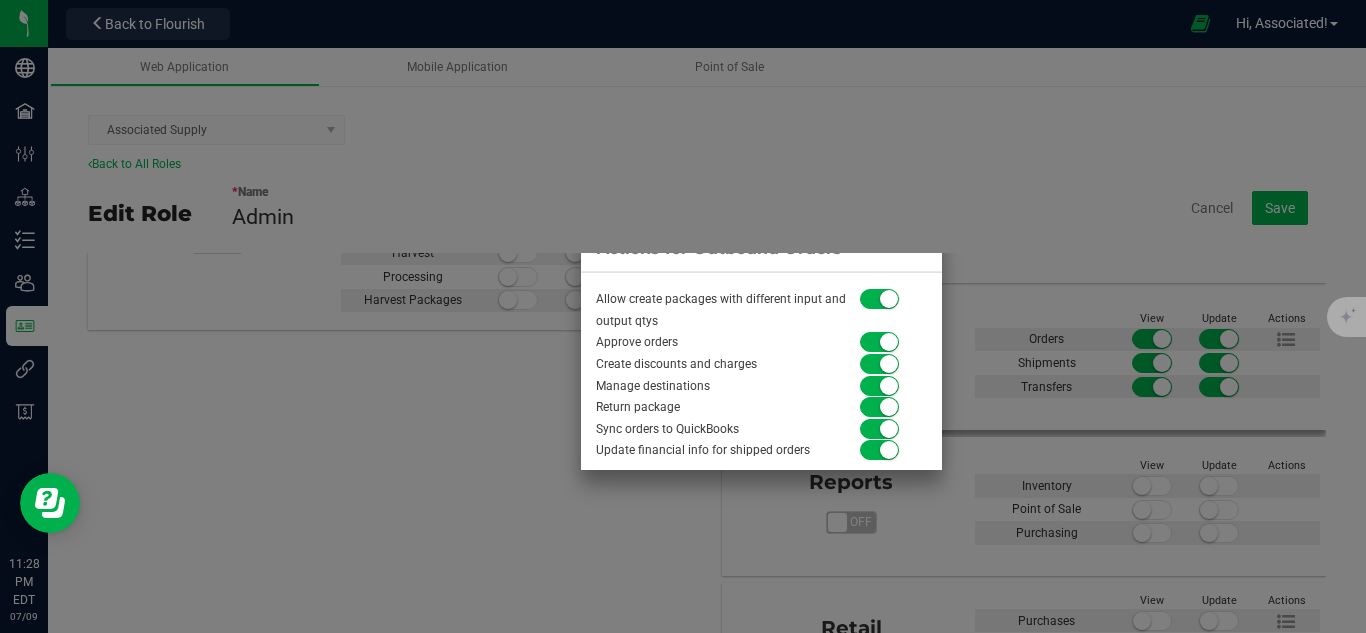 click at bounding box center [683, 316] 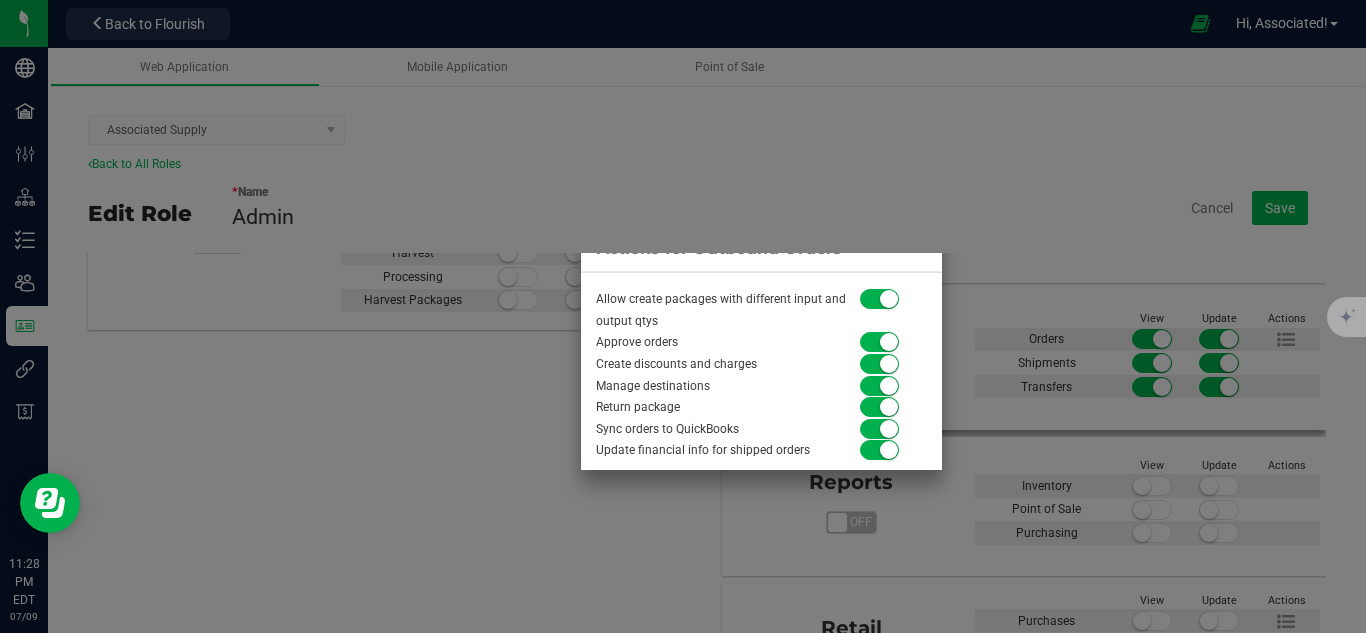 click at bounding box center [683, 316] 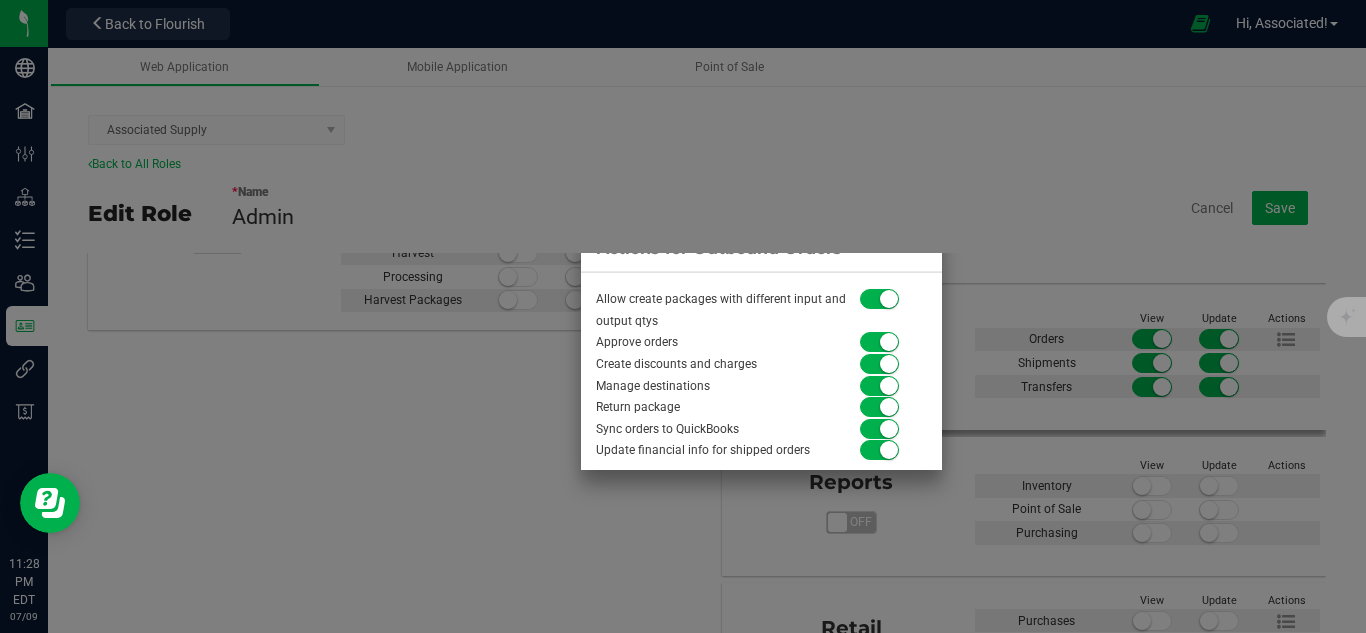 scroll, scrollTop: 1, scrollLeft: 0, axis: vertical 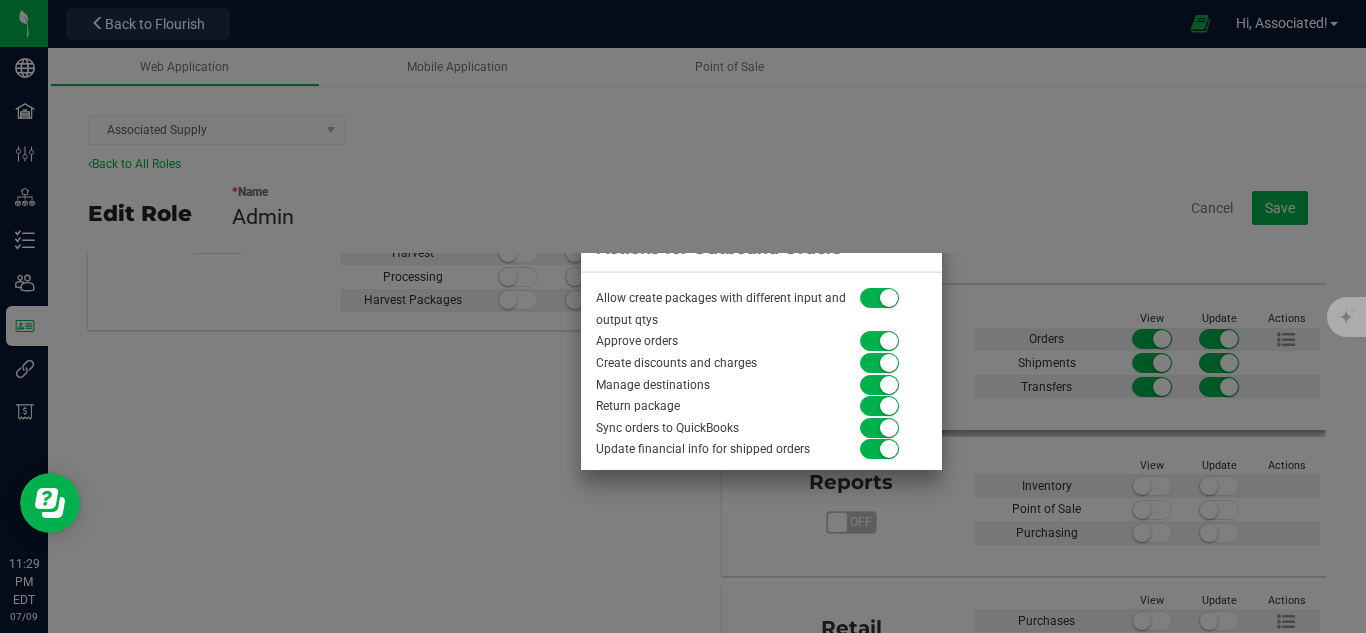 click at bounding box center [683, 316] 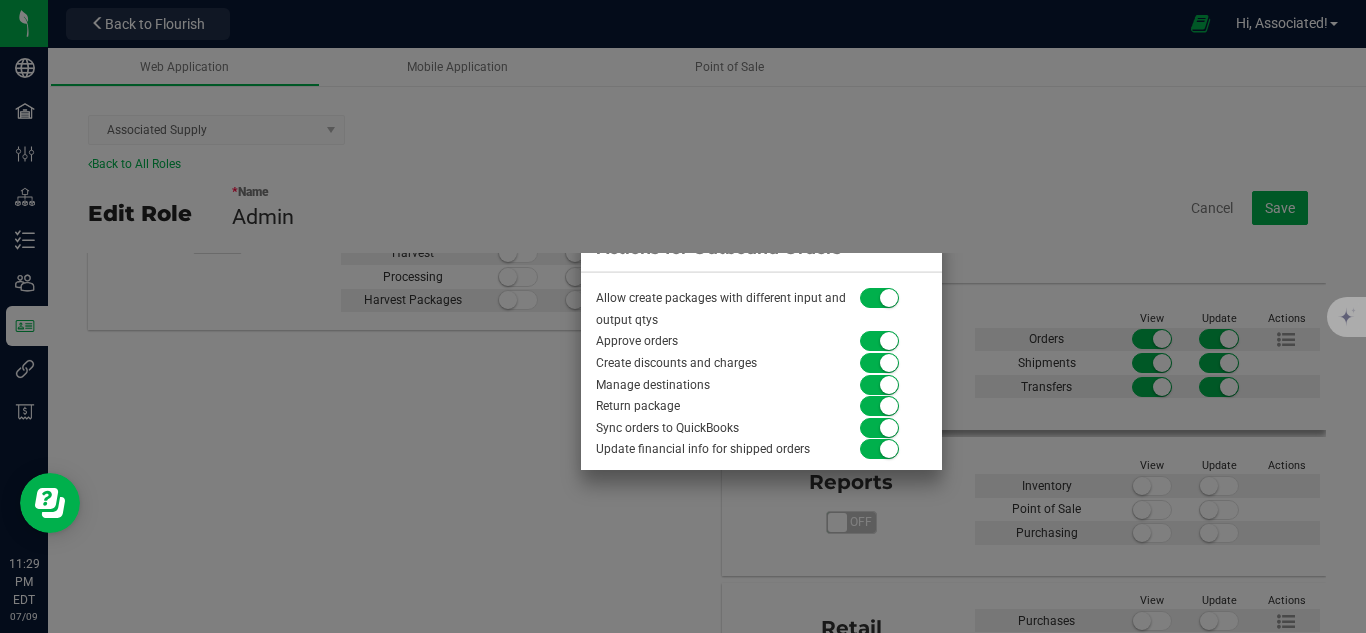 click at bounding box center [683, 316] 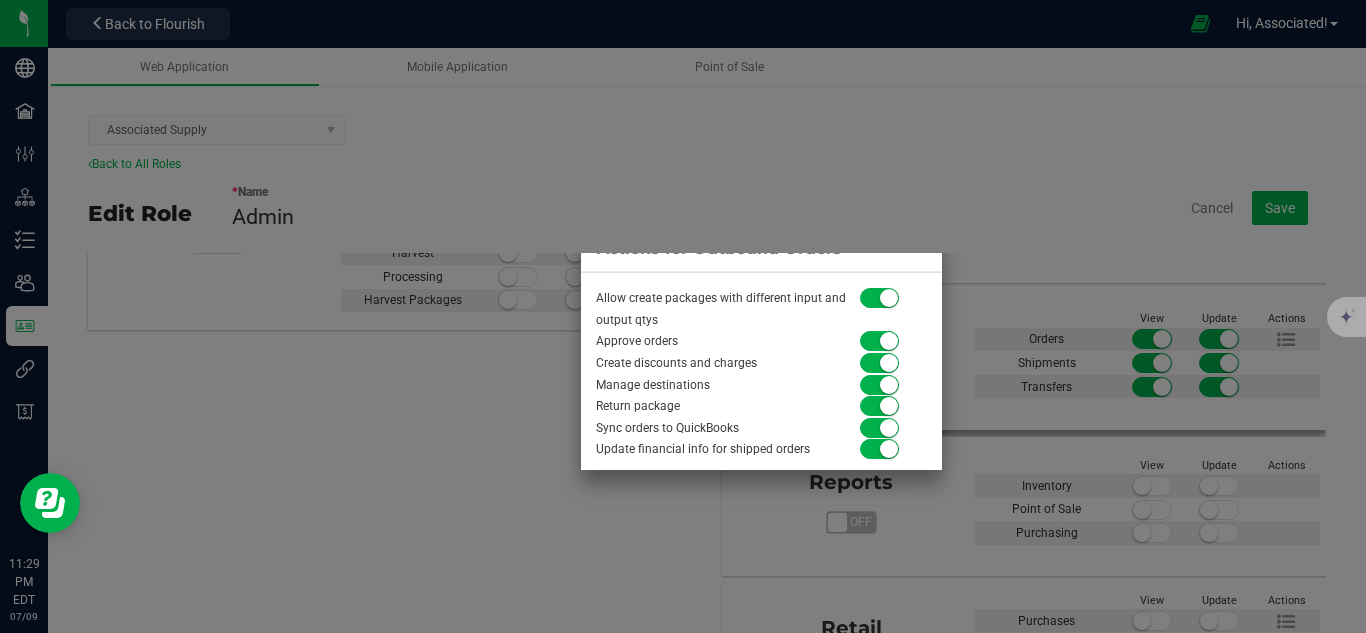 click at bounding box center [683, 316] 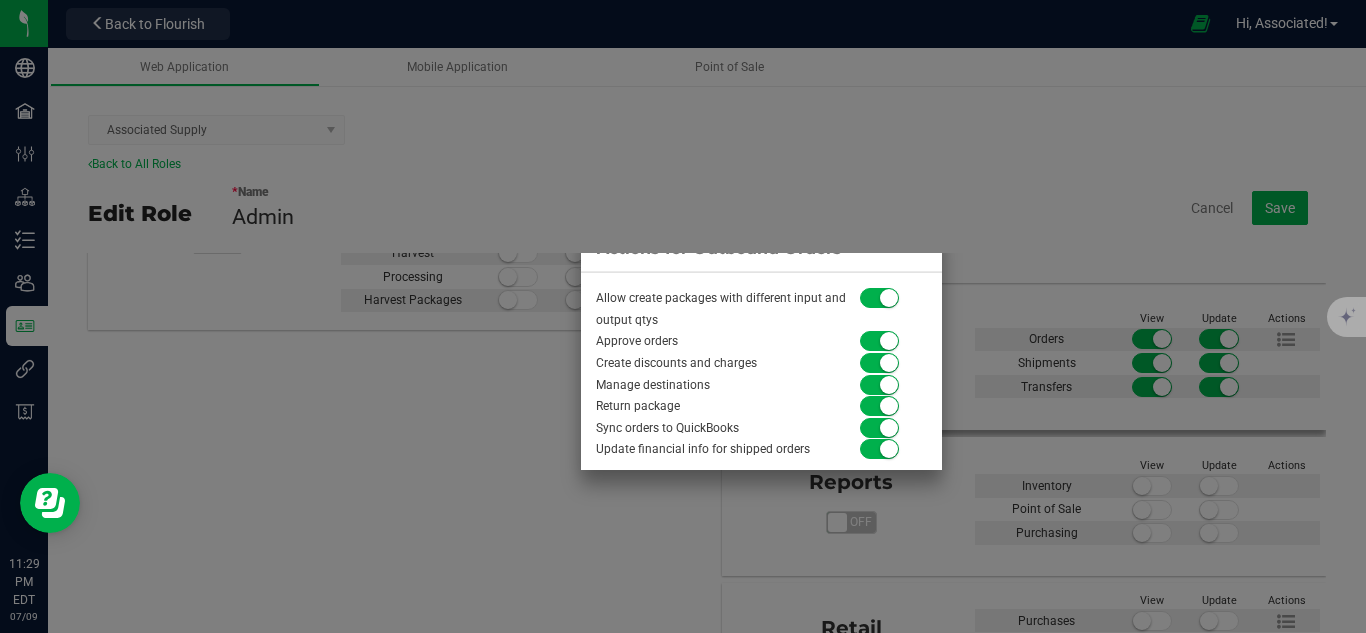 click at bounding box center [683, 316] 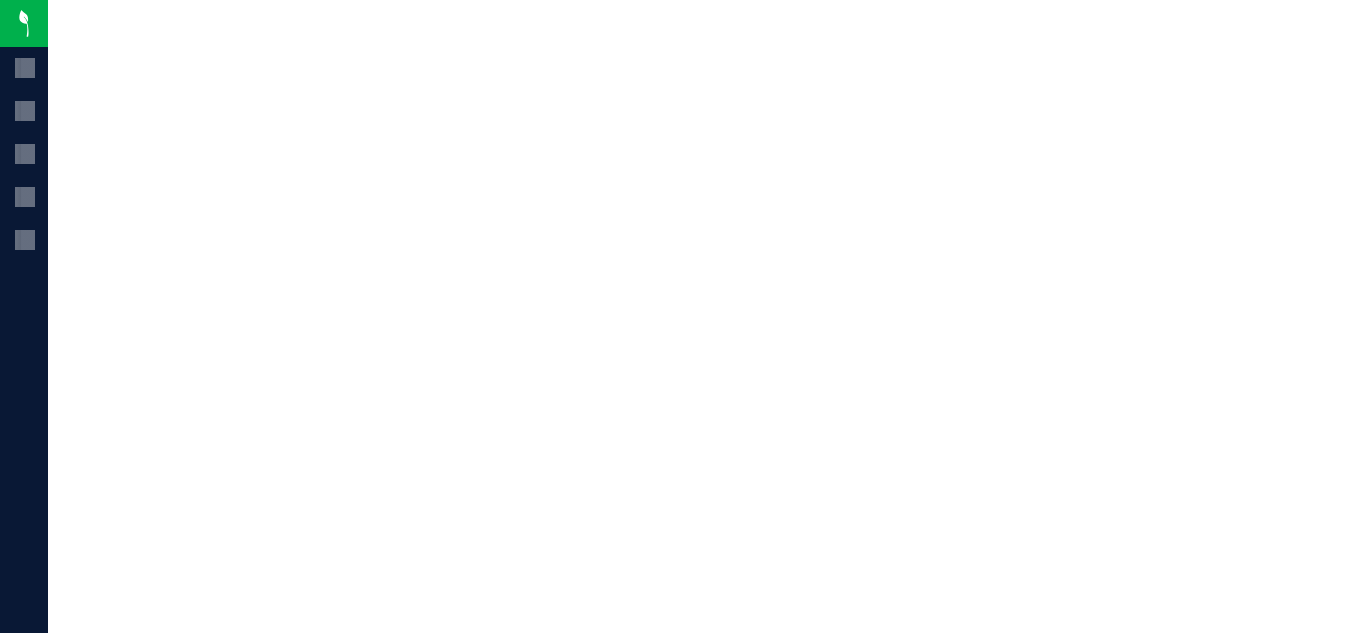 scroll, scrollTop: 0, scrollLeft: 0, axis: both 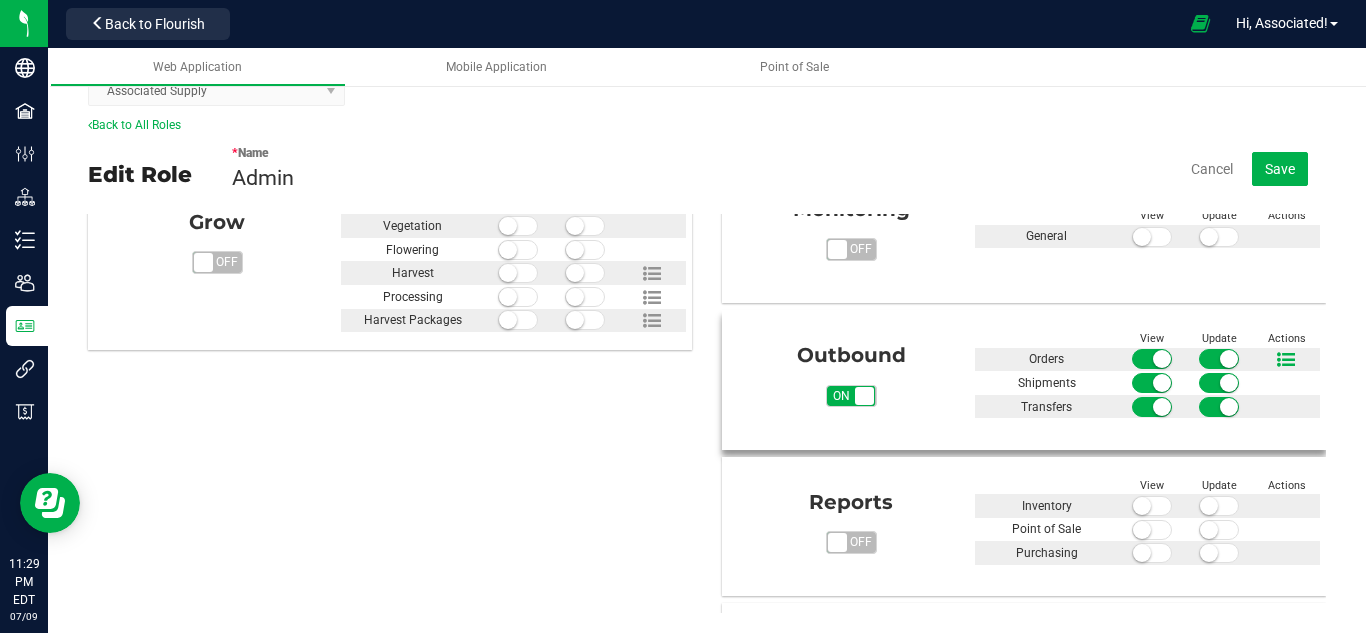 click at bounding box center [1286, 360] 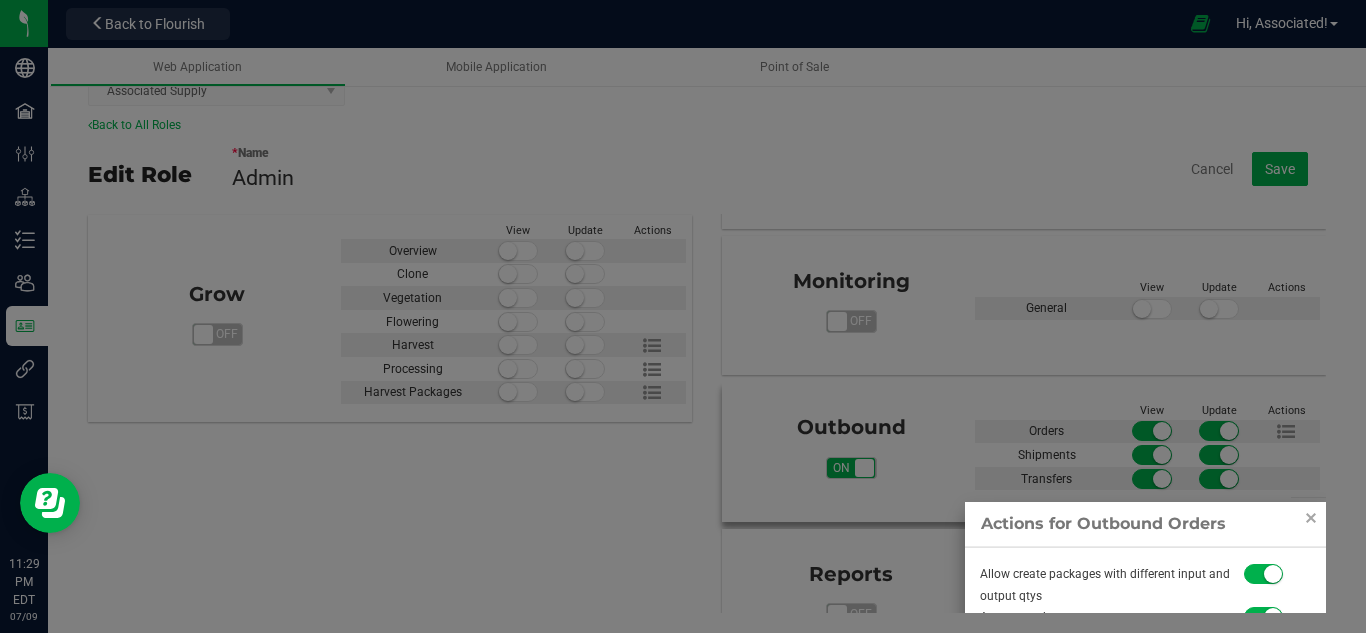 scroll, scrollTop: 744, scrollLeft: 0, axis: vertical 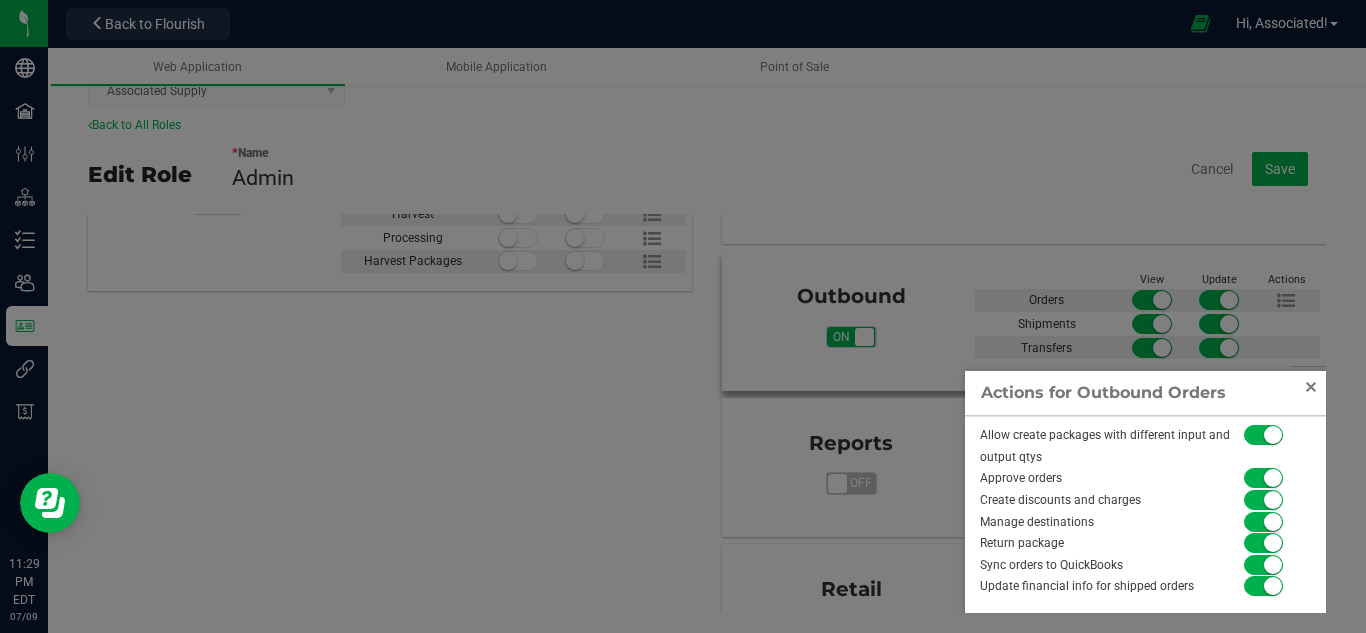 click at bounding box center (1311, 387) 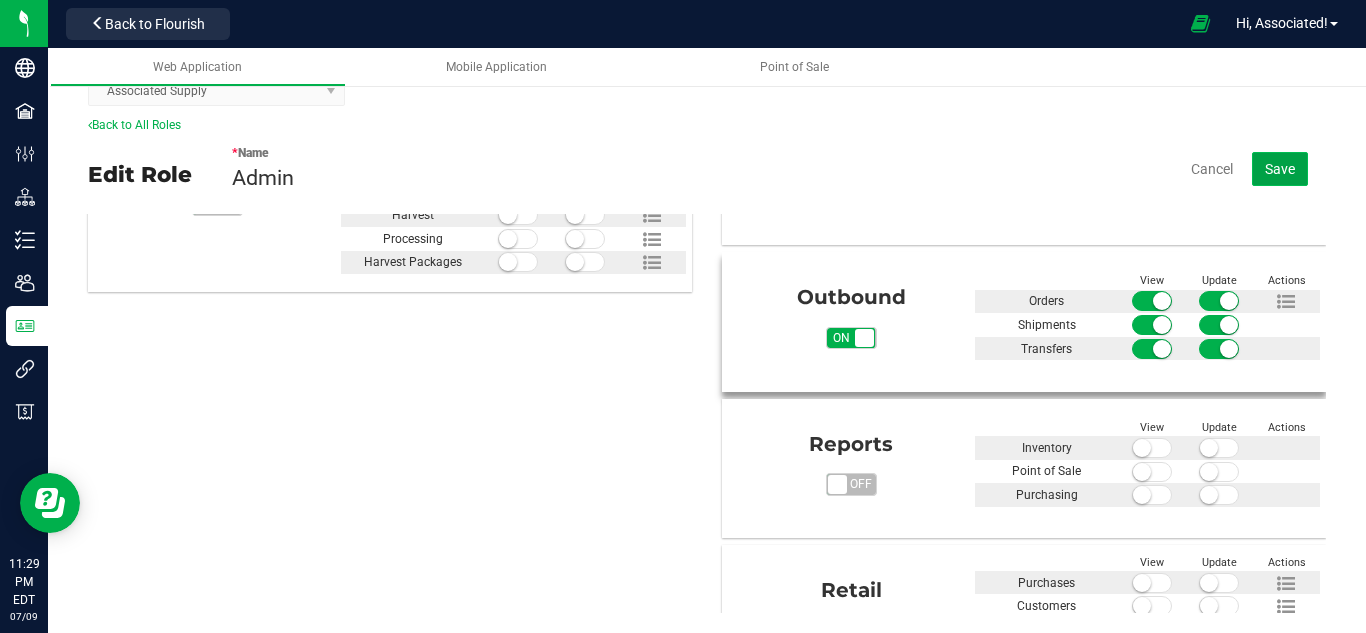 click on "Save" at bounding box center [1280, 169] 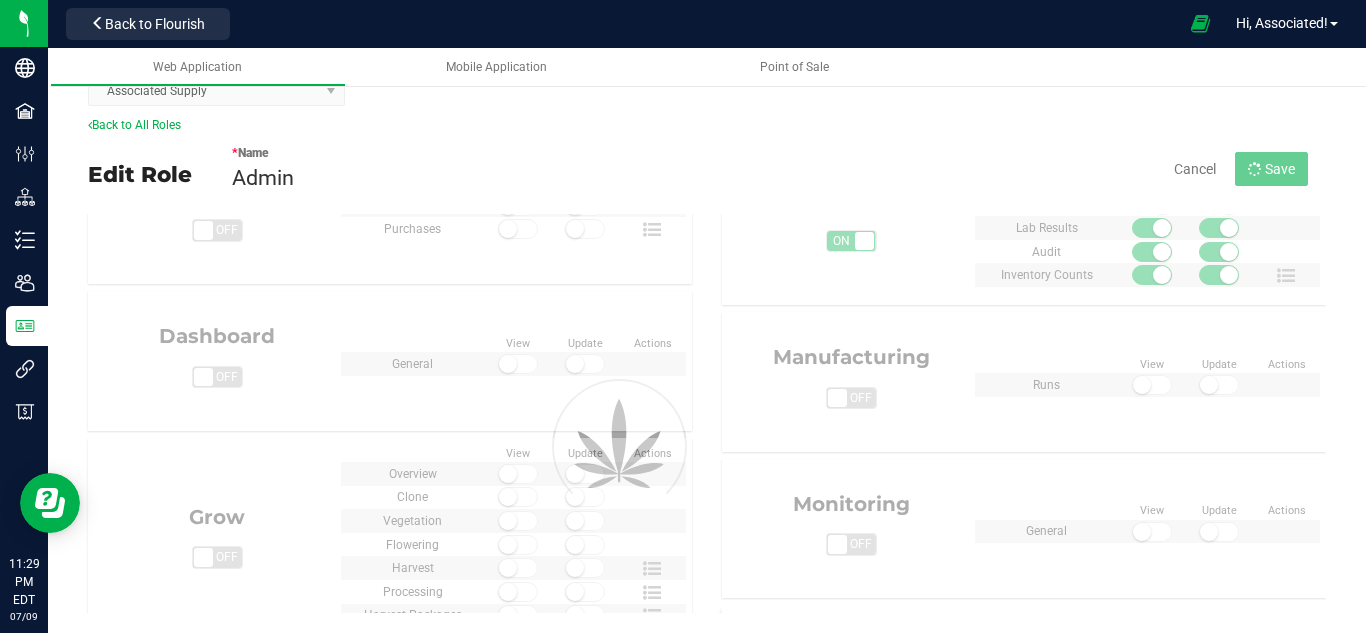 scroll, scrollTop: 0, scrollLeft: 0, axis: both 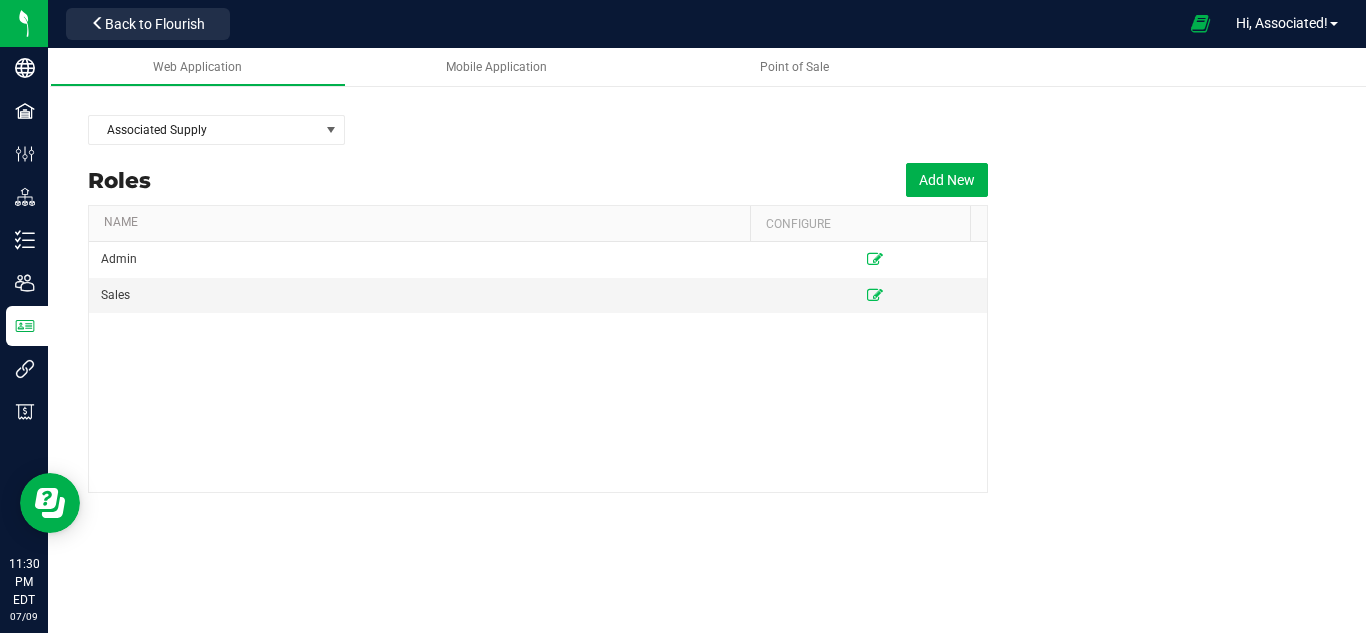 click on "Admin Sales" at bounding box center (538, 367) 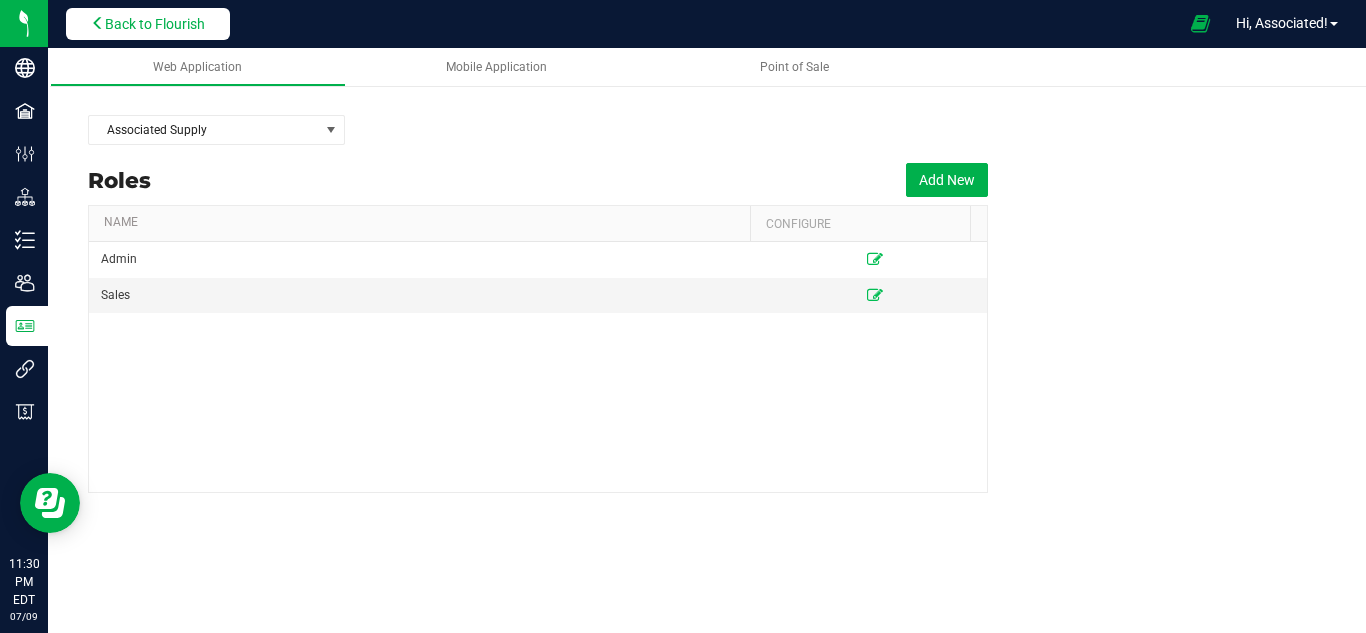 click on "Back to Flourish" at bounding box center (148, 24) 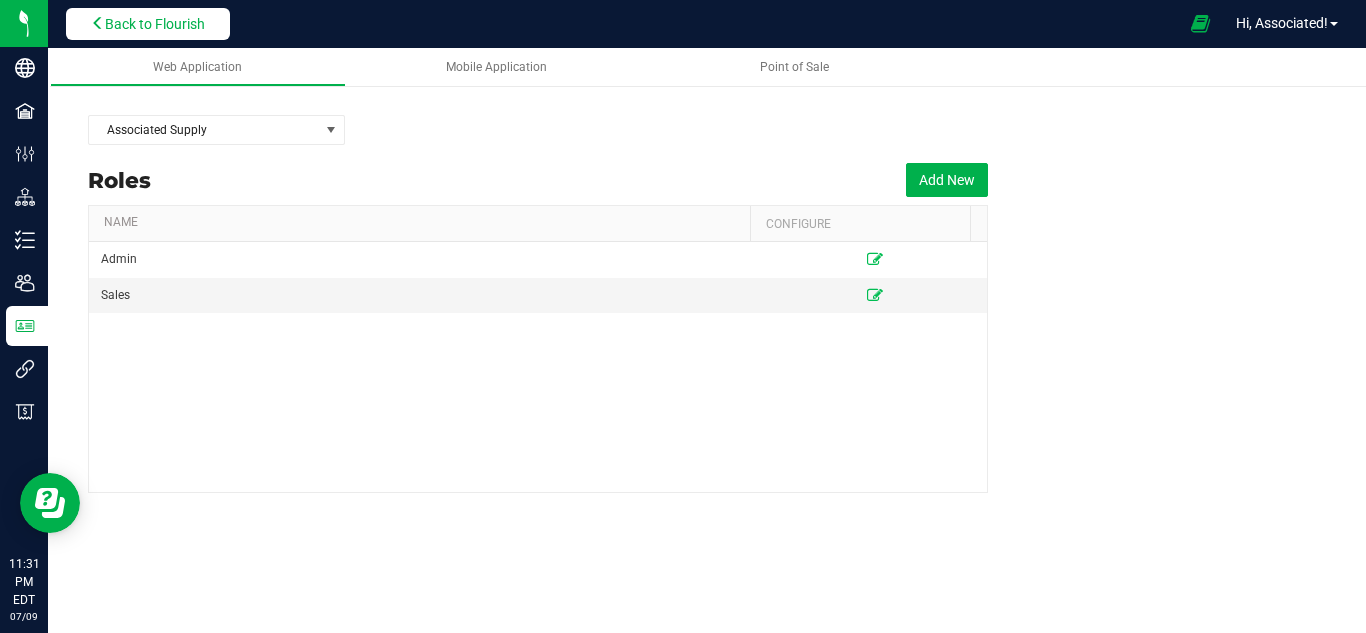 click on "Back to Flourish" at bounding box center [155, 24] 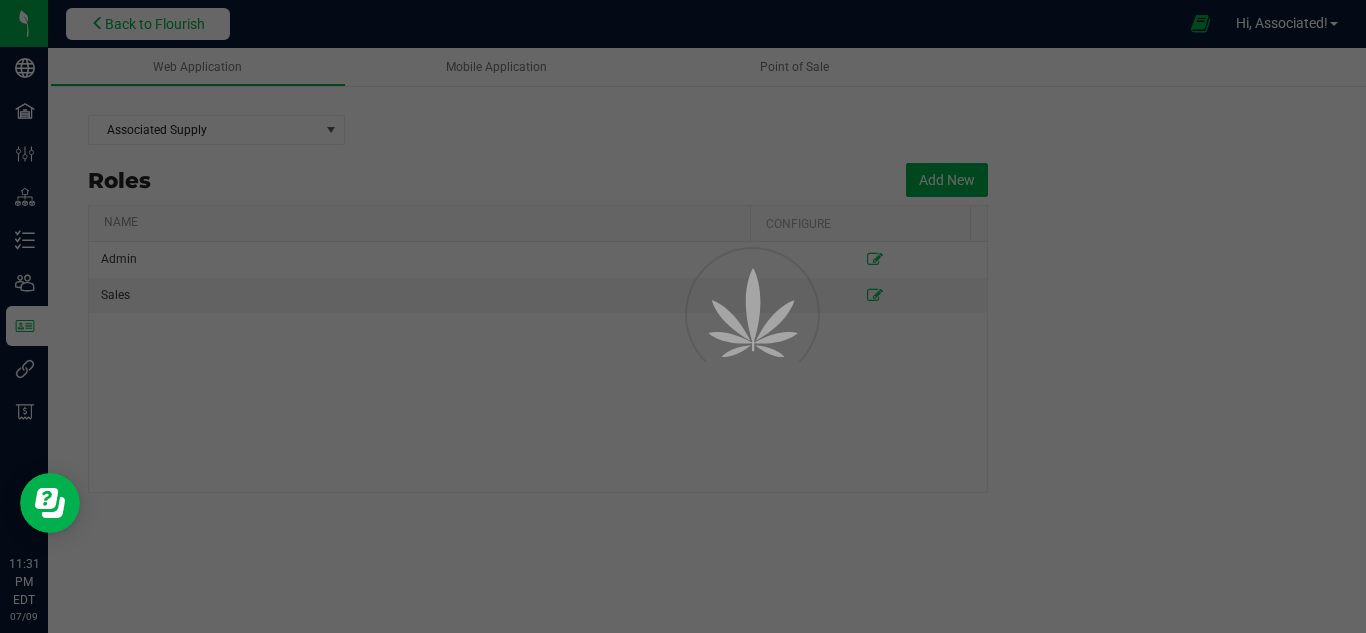 click at bounding box center (683, 316) 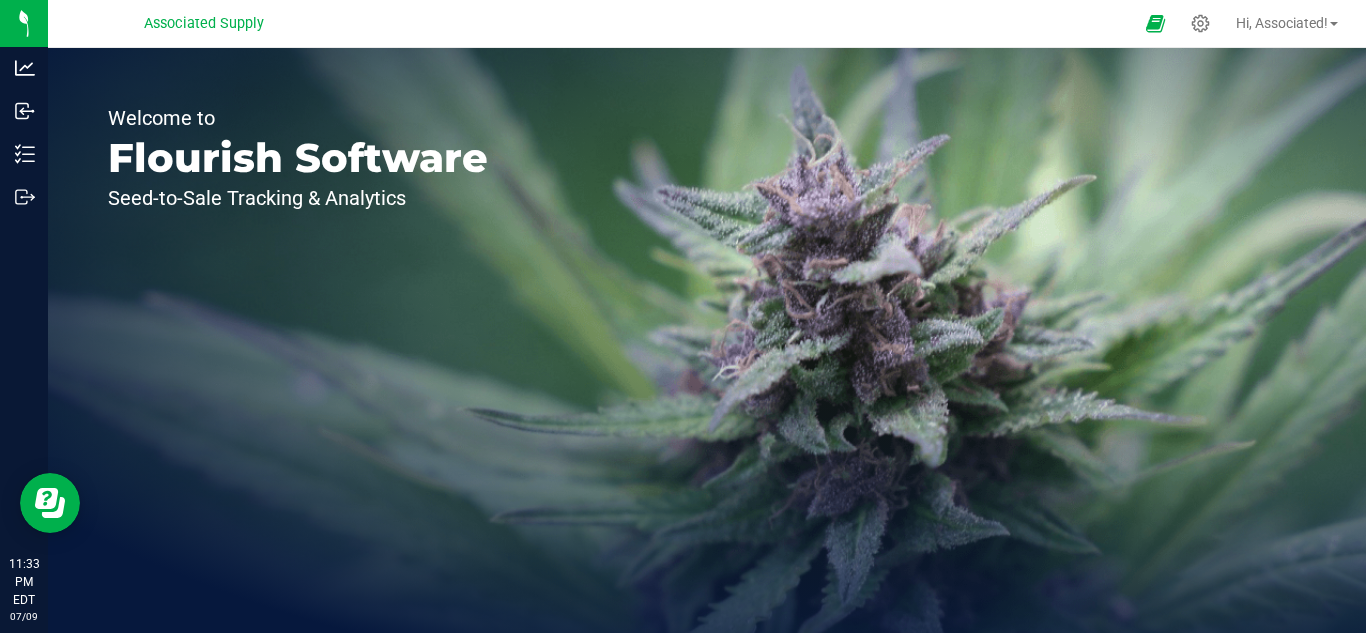 click on "Welcome to   Flourish Software   Seed-to-Sale Tracking & Analytics" at bounding box center (707, 340) 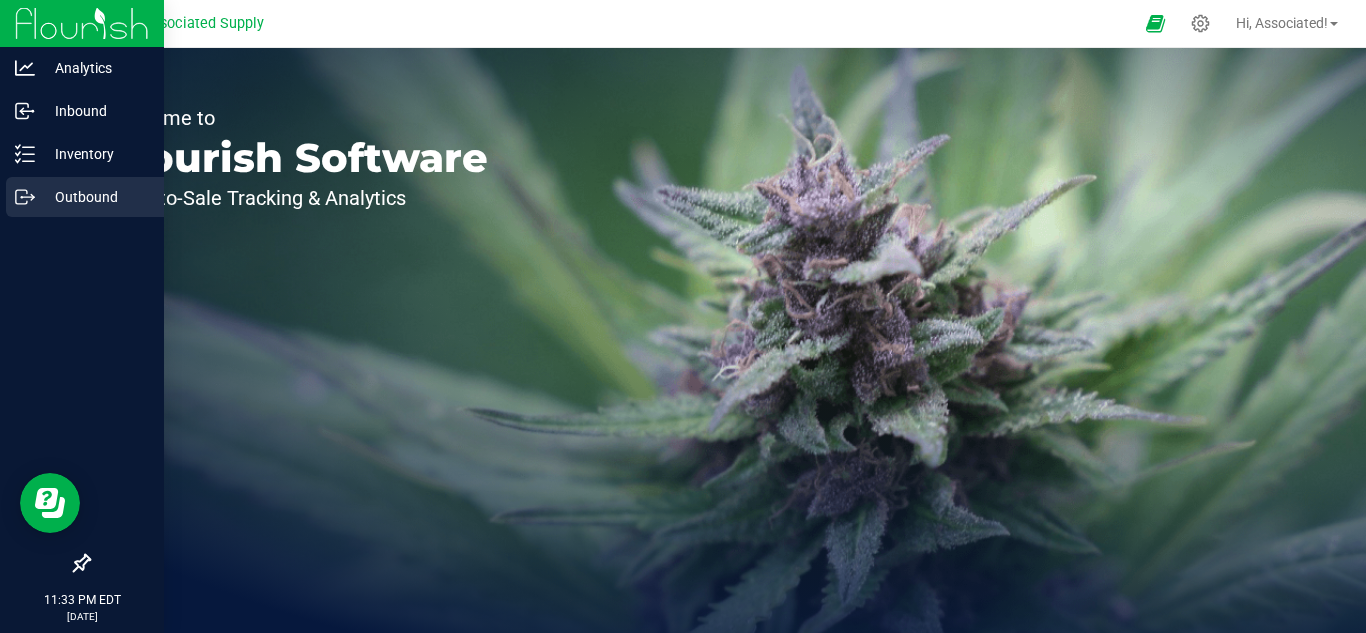 click on "Outbound" at bounding box center [95, 197] 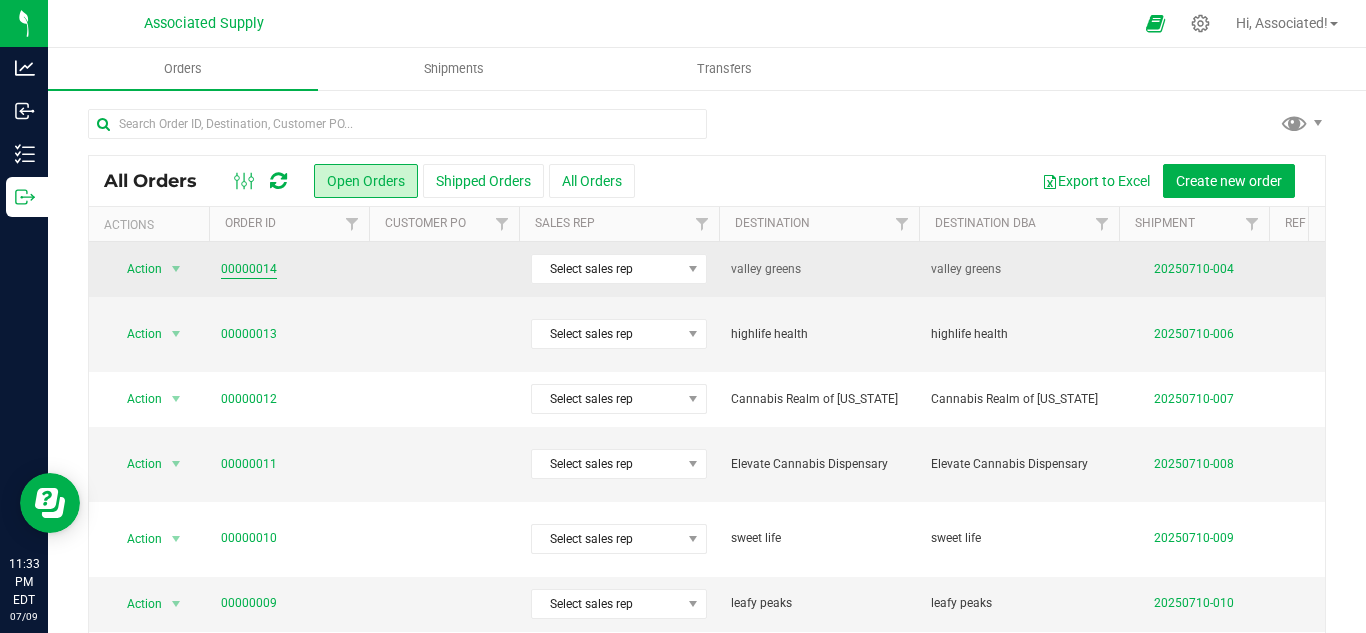 click on "00000014" at bounding box center [249, 269] 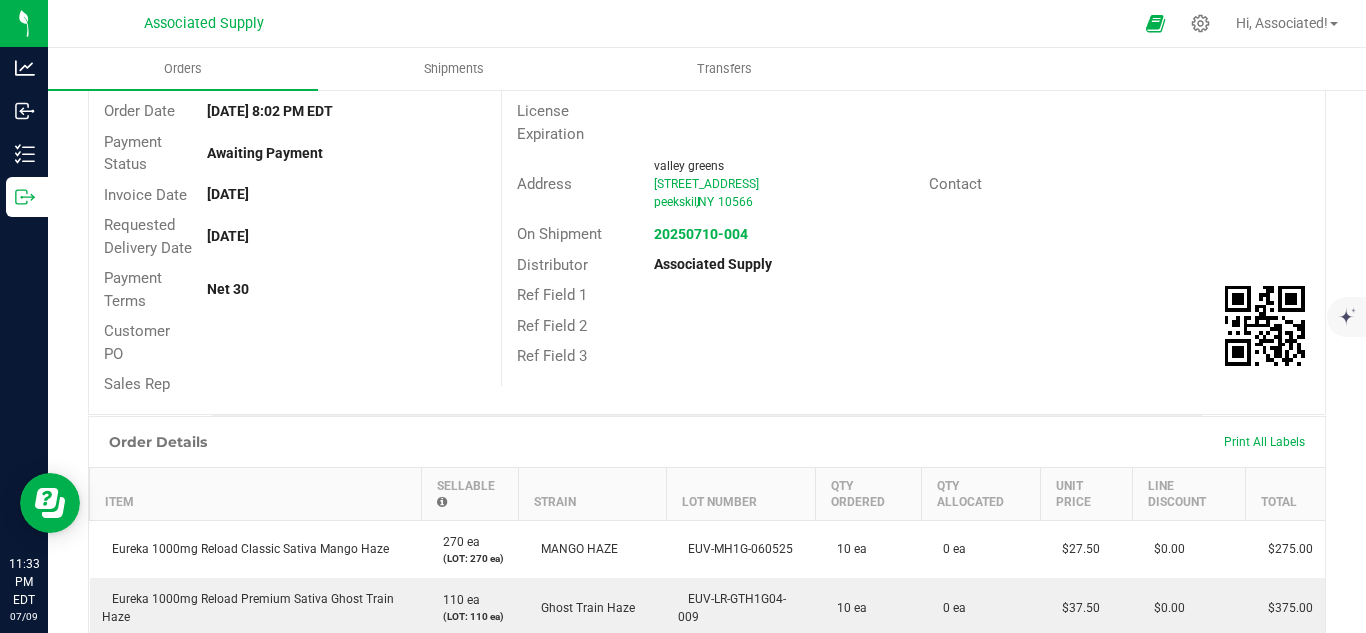 scroll, scrollTop: 0, scrollLeft: 0, axis: both 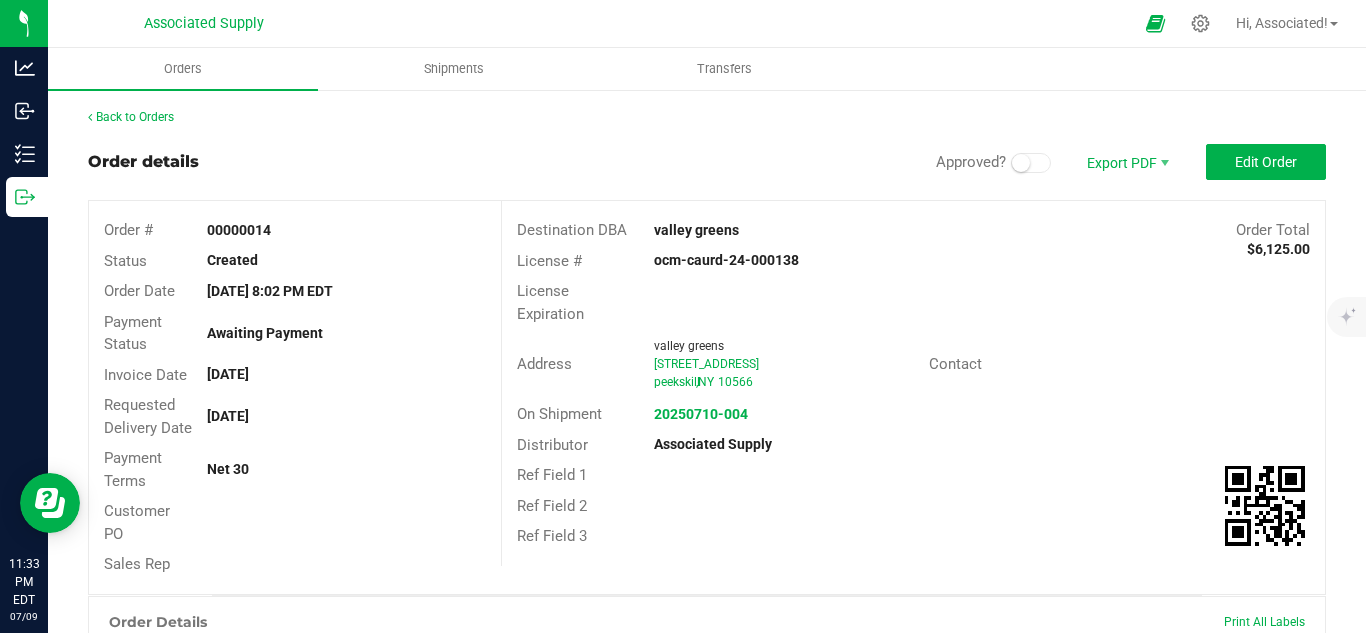 click at bounding box center (1031, 163) 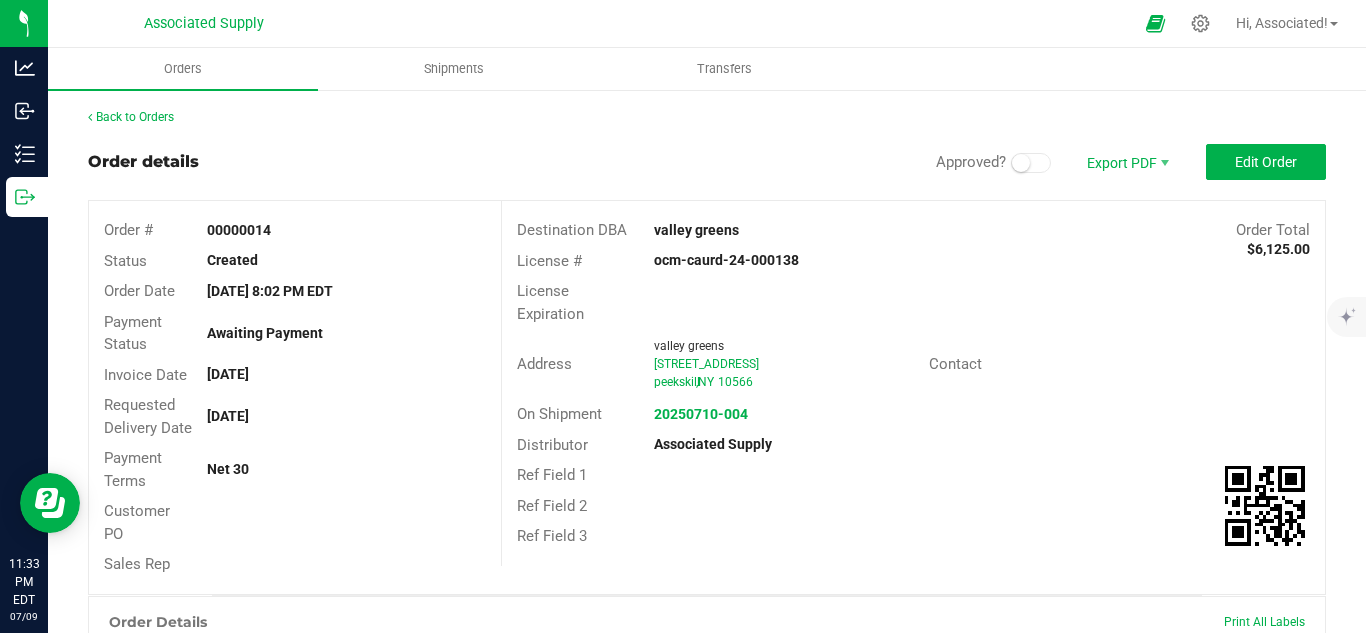 click at bounding box center [1031, 163] 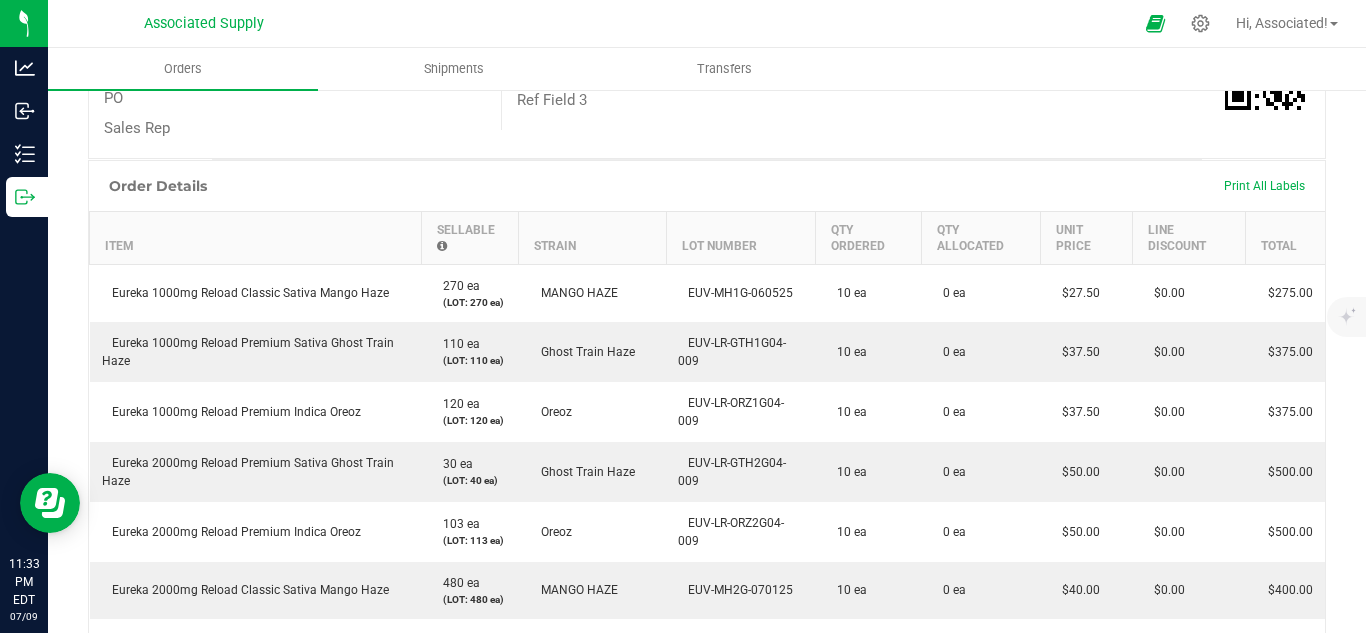 scroll, scrollTop: 437, scrollLeft: 0, axis: vertical 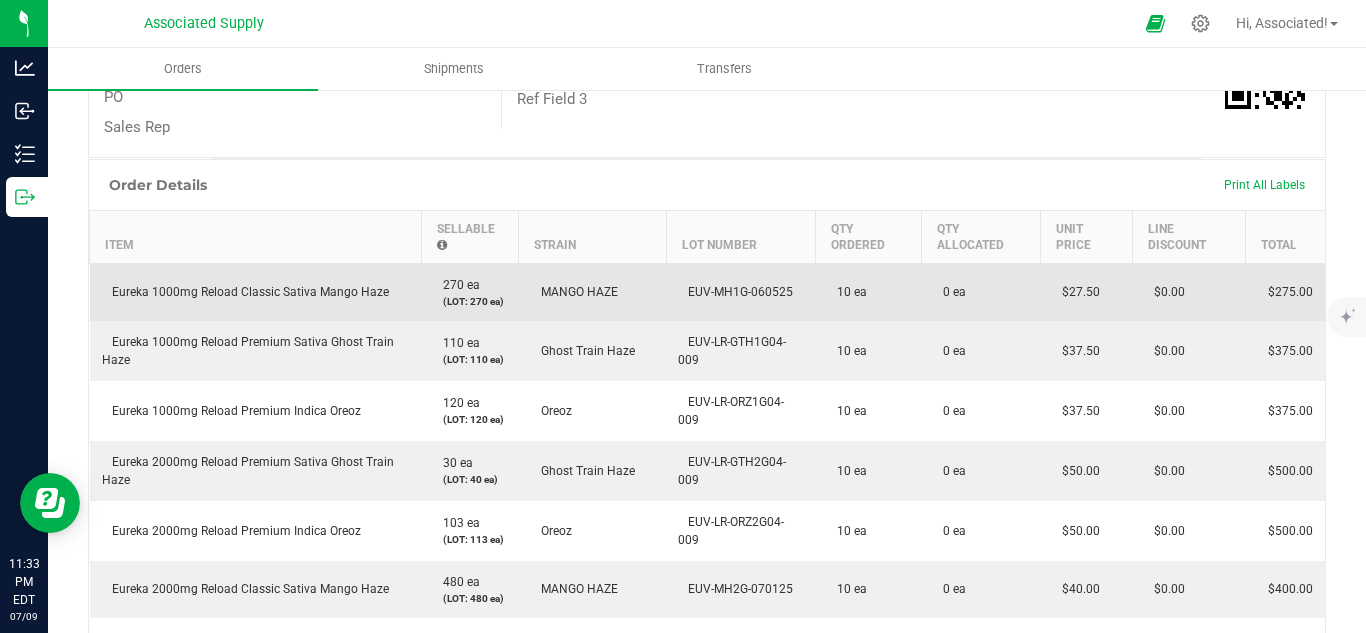 click on "0 ea" at bounding box center (980, 292) 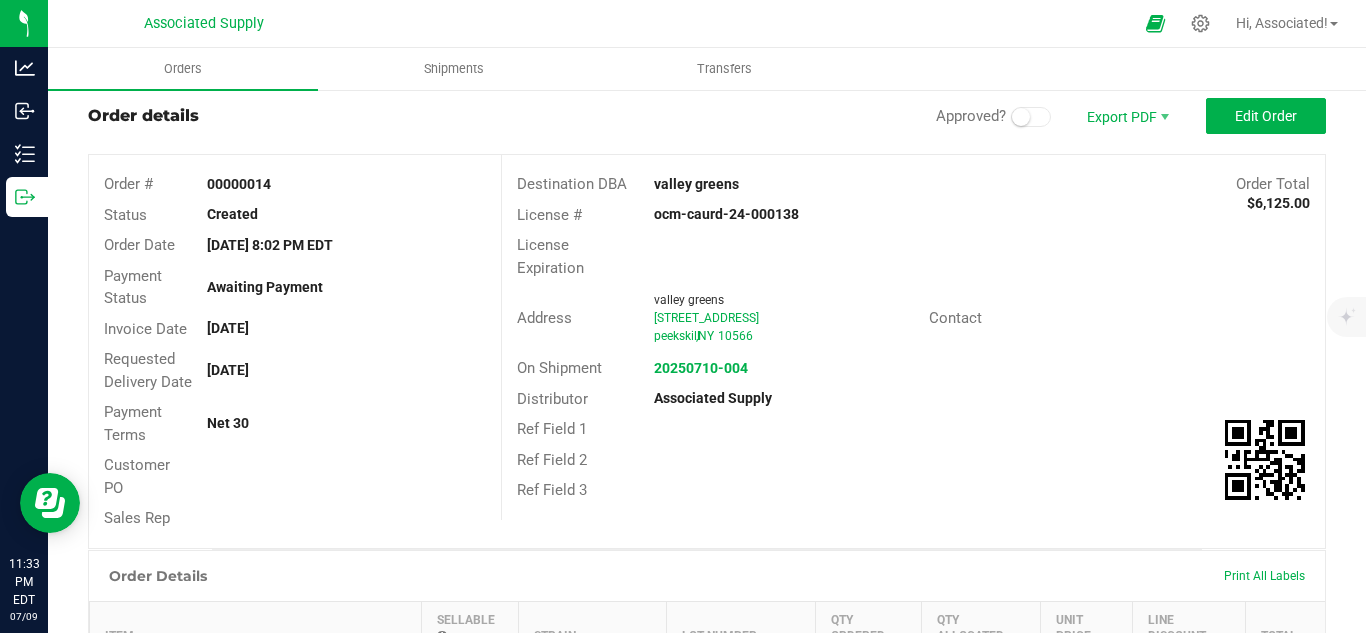 scroll, scrollTop: 0, scrollLeft: 0, axis: both 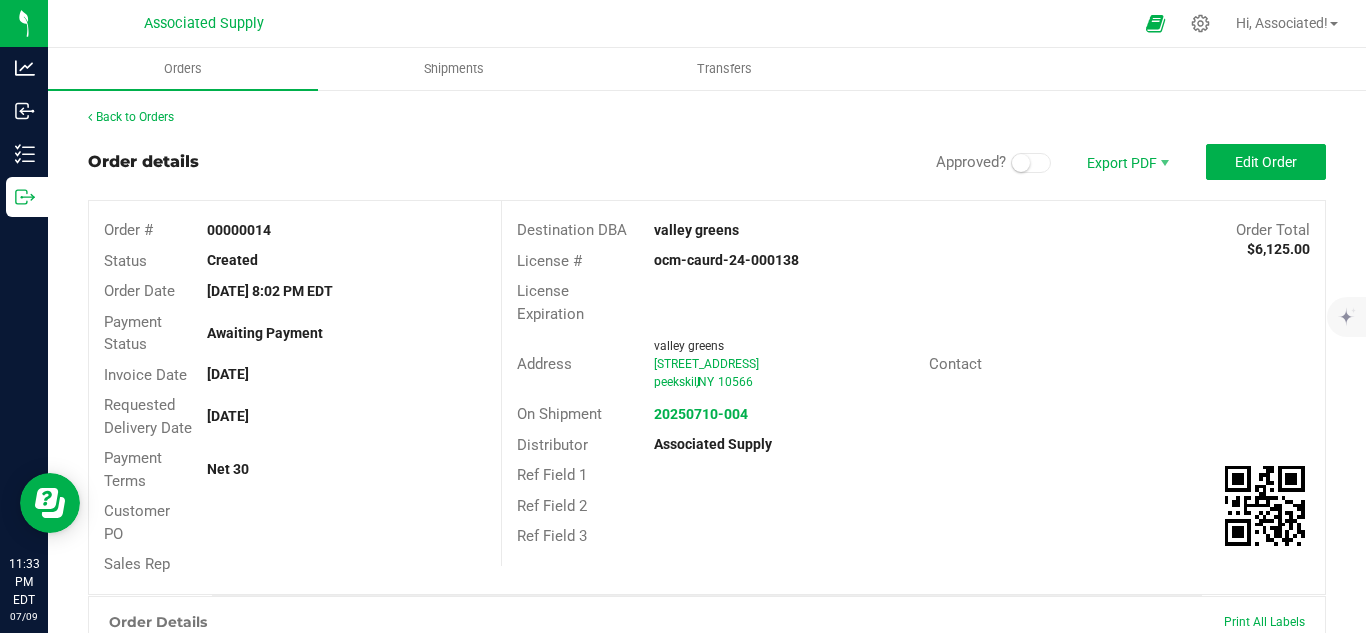 click at bounding box center (1031, 163) 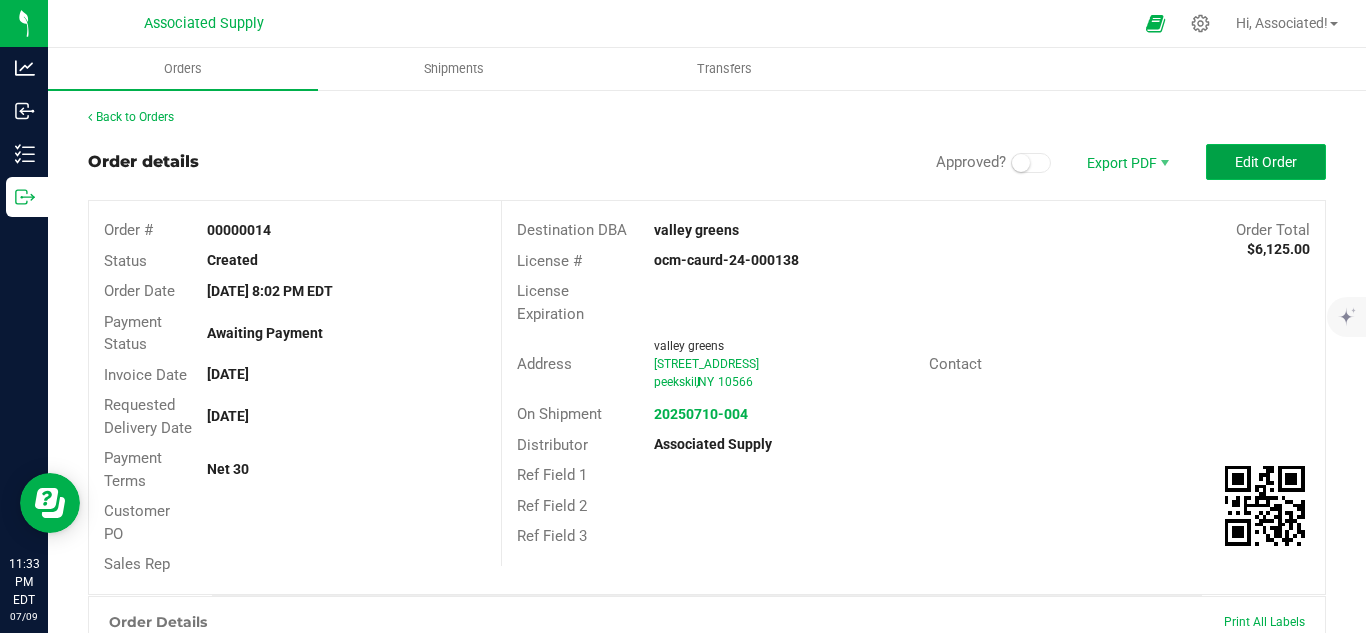 click on "Edit Order" at bounding box center (1266, 162) 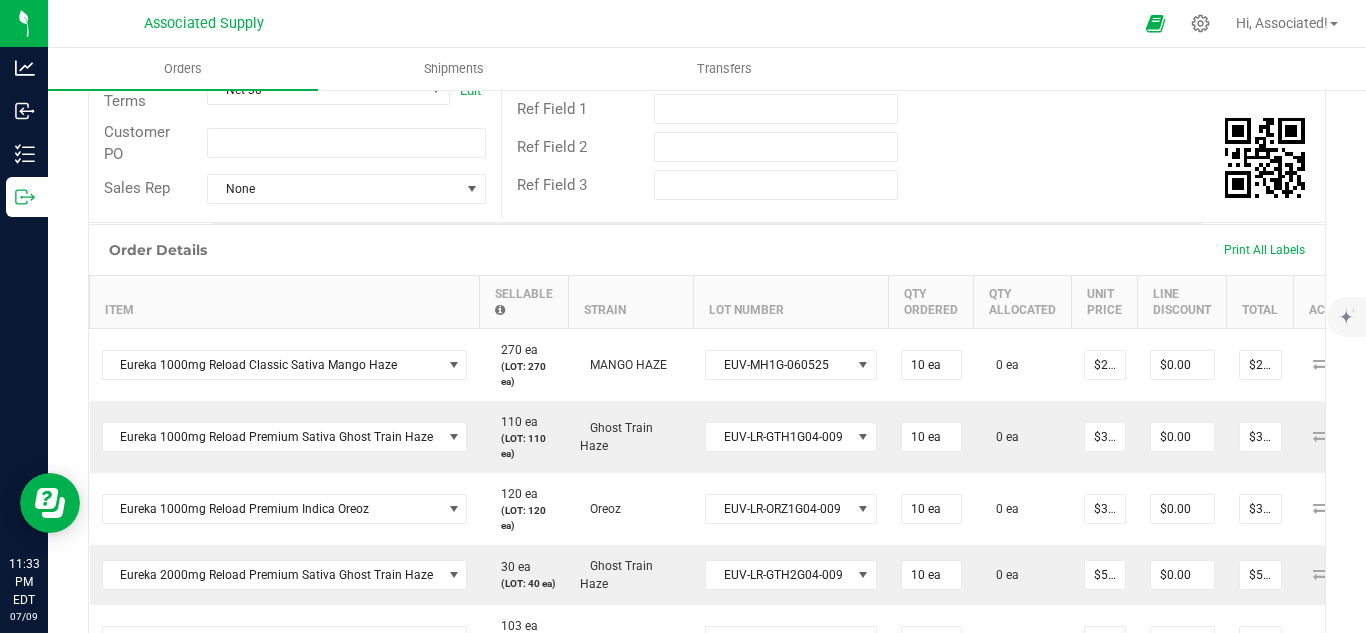 scroll, scrollTop: 0, scrollLeft: 0, axis: both 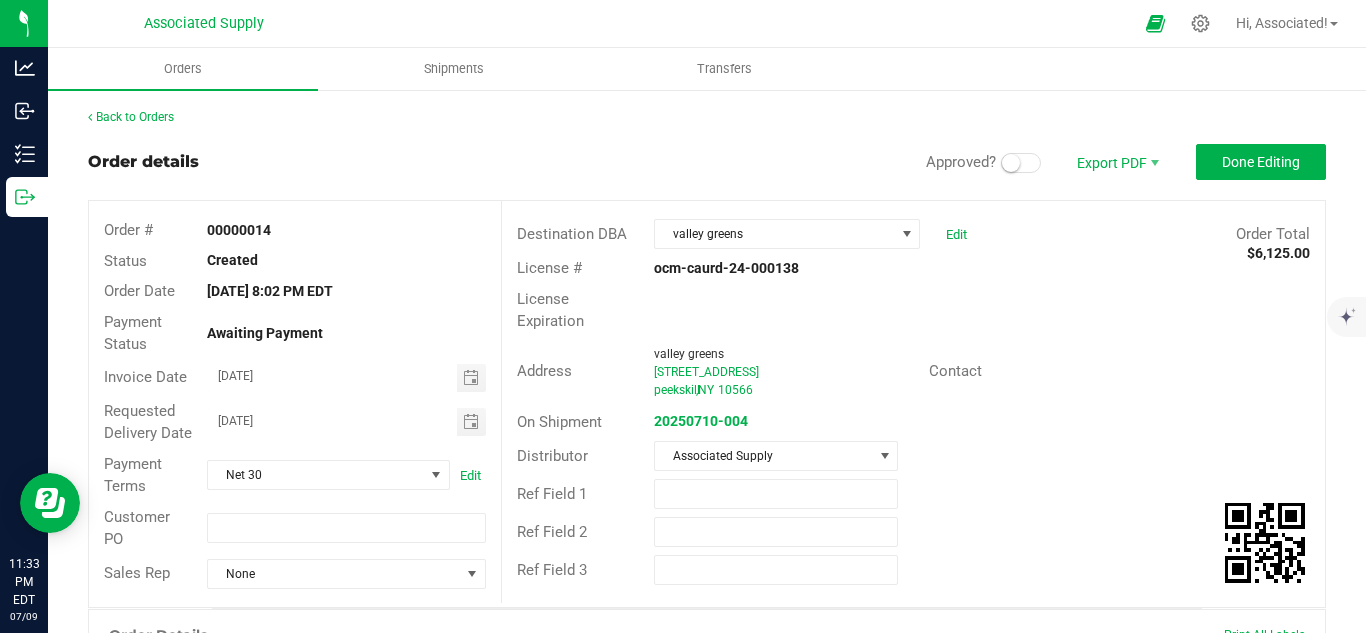 click at bounding box center (1011, 163) 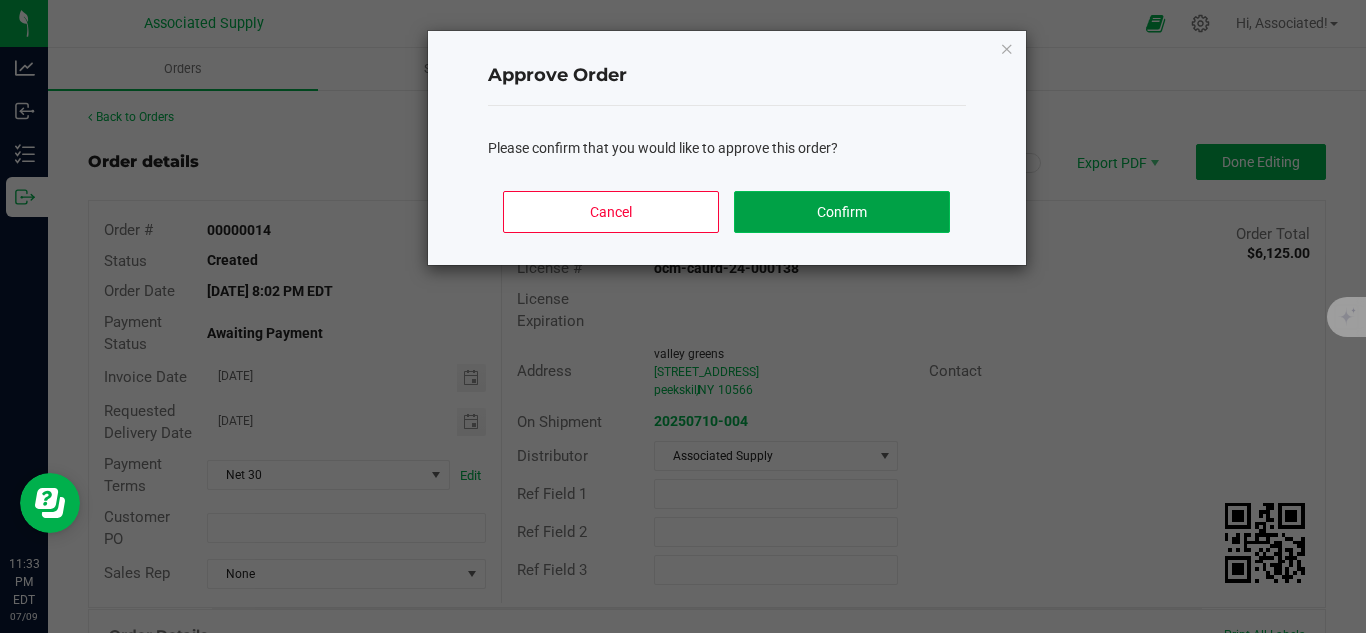 click on "Confirm" 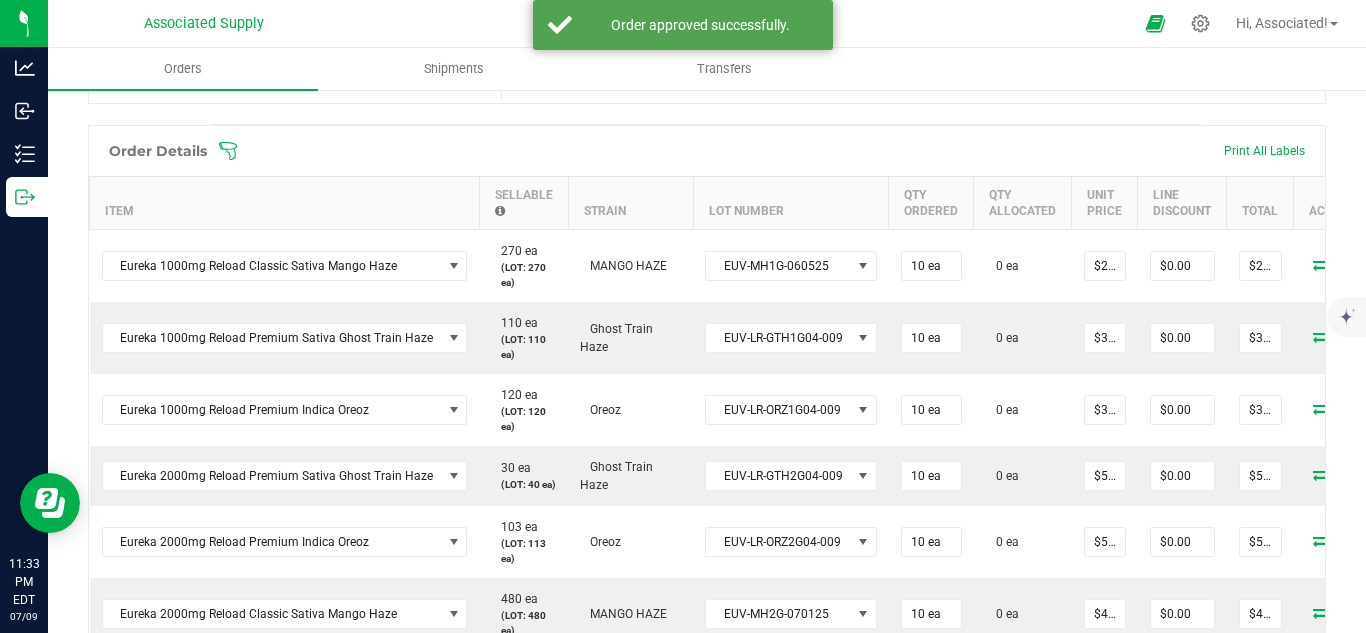 scroll, scrollTop: 505, scrollLeft: 0, axis: vertical 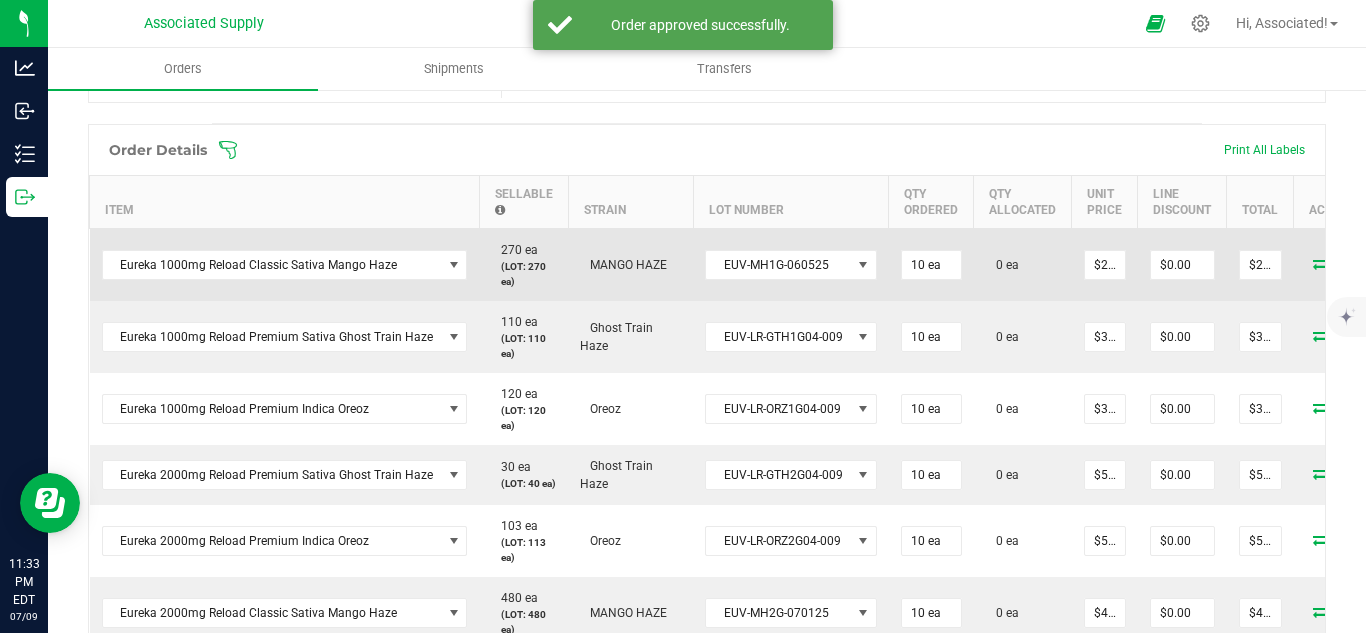 click on "0 ea" at bounding box center [1002, 265] 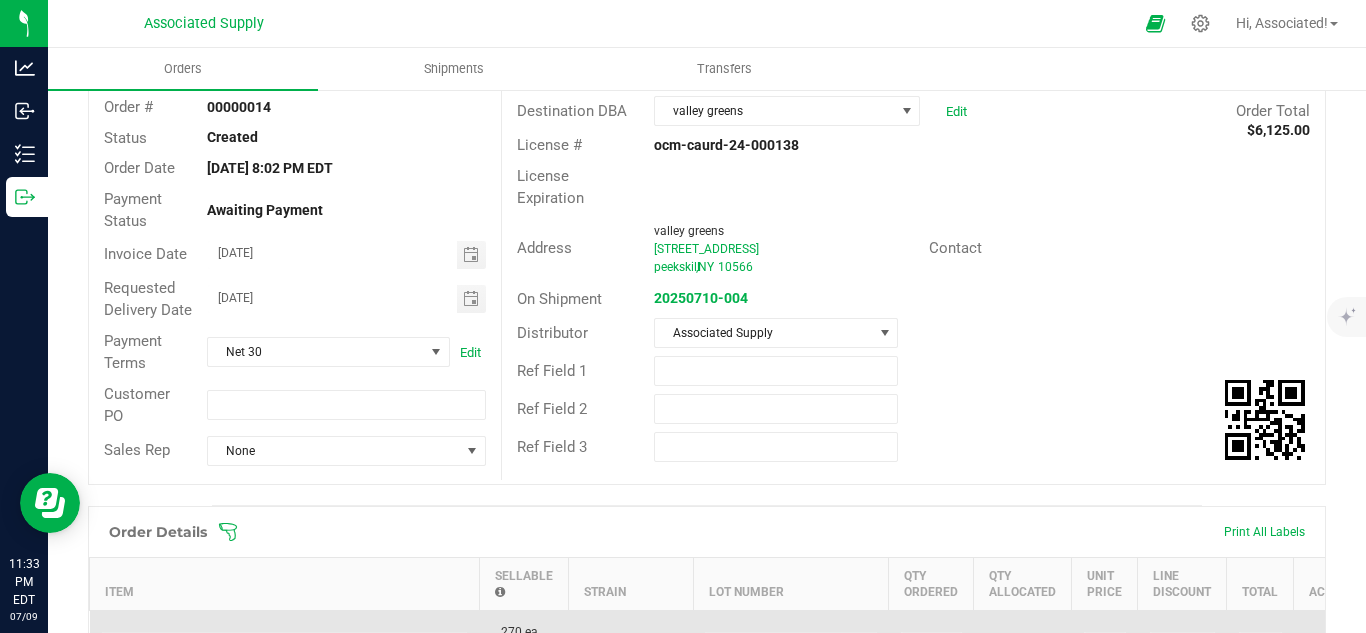 scroll, scrollTop: 0, scrollLeft: 0, axis: both 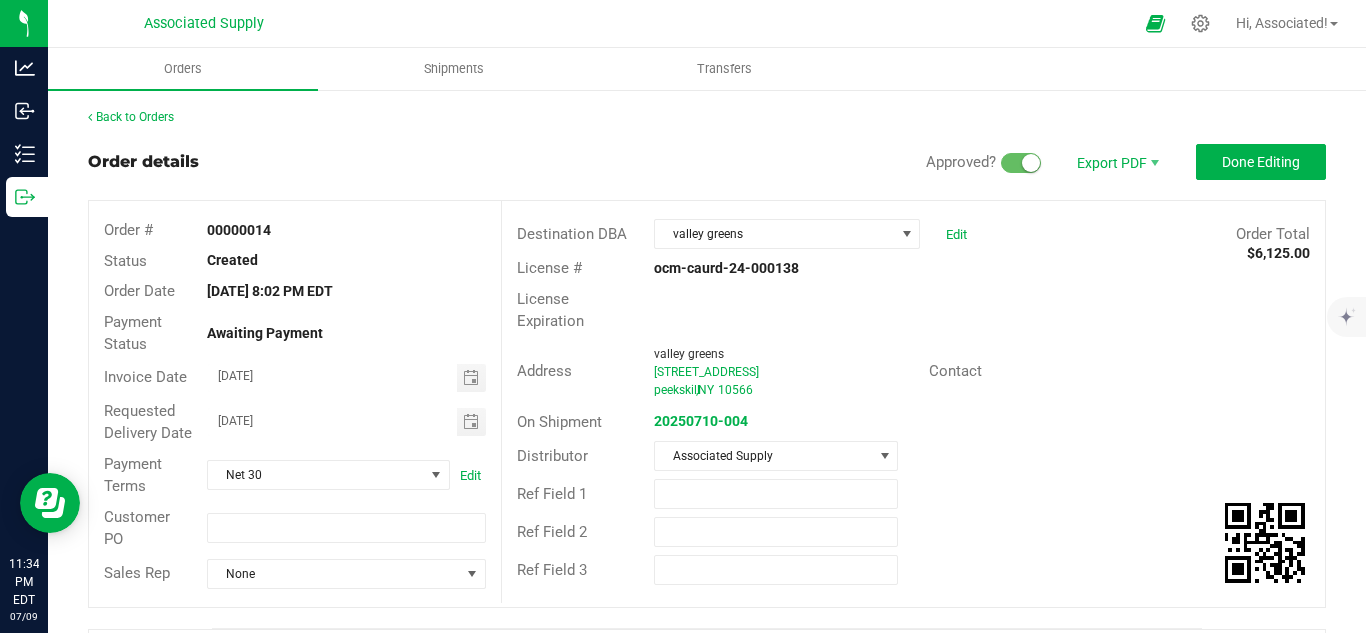 click at bounding box center [1021, 163] 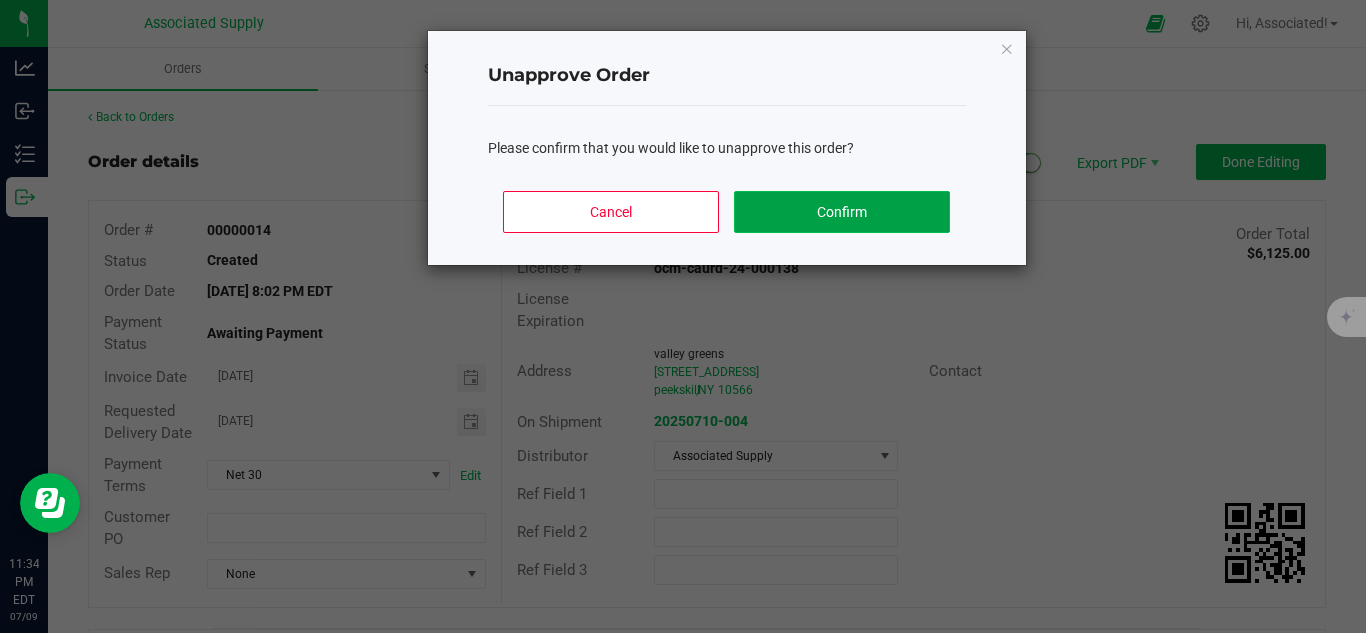 click on "Confirm" 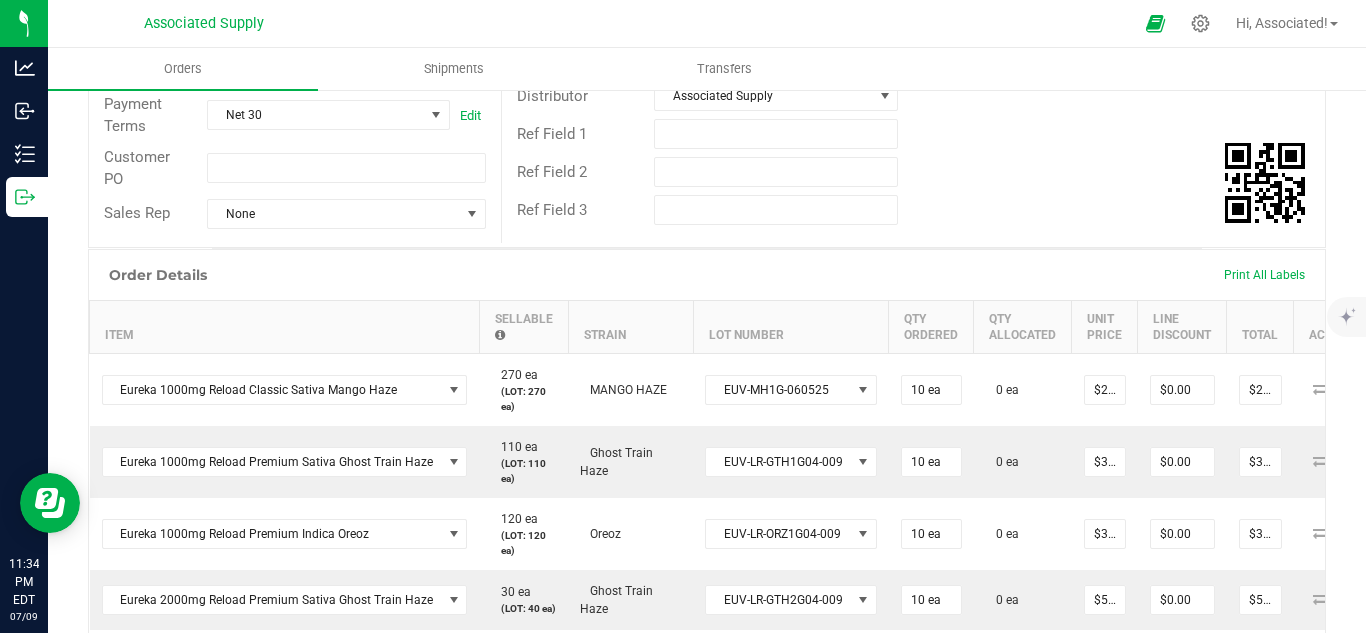 scroll, scrollTop: 359, scrollLeft: 0, axis: vertical 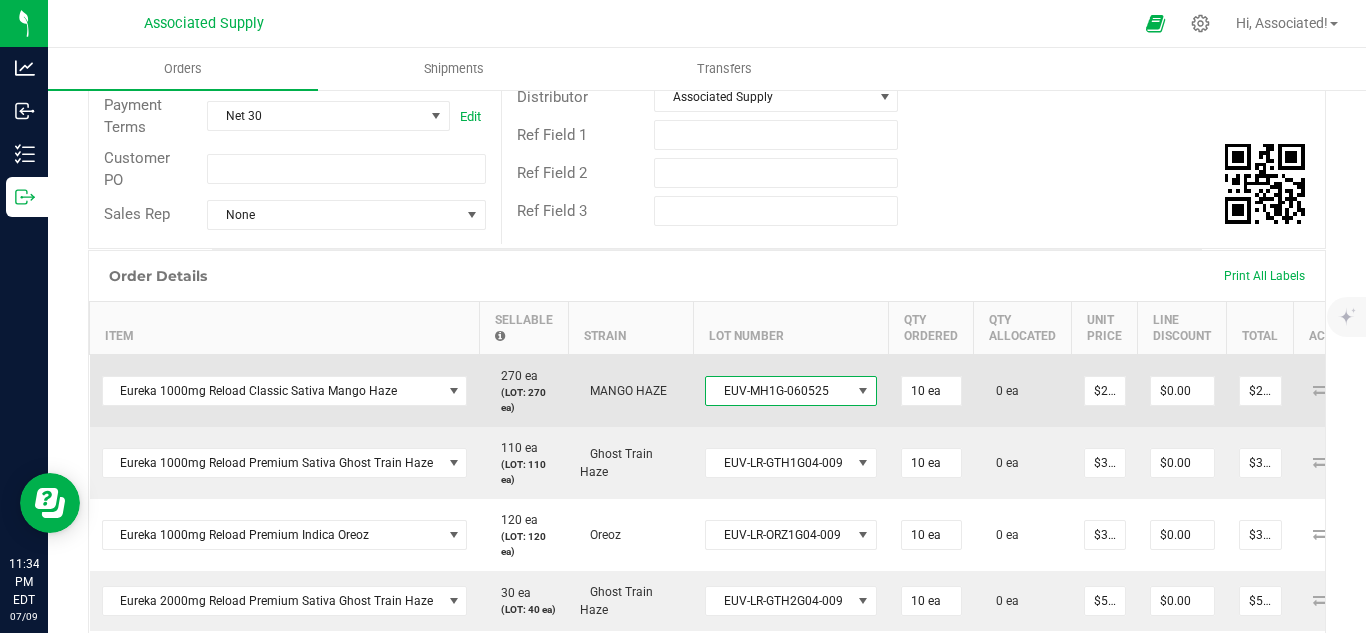 click at bounding box center [863, 391] 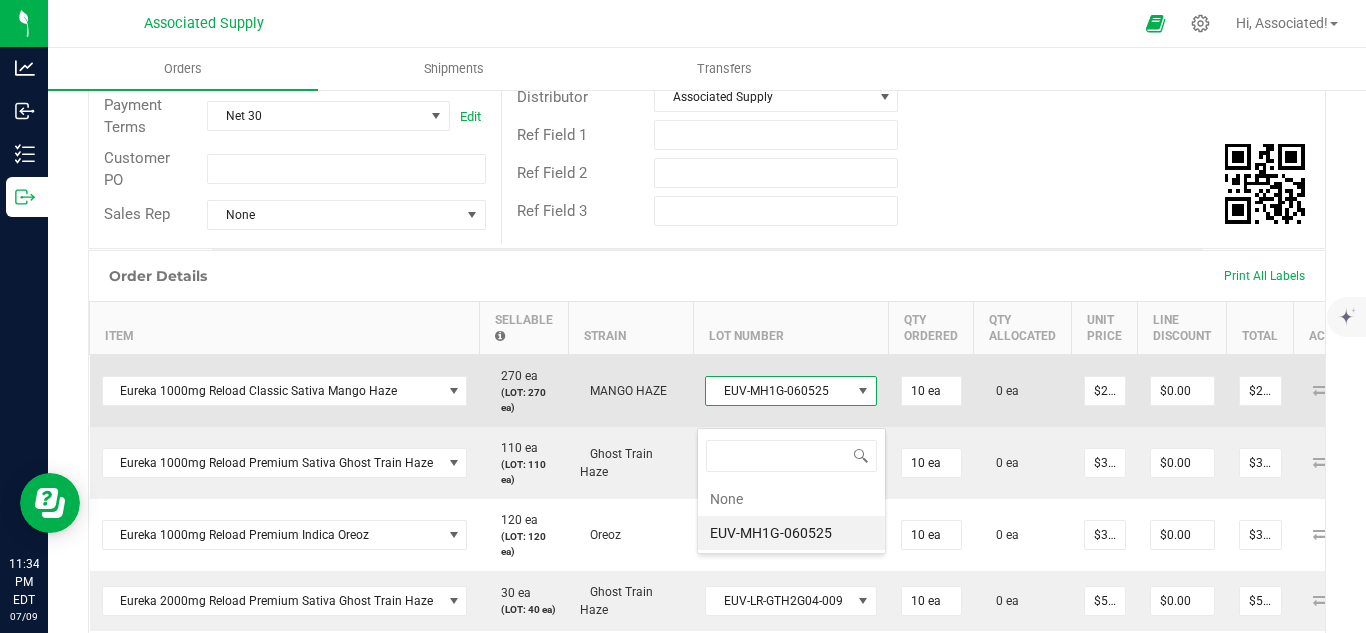 scroll, scrollTop: 99970, scrollLeft: 99829, axis: both 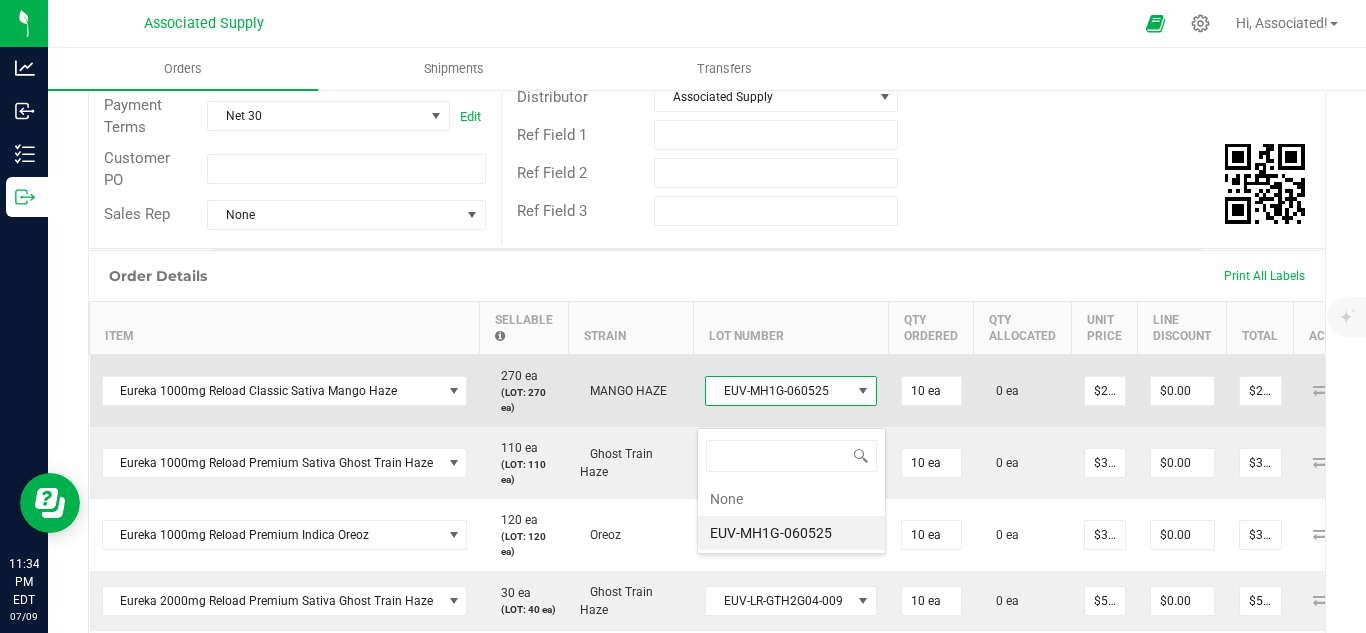 click at bounding box center (863, 391) 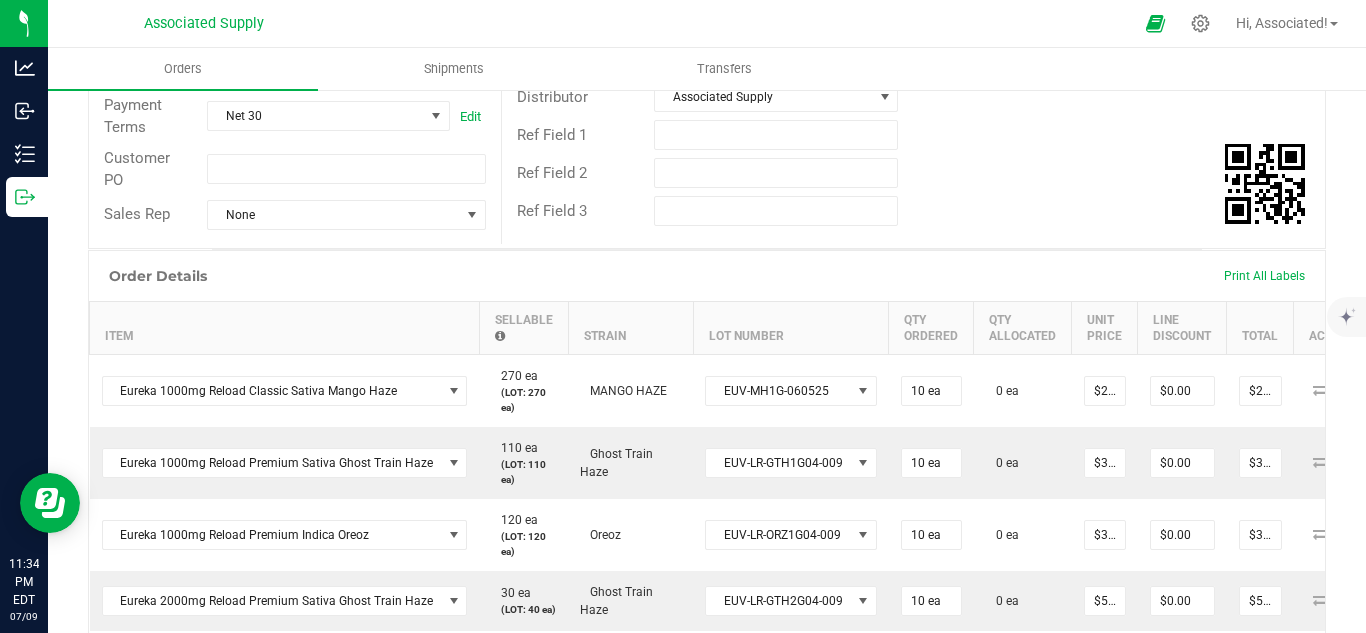 click on "Ref Field 3" at bounding box center (913, 211) 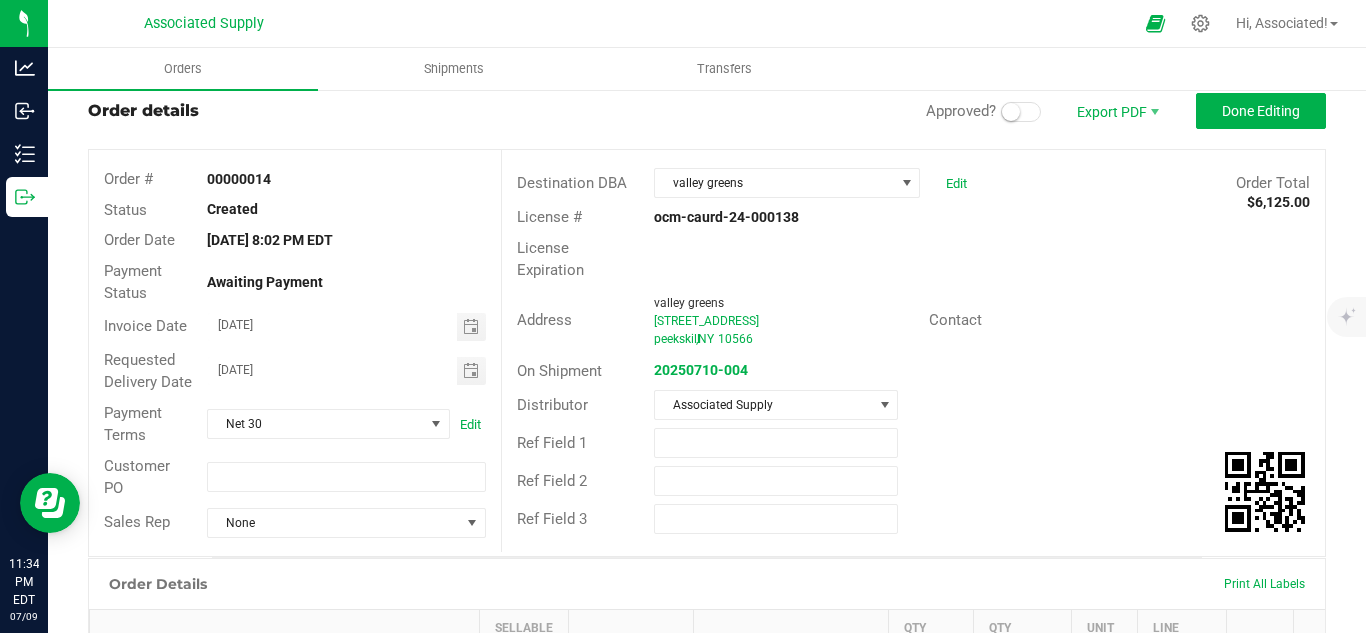 scroll, scrollTop: 0, scrollLeft: 0, axis: both 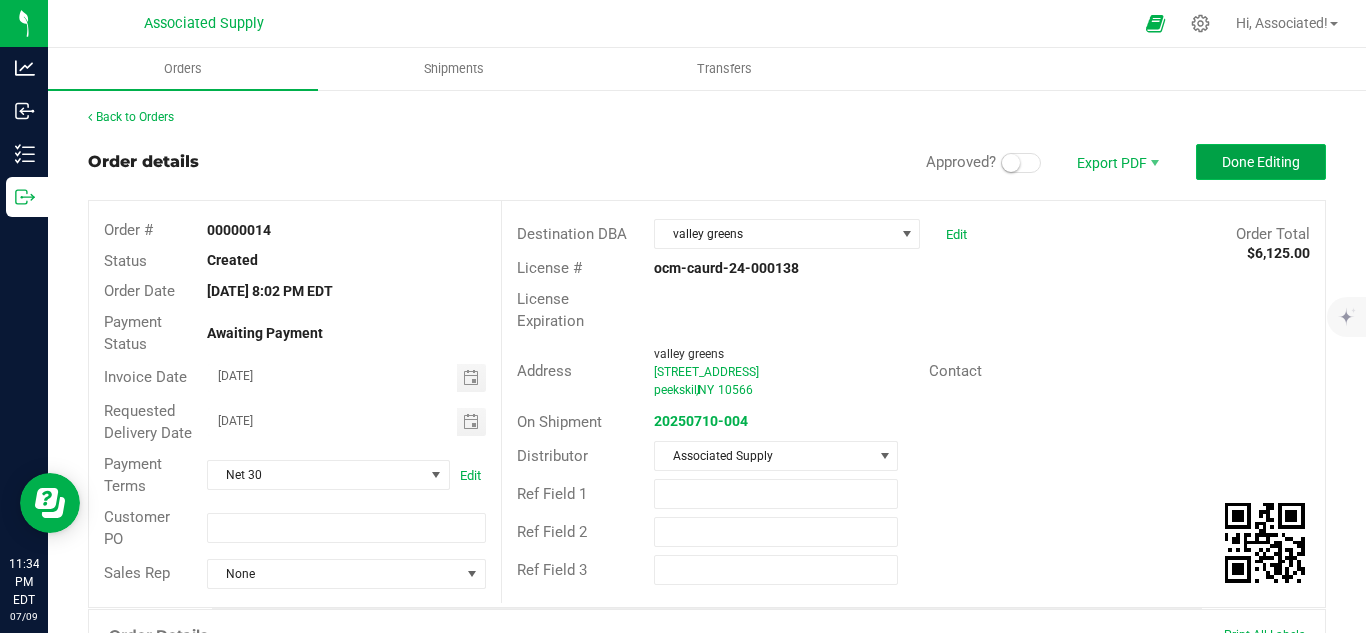 click on "Done Editing" at bounding box center [1261, 162] 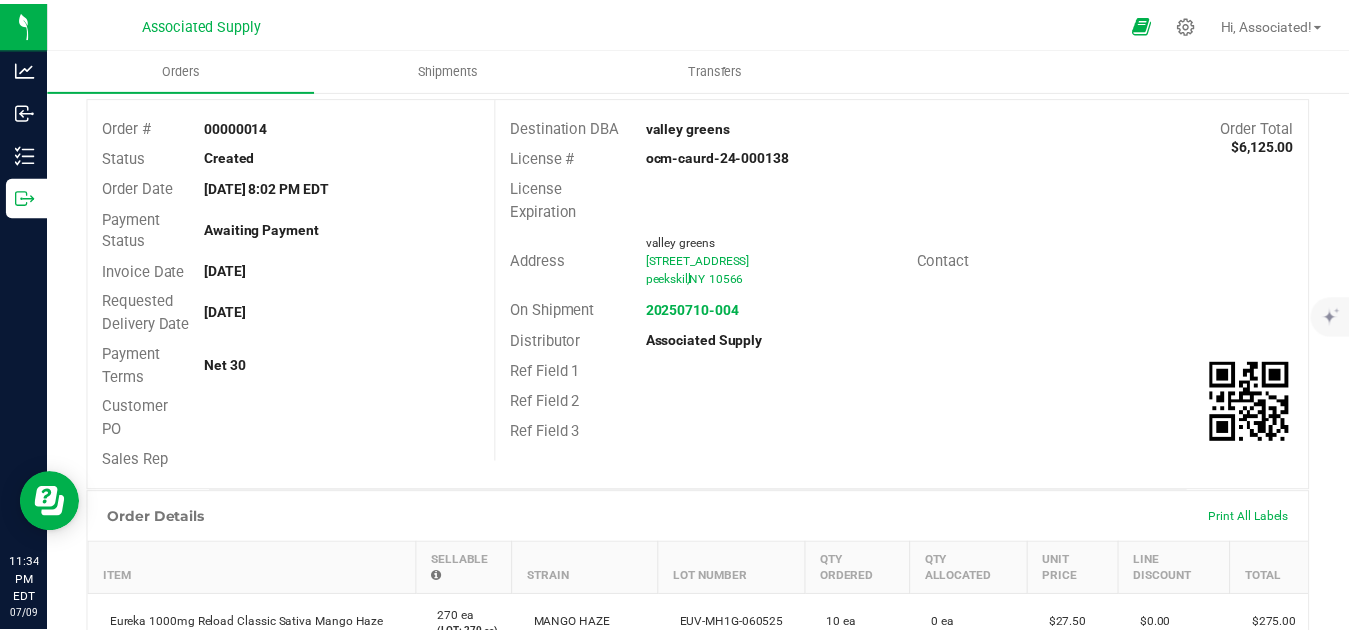 scroll, scrollTop: 0, scrollLeft: 0, axis: both 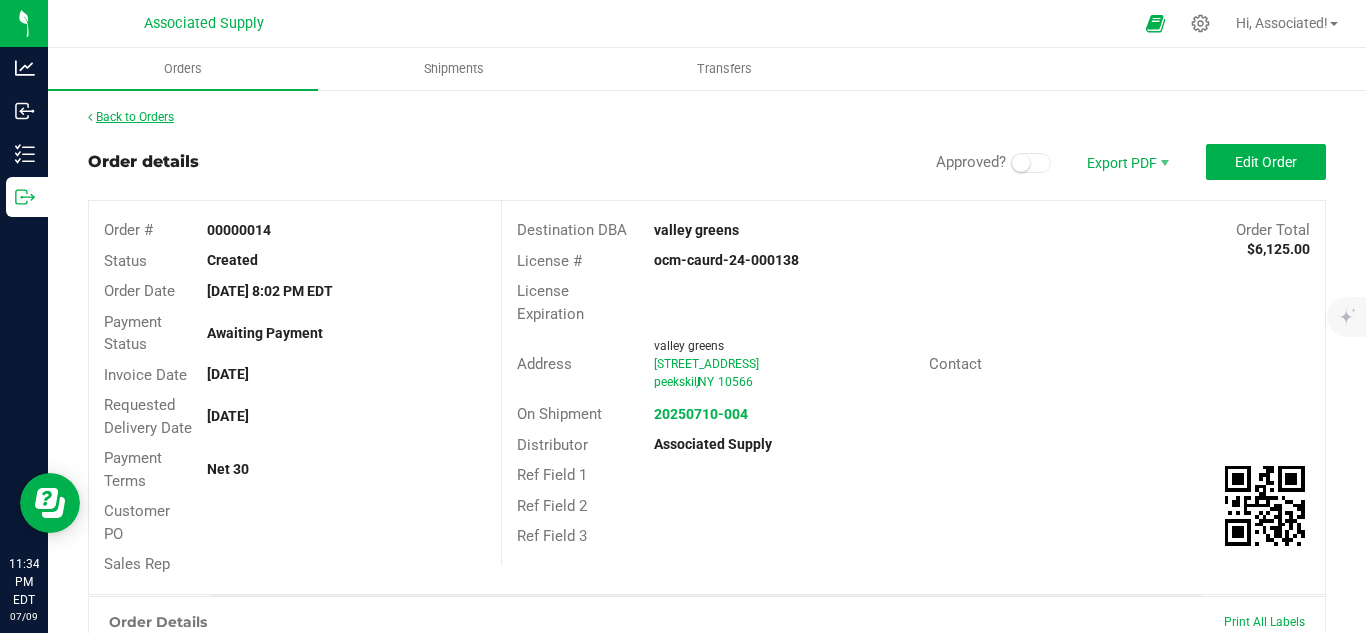 click on "Back to Orders" at bounding box center [131, 117] 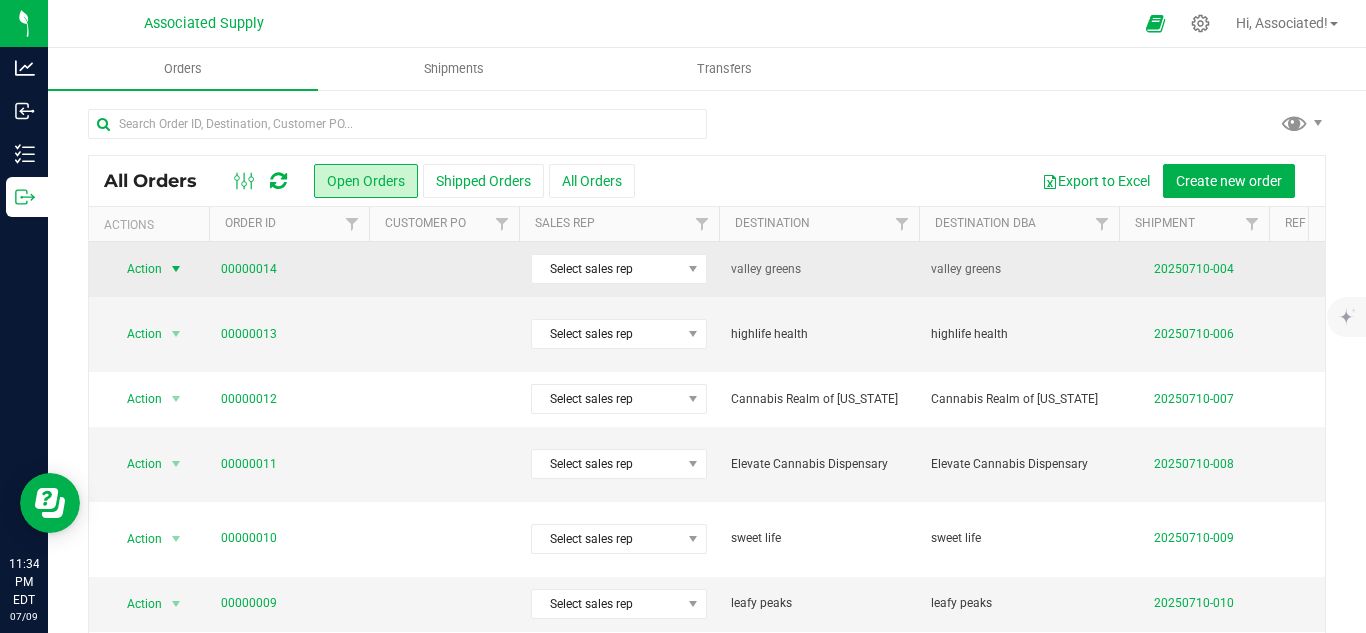 click at bounding box center [176, 269] 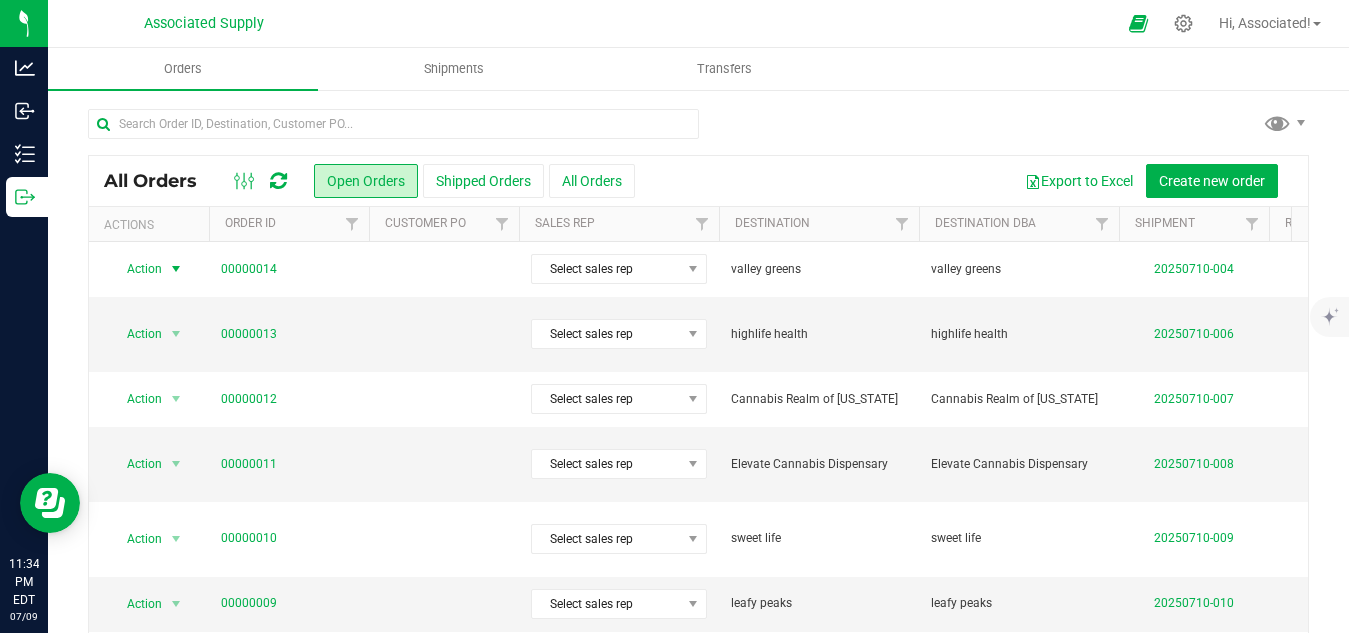 scroll, scrollTop: 0, scrollLeft: 0, axis: both 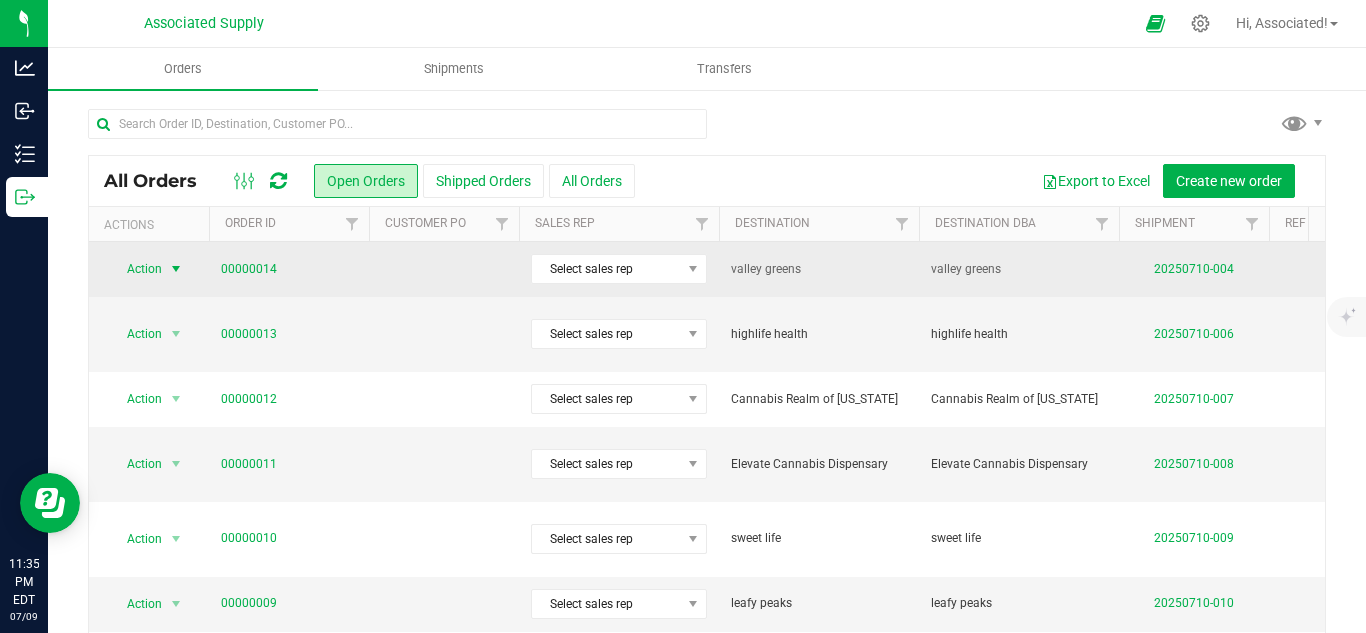click at bounding box center [176, 269] 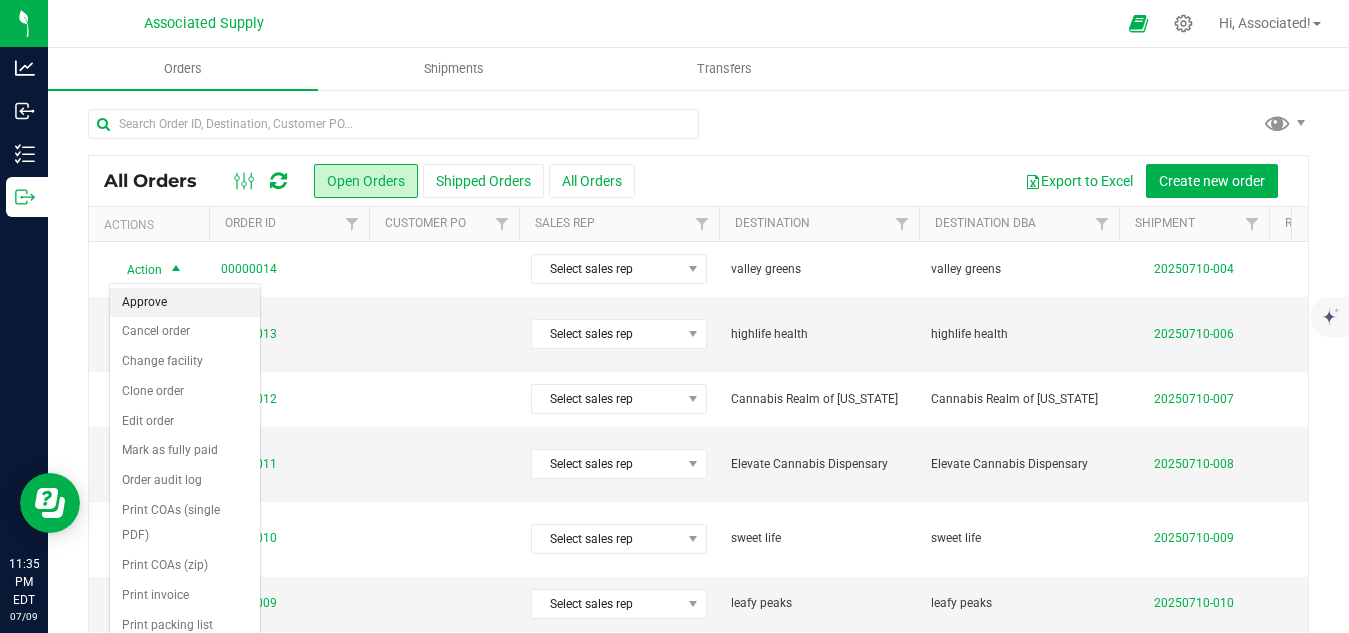 click on "Approve" at bounding box center [185, 303] 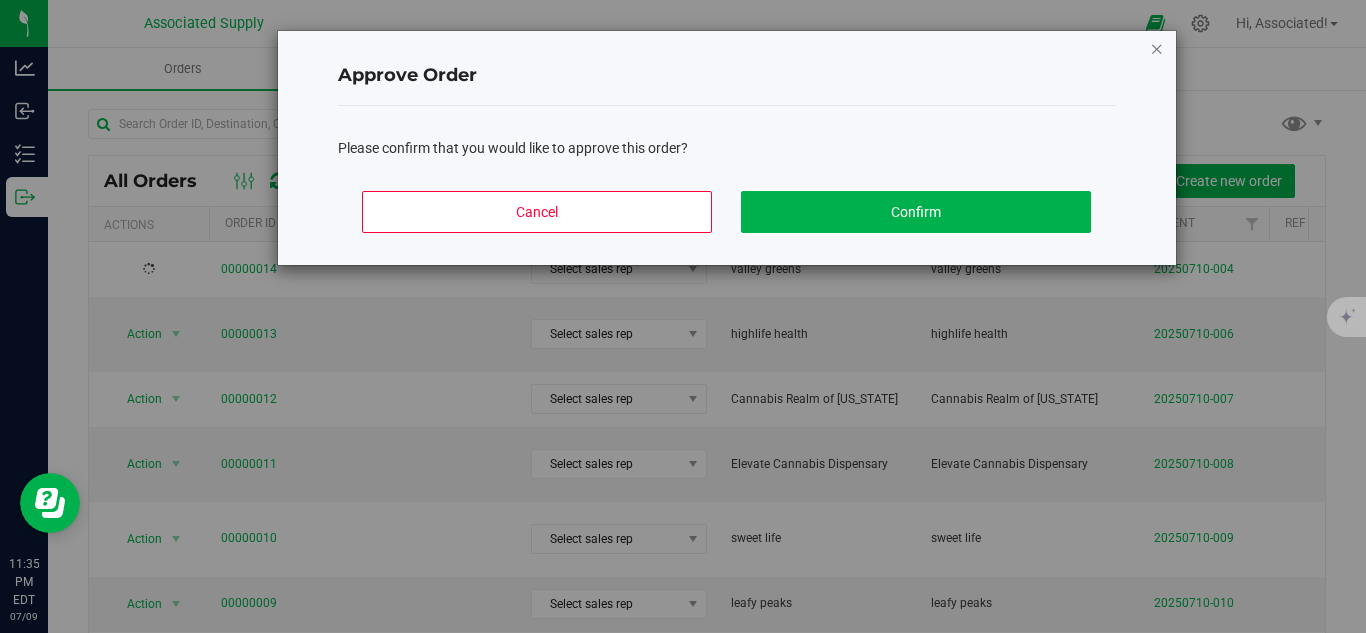 click at bounding box center [1157, 48] 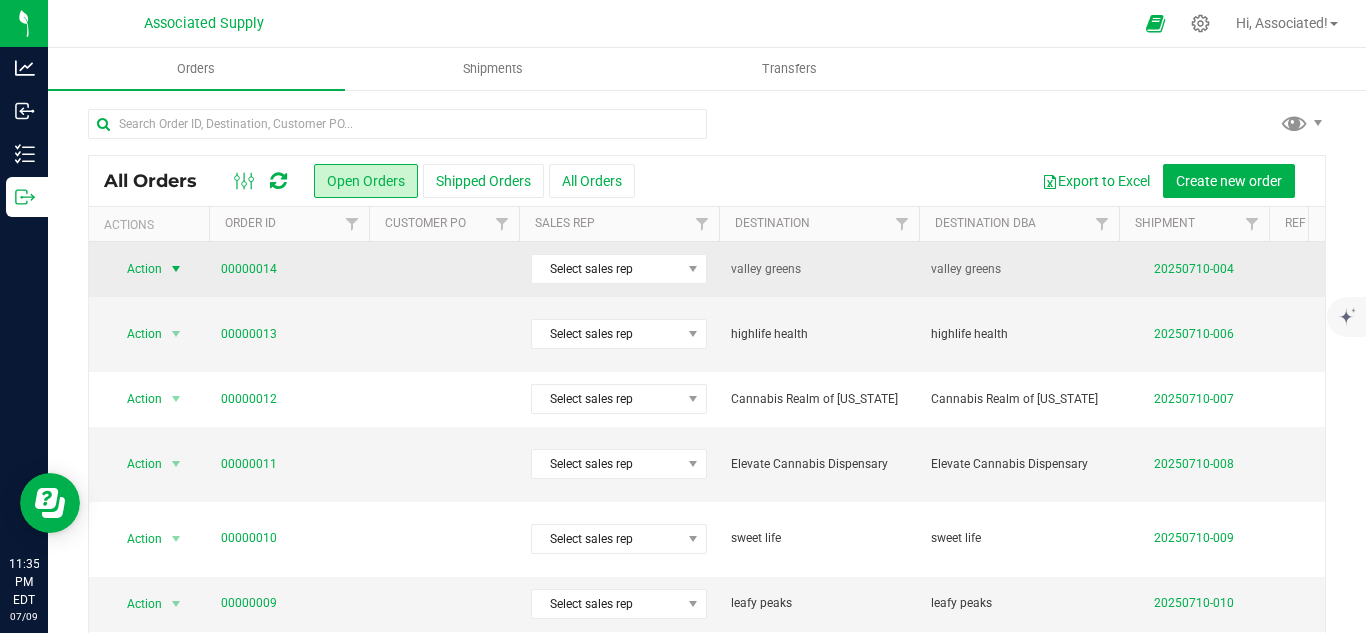 click at bounding box center [176, 269] 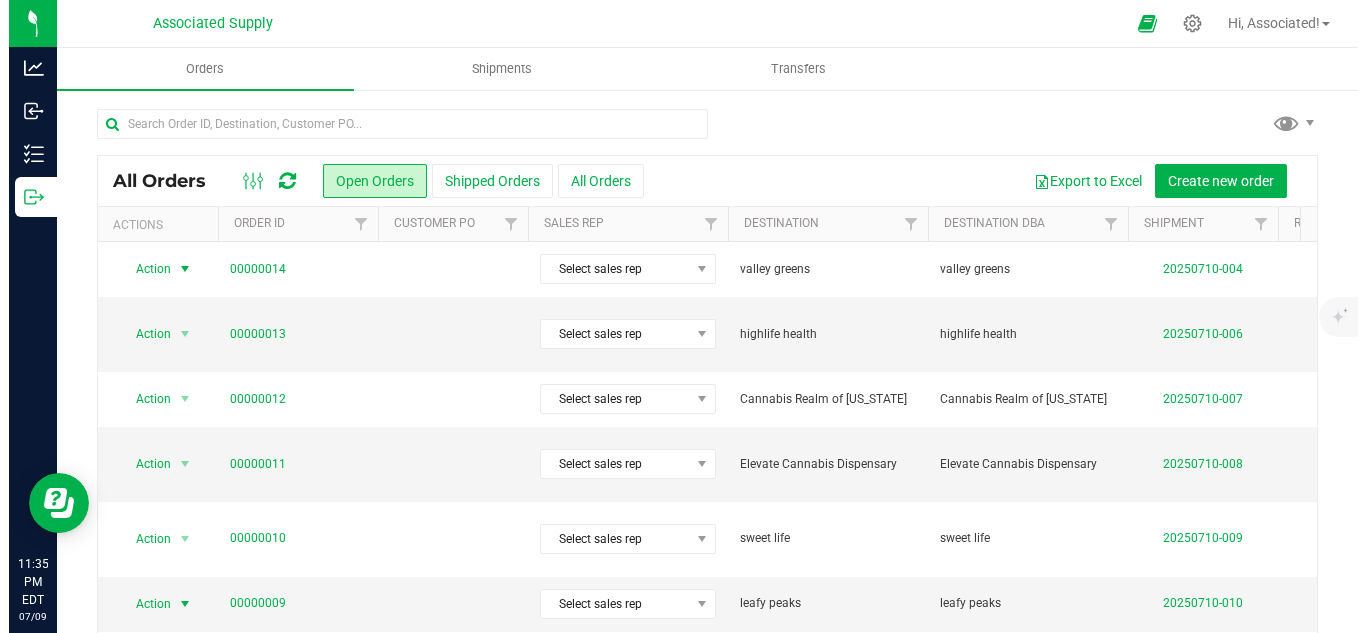 scroll, scrollTop: 0, scrollLeft: 0, axis: both 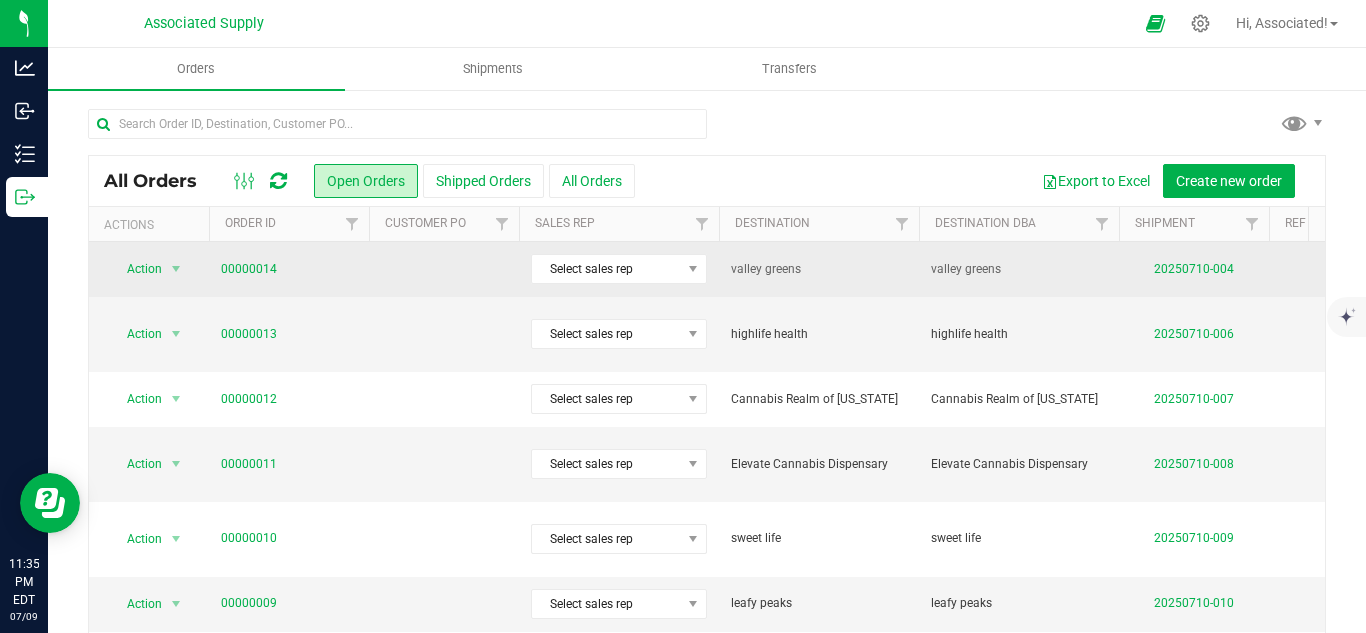 click on "Action Action Approve Cancel order Change facility Clone order Edit order Mark as fully paid Order audit log Print COAs (single PDF) Print COAs (zip) Print invoice Print packing list" at bounding box center [149, 269] 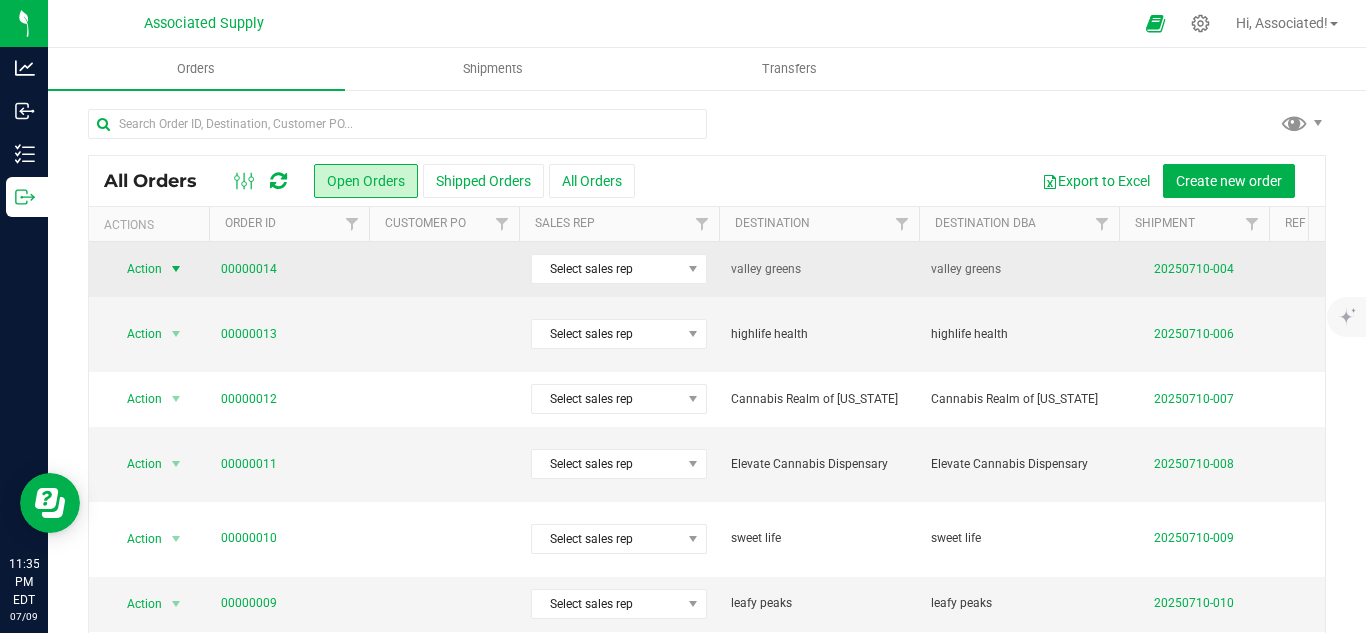 click at bounding box center (176, 269) 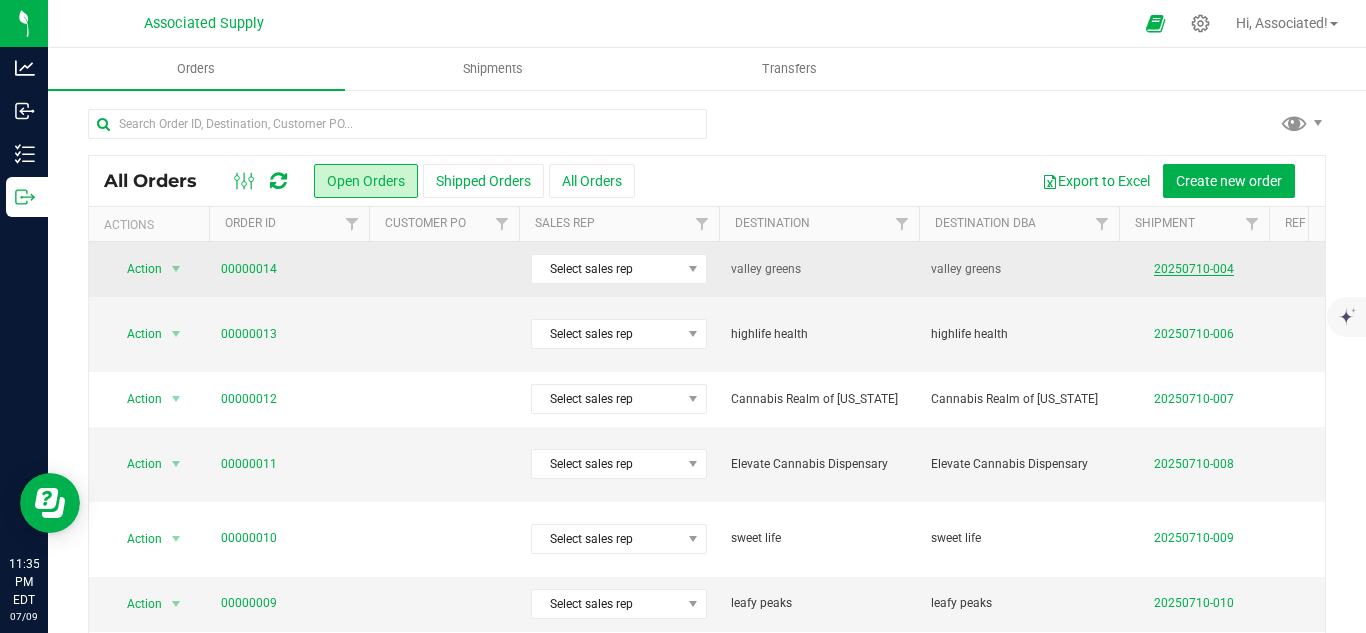 drag, startPoint x: 312, startPoint y: 274, endPoint x: 1201, endPoint y: 272, distance: 889.00226 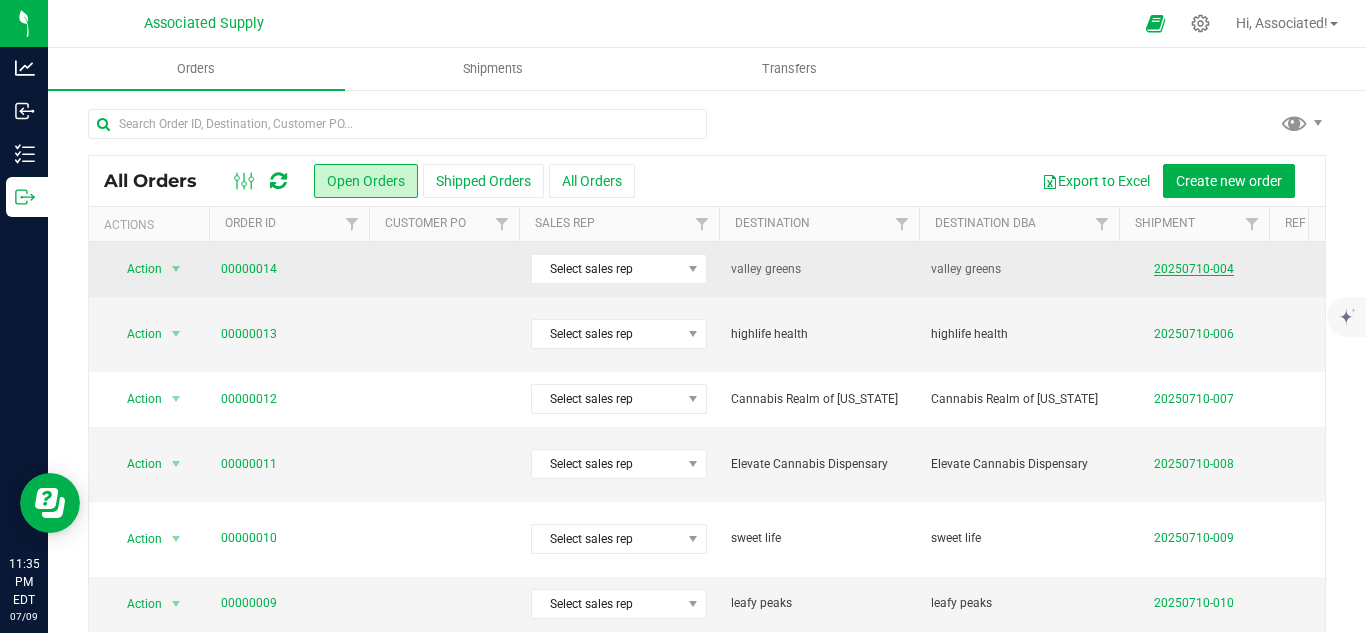 click on "20250710-004" at bounding box center [1194, 269] 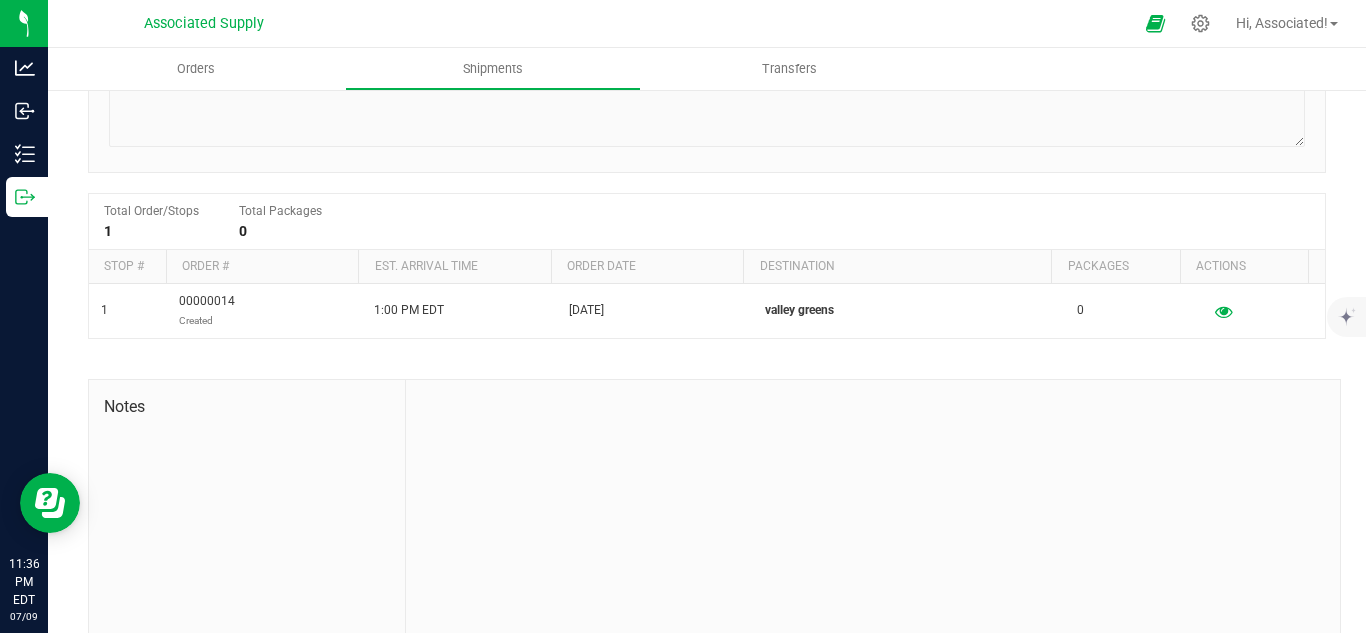 scroll, scrollTop: 325, scrollLeft: 0, axis: vertical 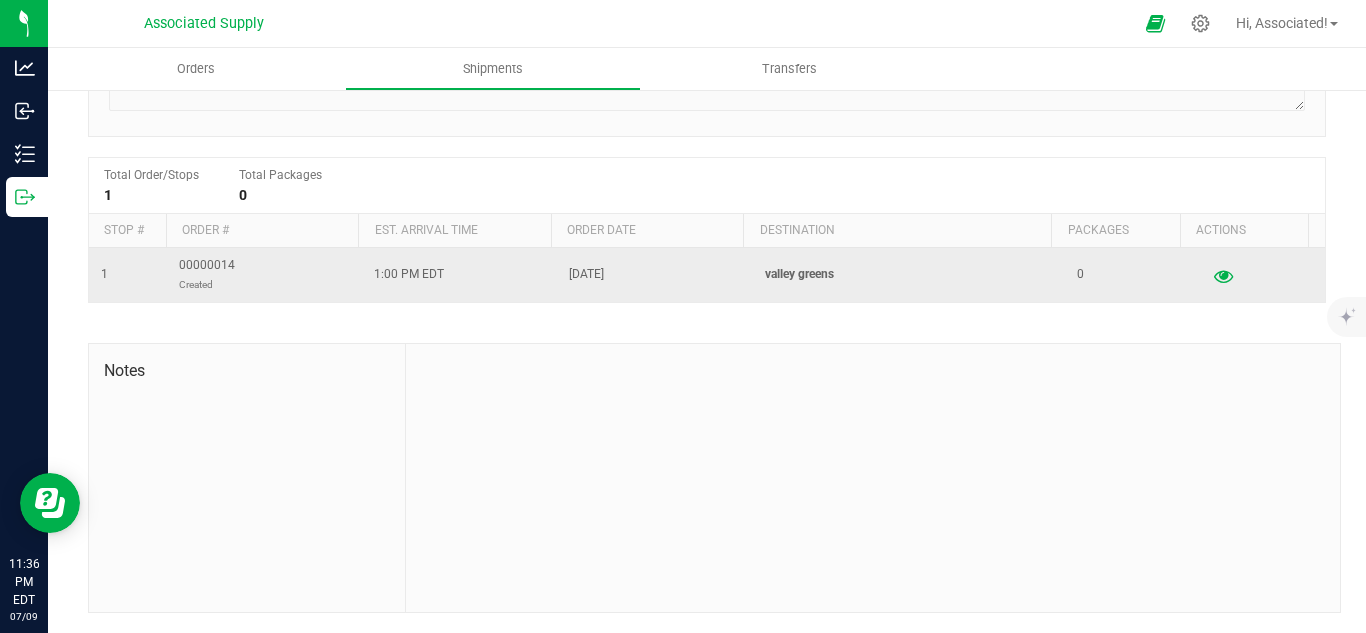 click at bounding box center [1223, 275] 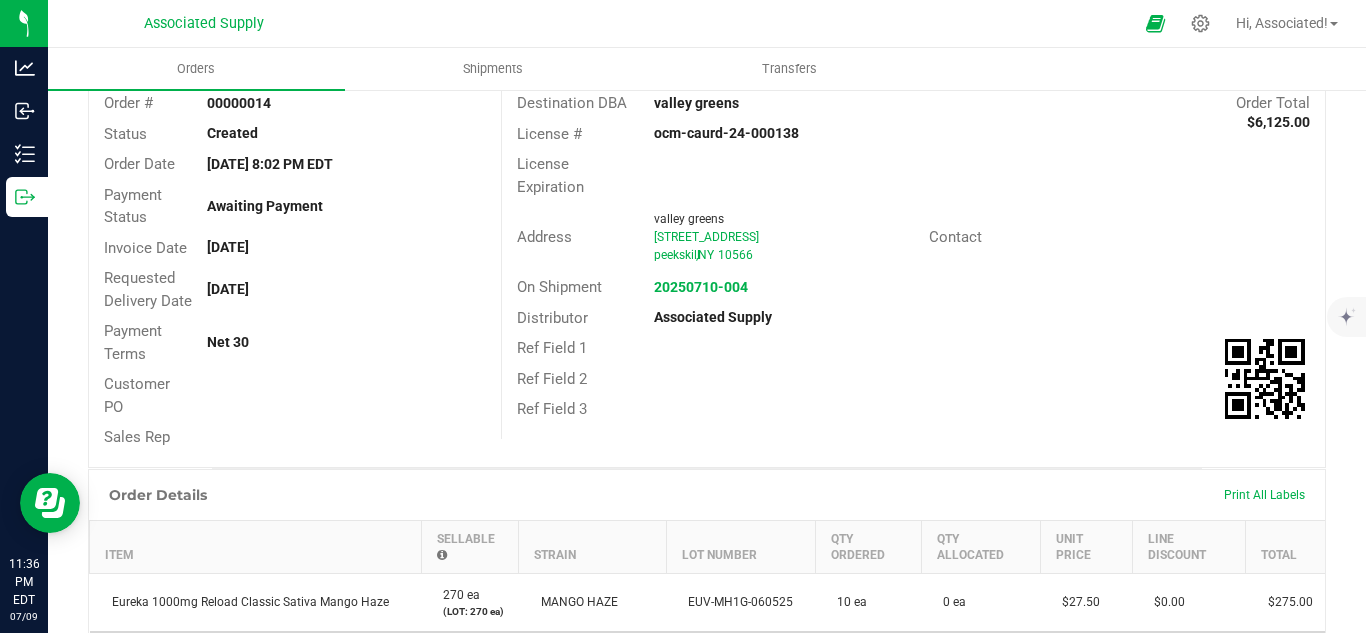 scroll, scrollTop: 0, scrollLeft: 0, axis: both 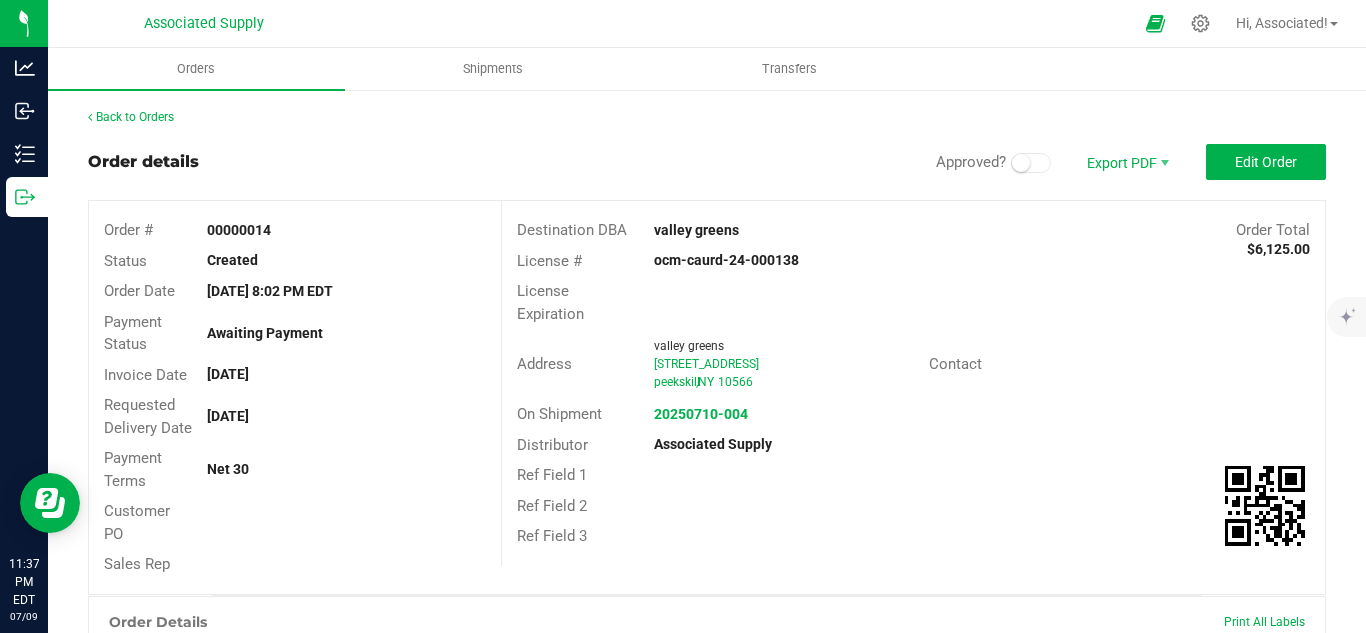 drag, startPoint x: 718, startPoint y: 178, endPoint x: 776, endPoint y: 145, distance: 66.730804 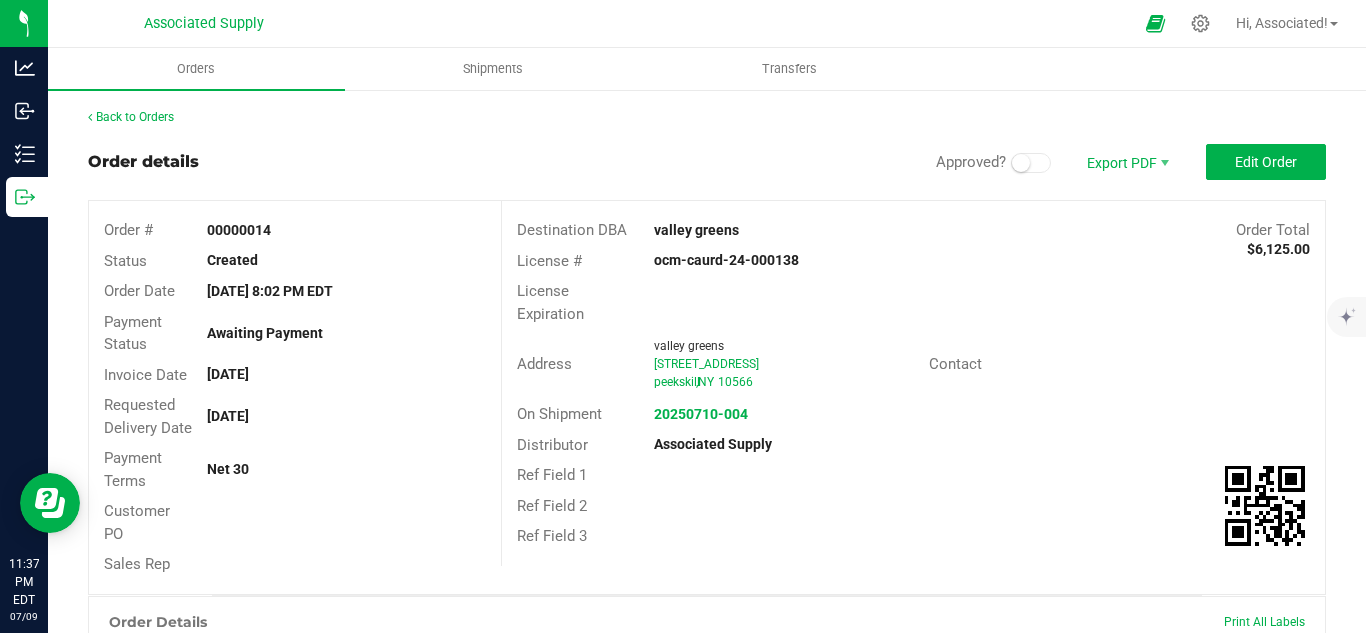 click on "Order details   Approved?   Export PDF   Edit Order" at bounding box center [707, 162] 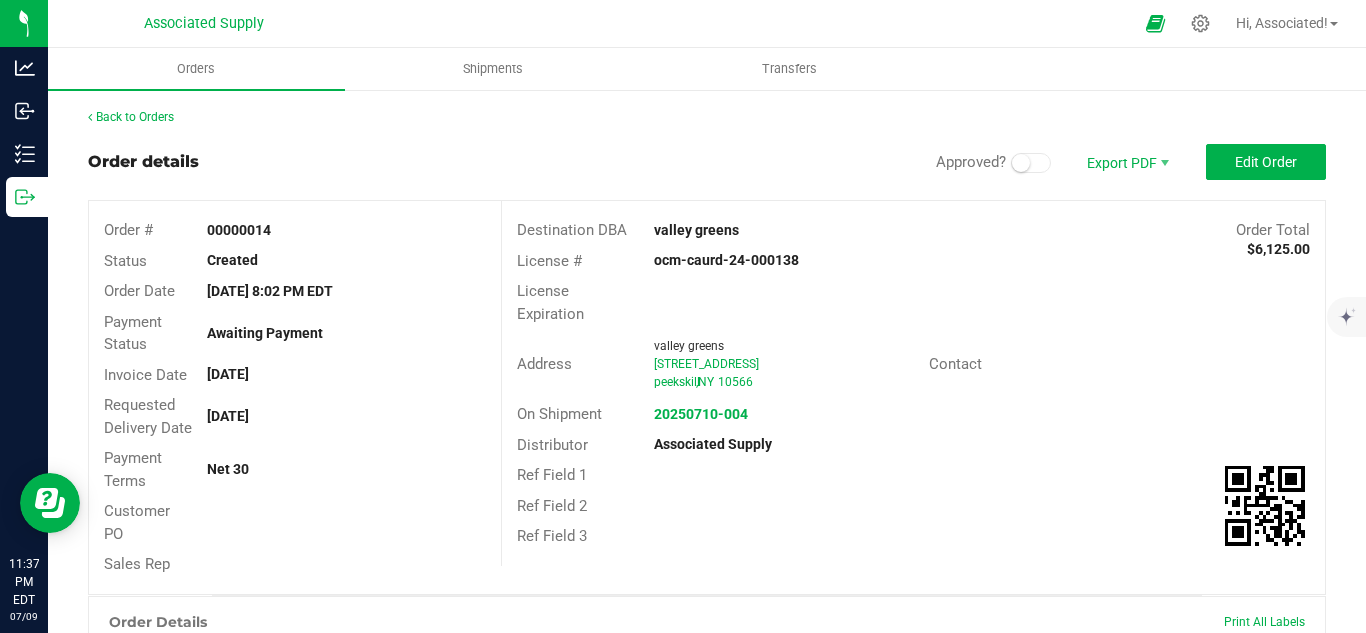 click on "Order details   Approved?   Export PDF   Edit Order" at bounding box center (707, 162) 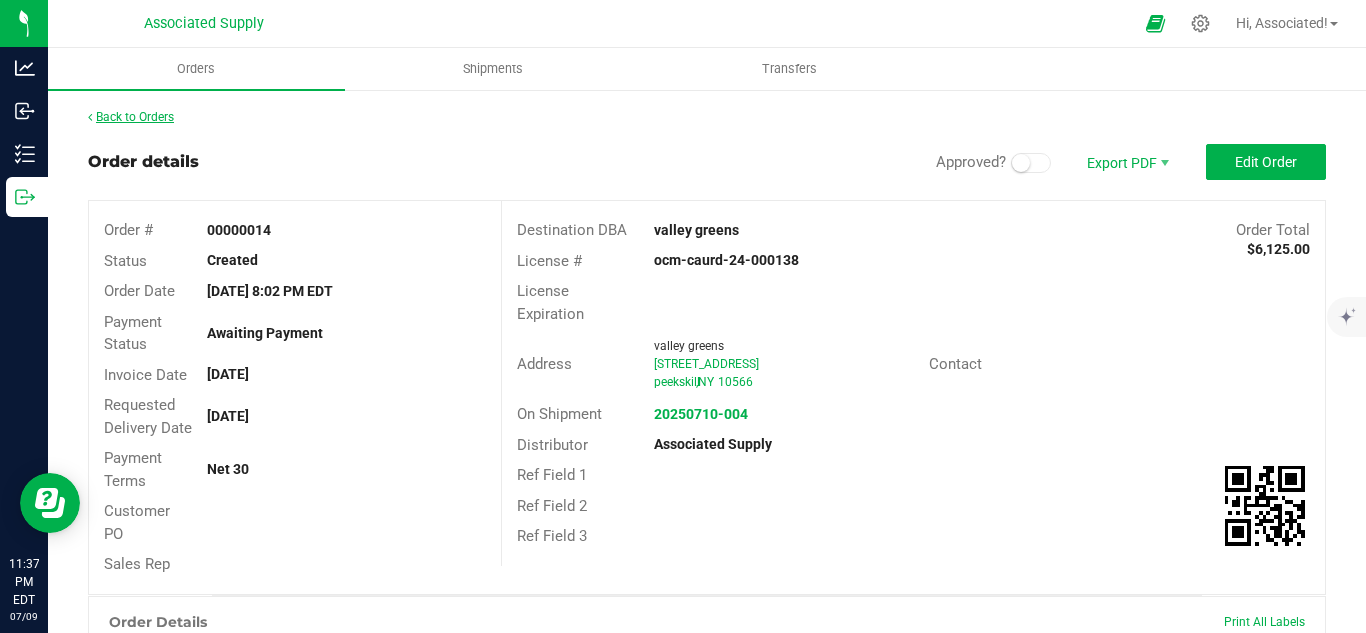 click on "Back to Orders" at bounding box center (131, 117) 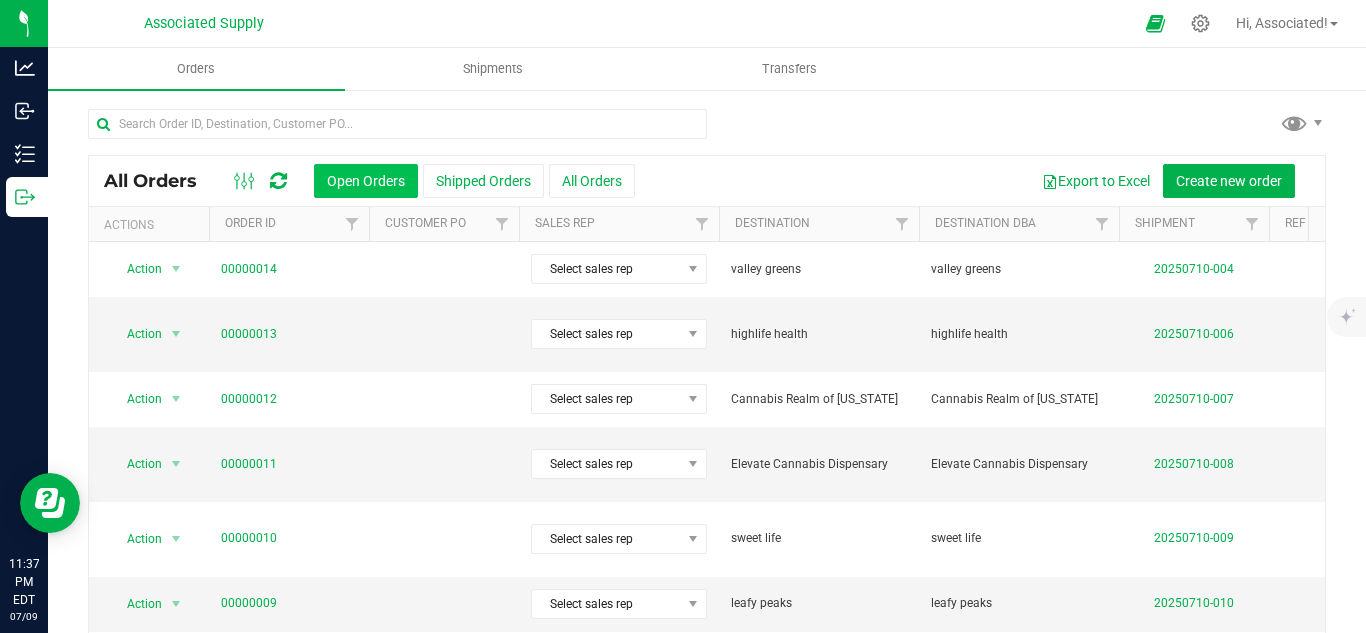 click on "Open Orders" at bounding box center [366, 181] 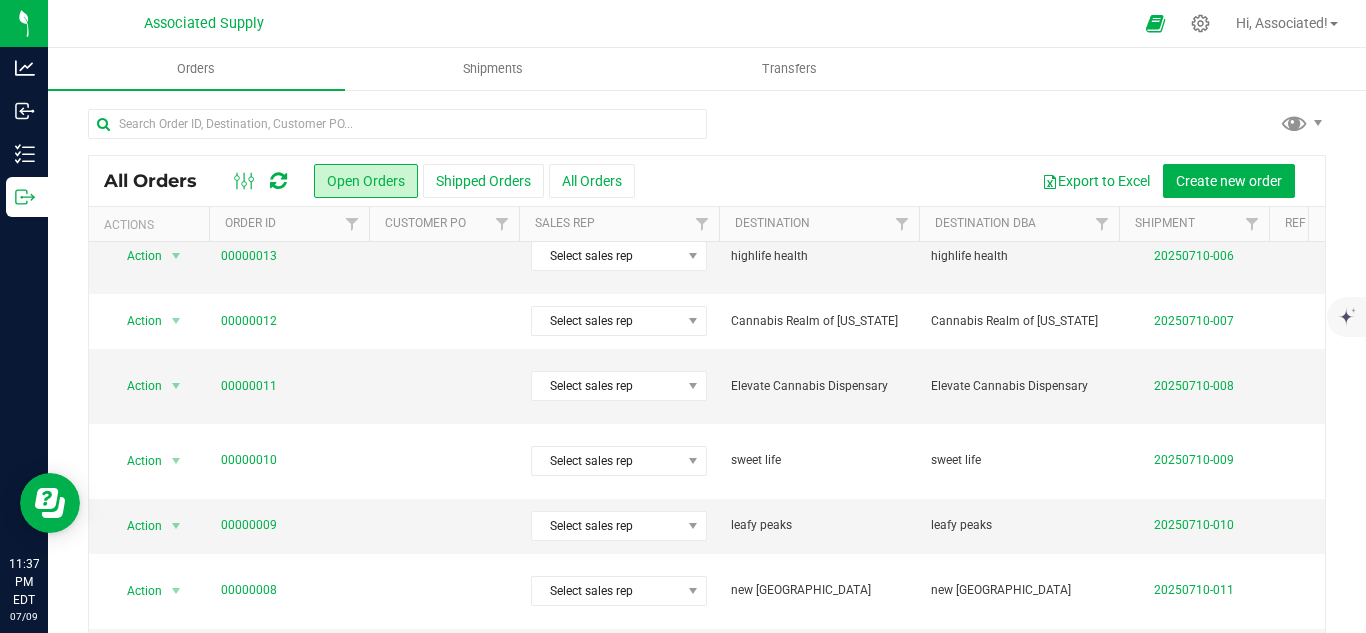scroll, scrollTop: 0, scrollLeft: 0, axis: both 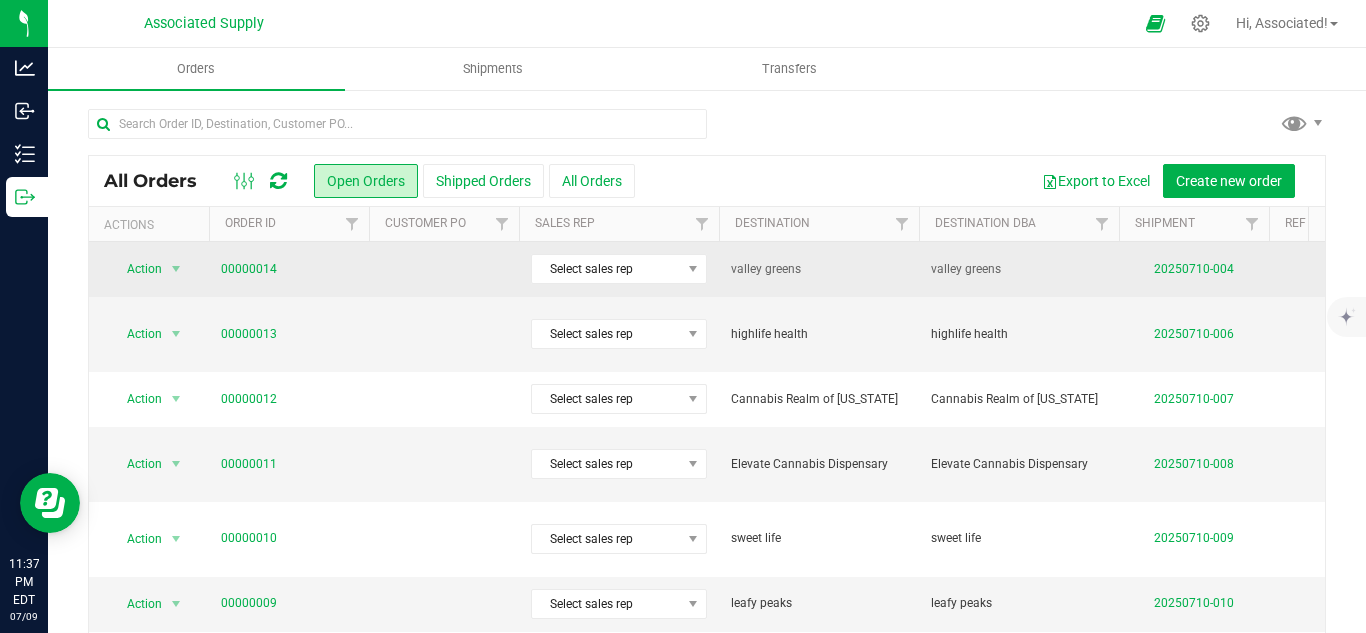 click on "Select sales rep" at bounding box center (619, 269) 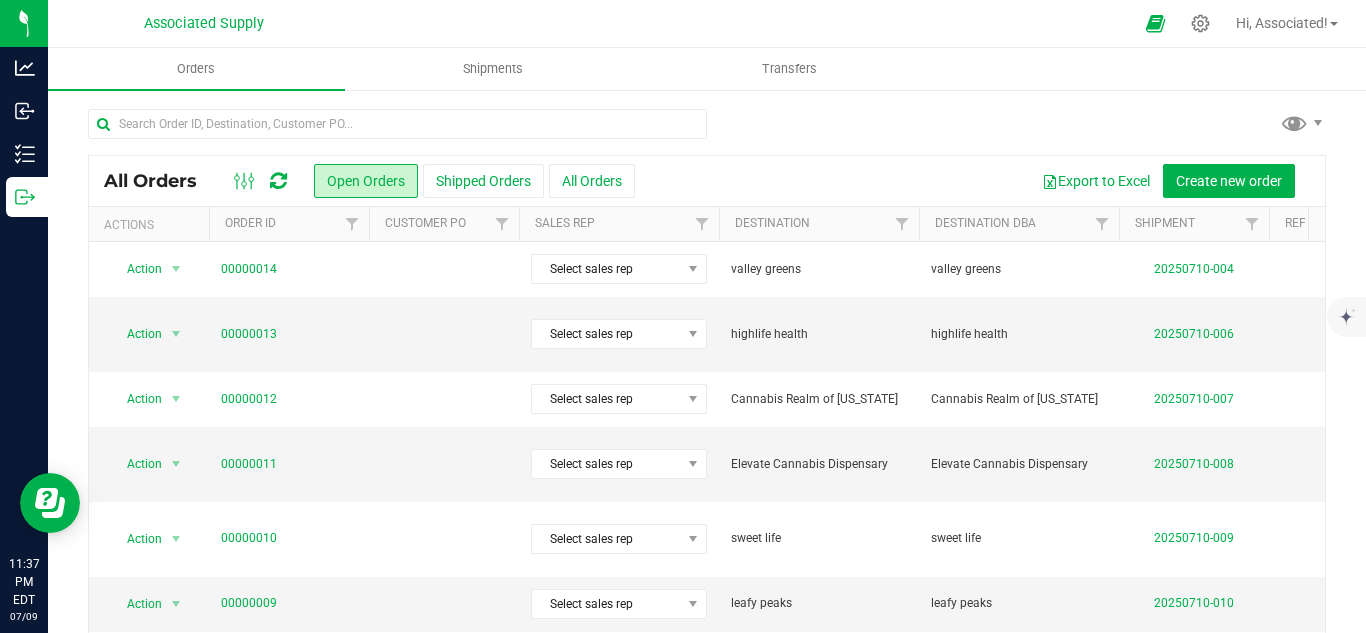 scroll, scrollTop: 0, scrollLeft: 110, axis: horizontal 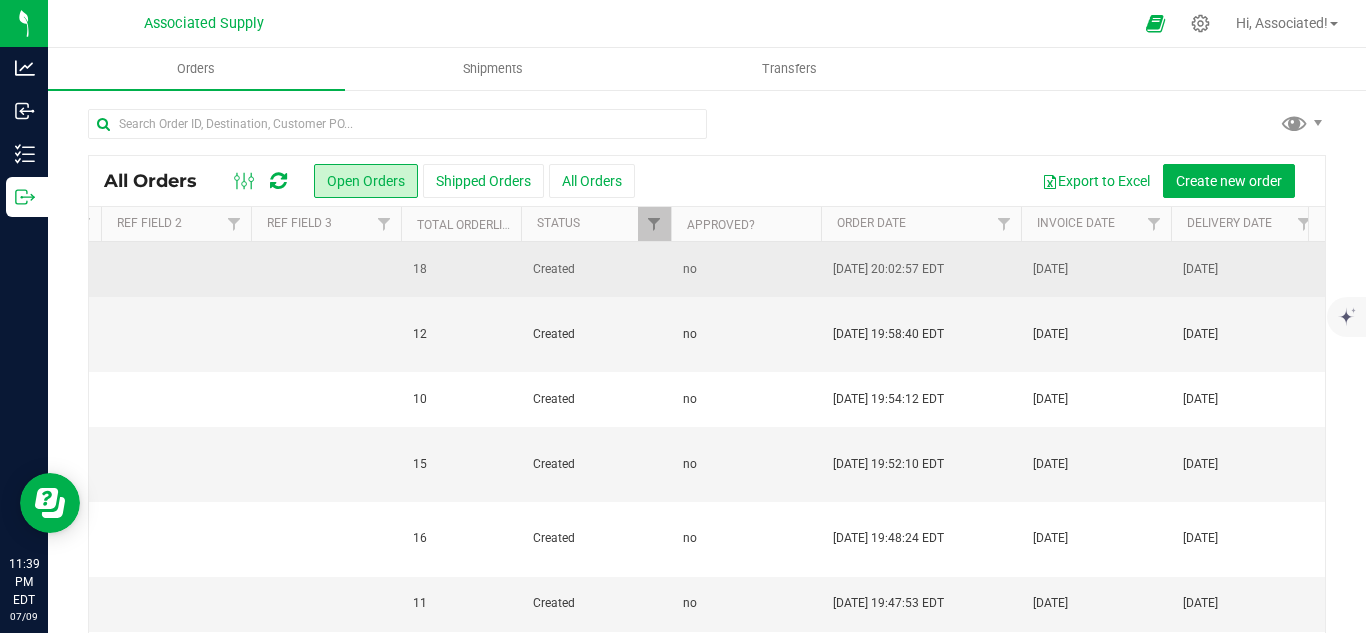 click on "Created" at bounding box center [596, 269] 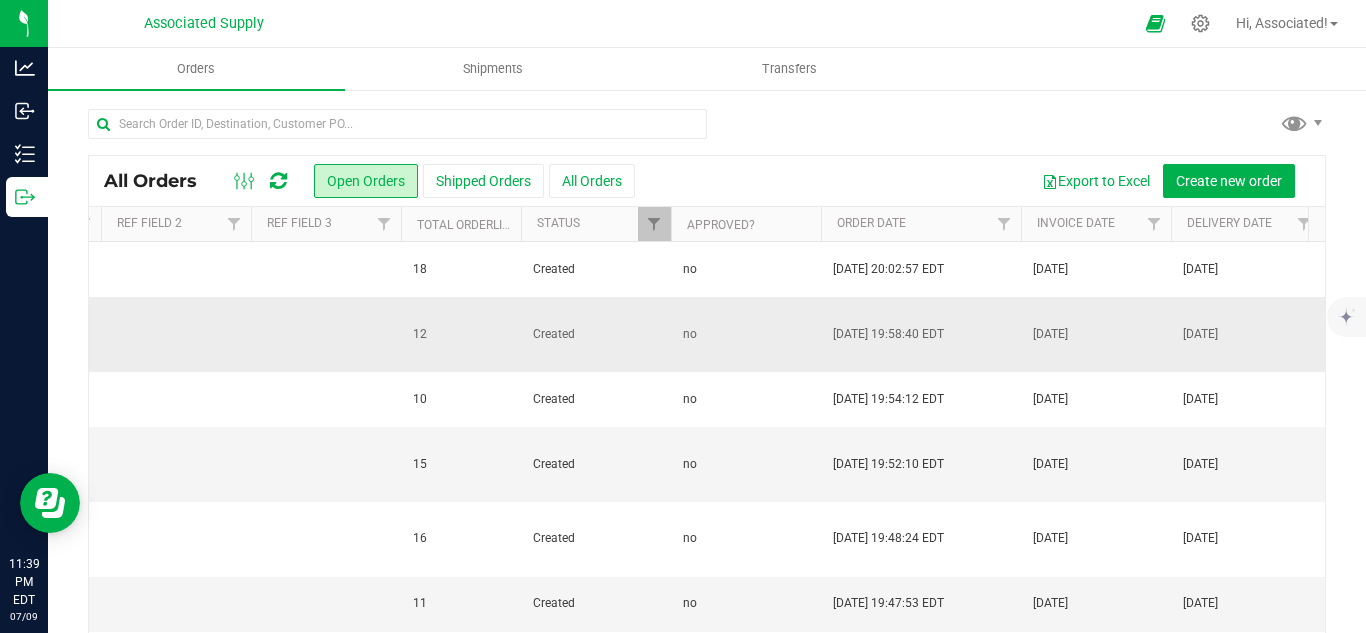 click on "Created" at bounding box center [596, 334] 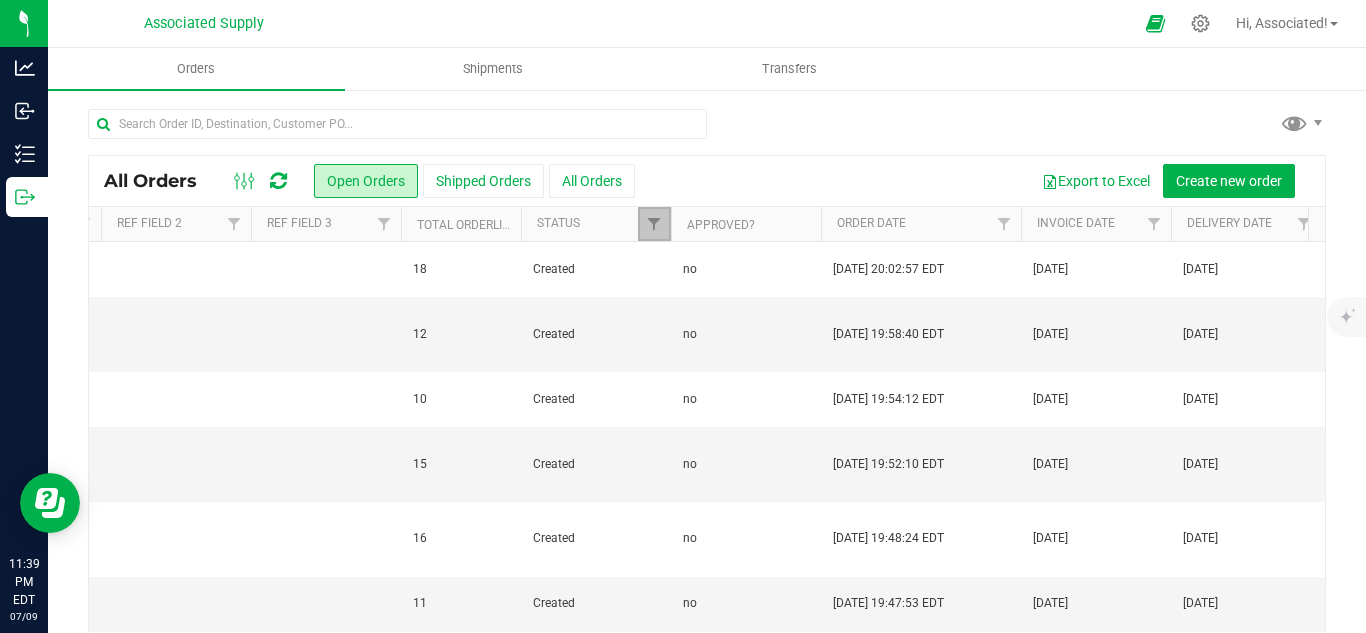 click at bounding box center [654, 224] 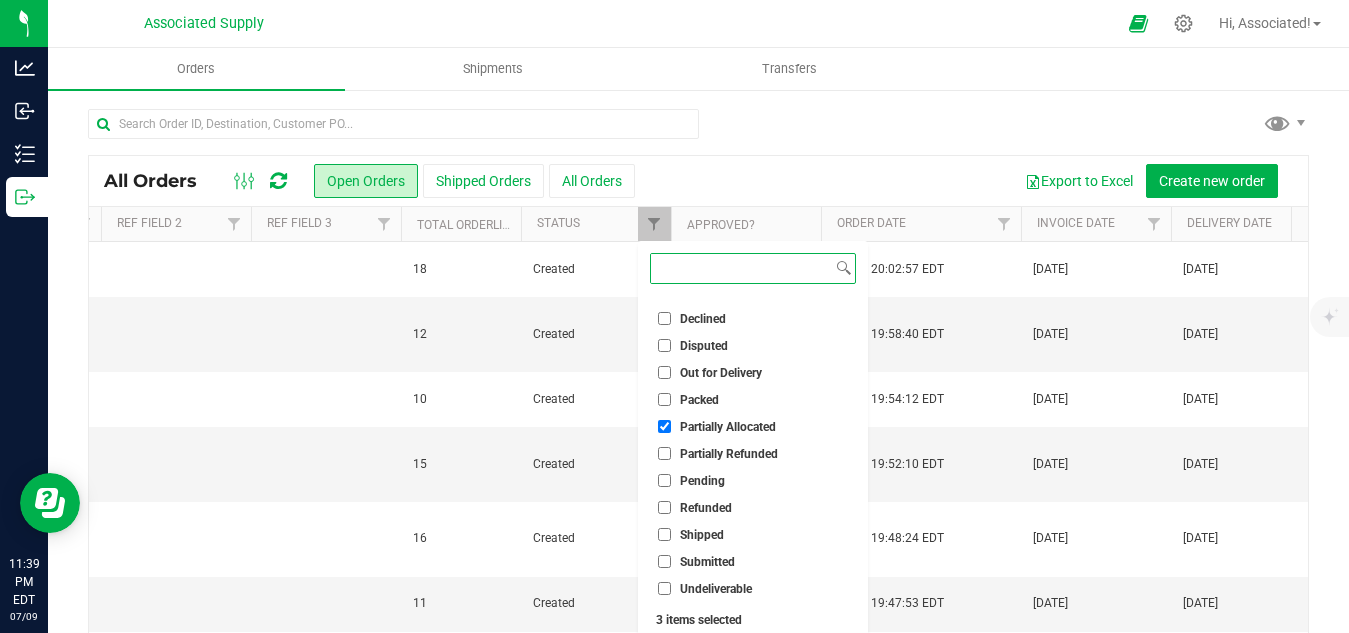 scroll, scrollTop: 0, scrollLeft: 0, axis: both 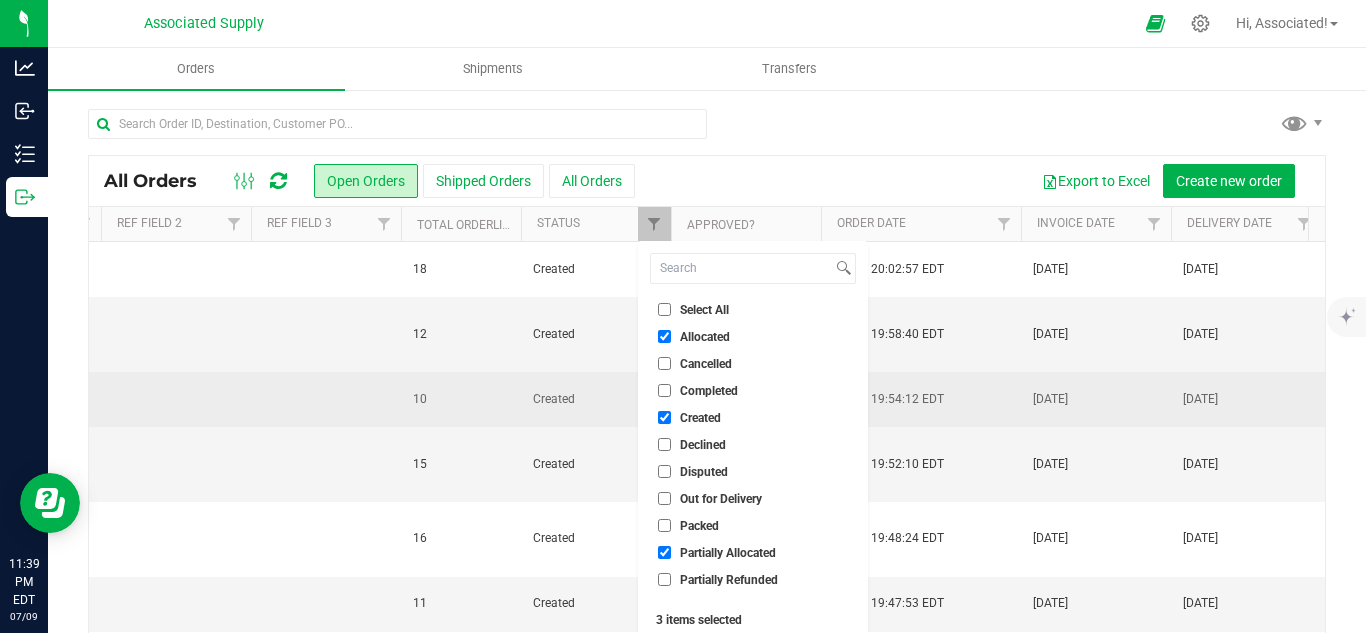 click on "Created" at bounding box center (596, 399) 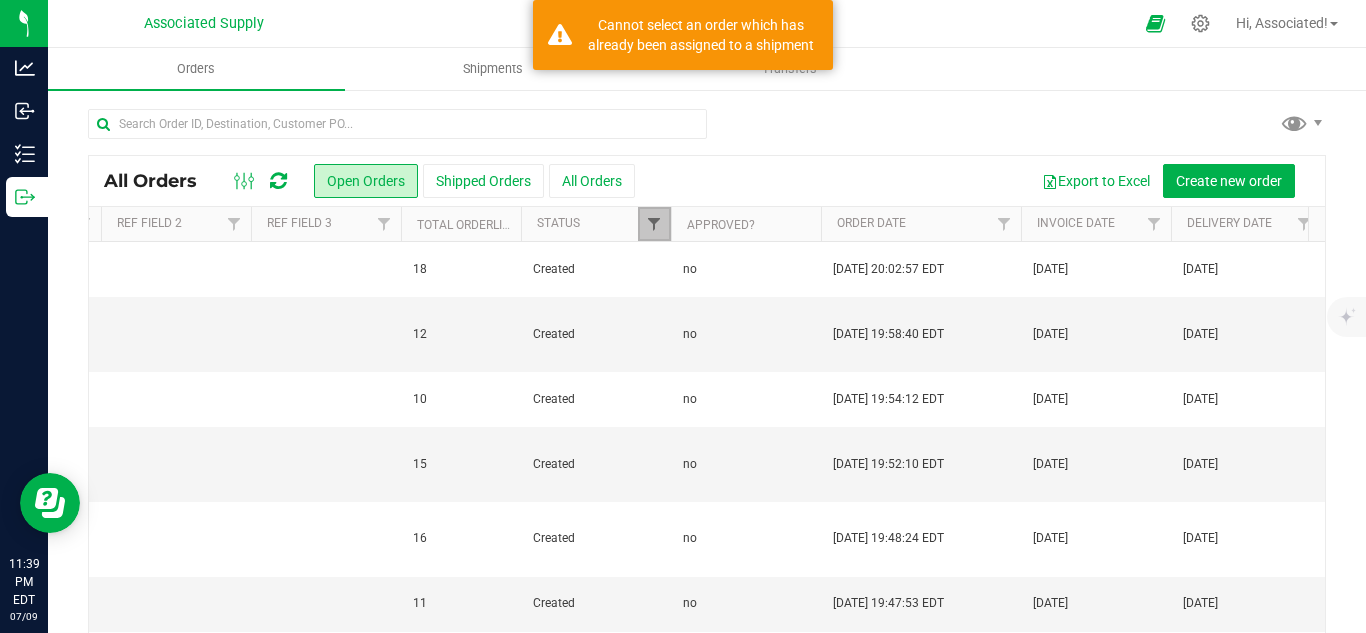 click at bounding box center (654, 224) 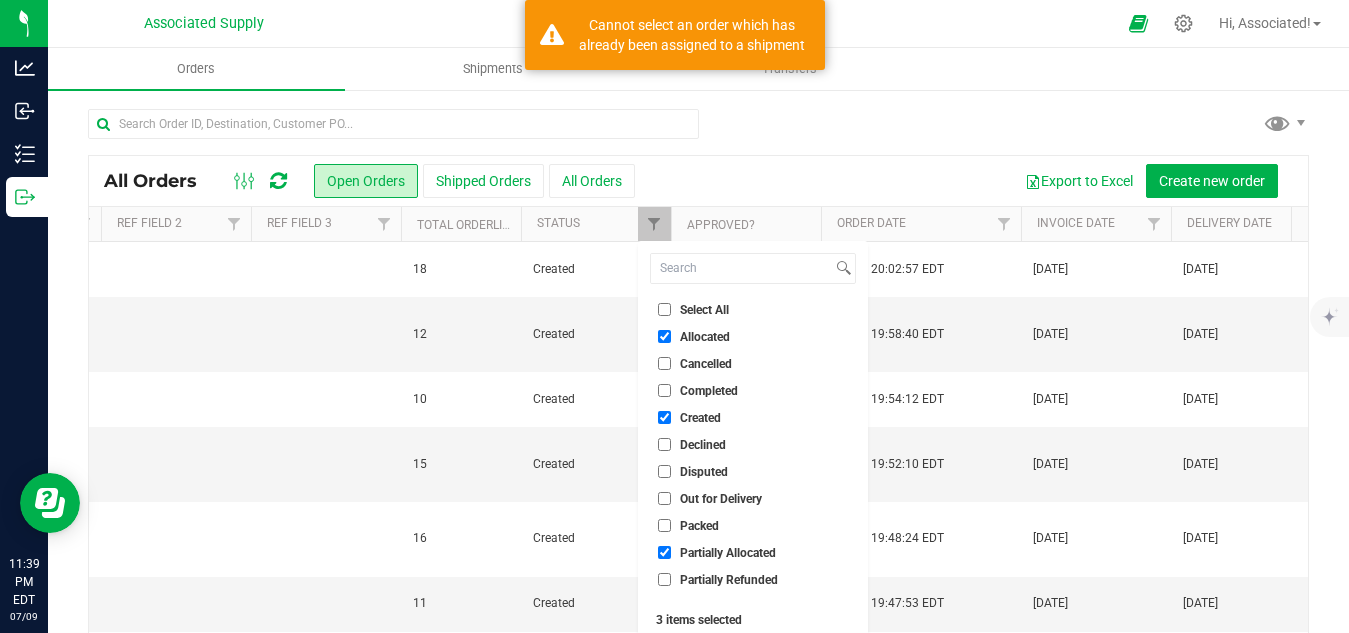 click on "Allocated" at bounding box center [664, 336] 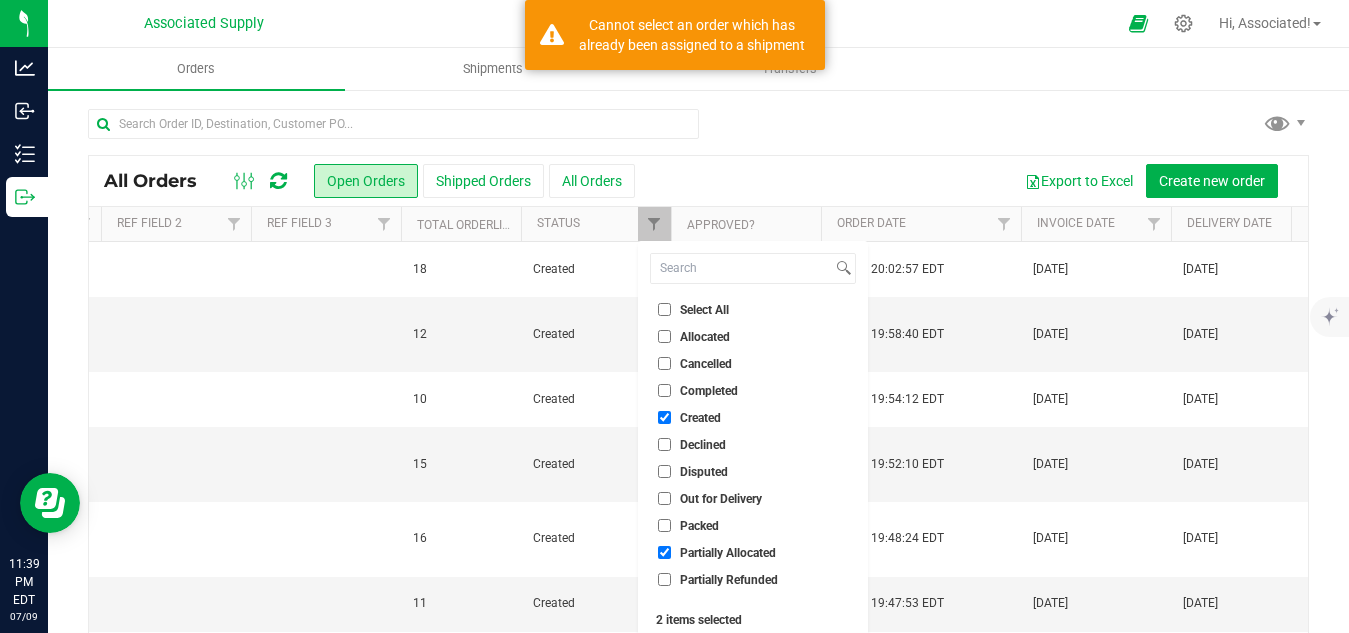 click on "Allocated" at bounding box center (664, 336) 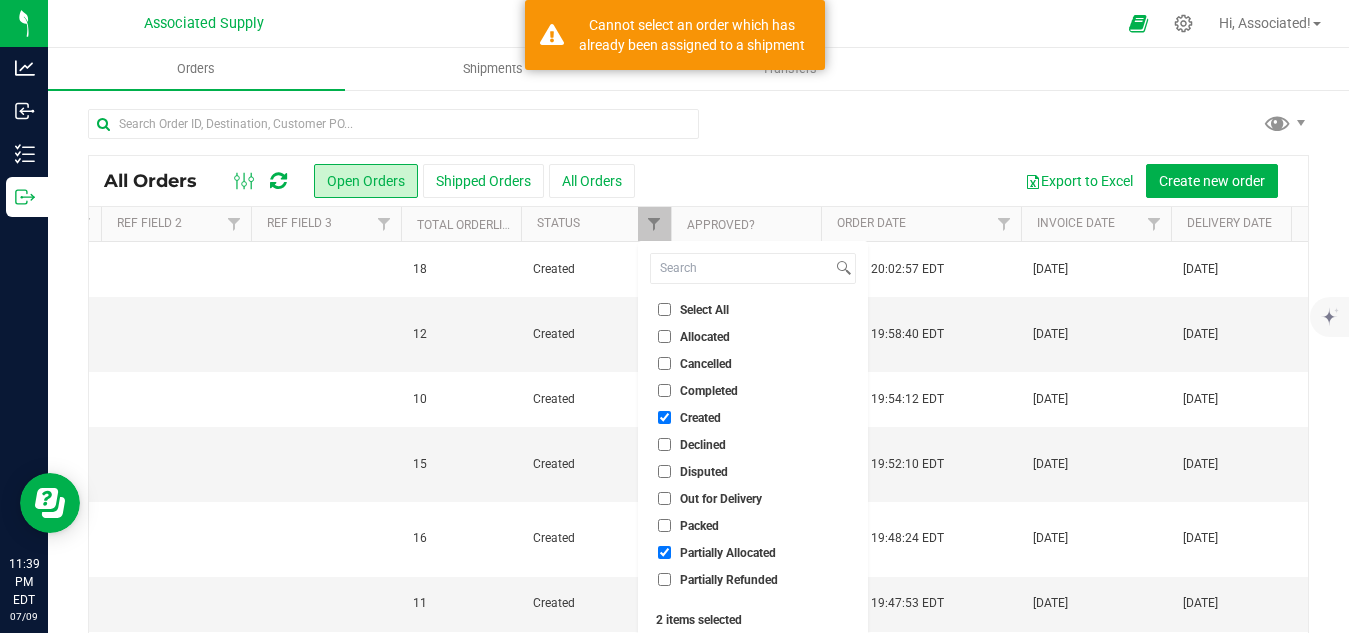 checkbox on "true" 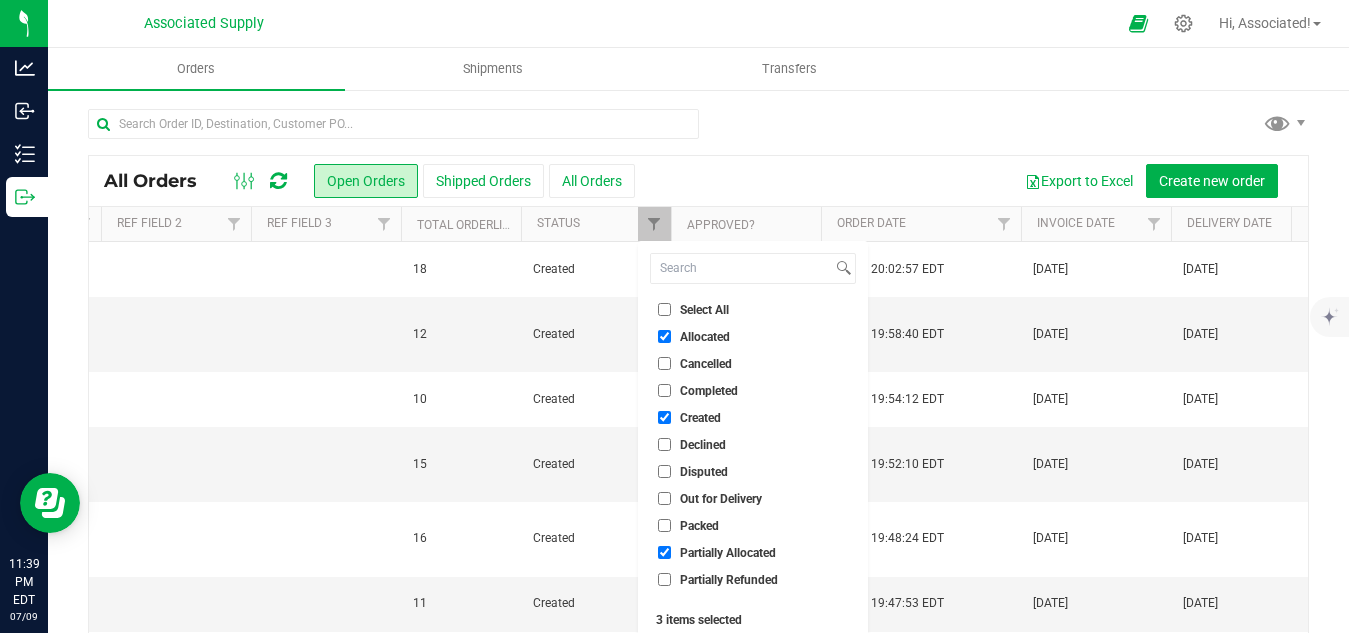 click on "Select All" at bounding box center (664, 309) 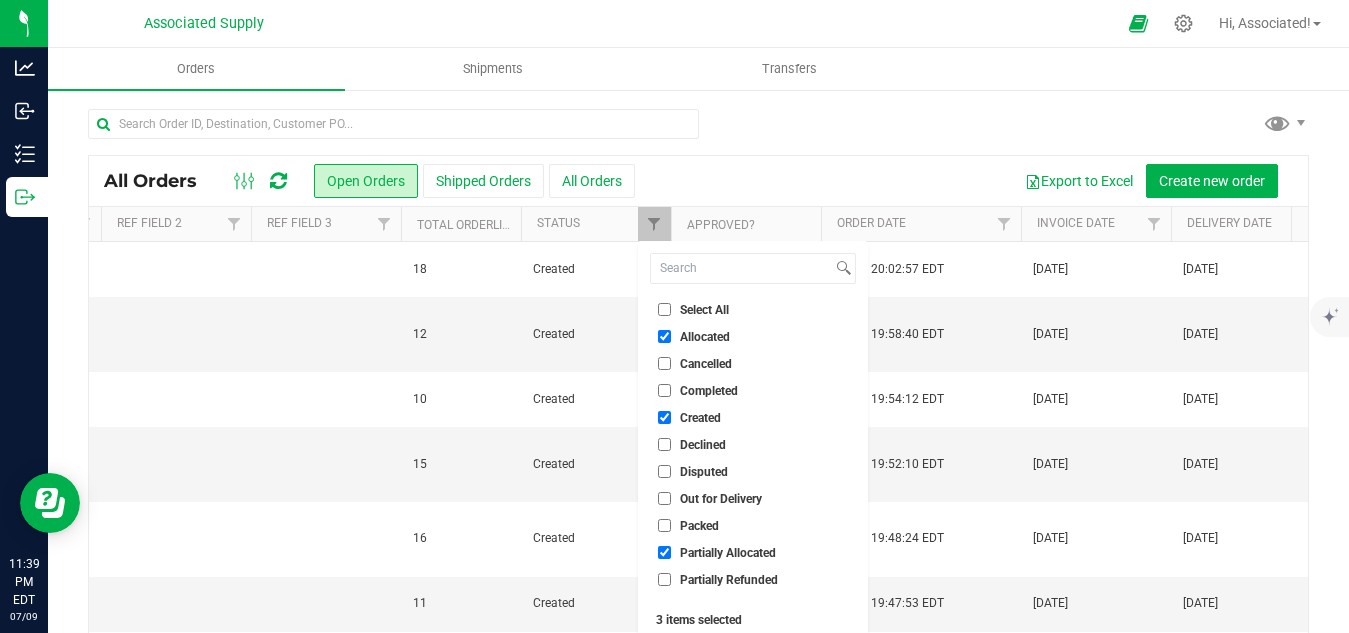 checkbox on "true" 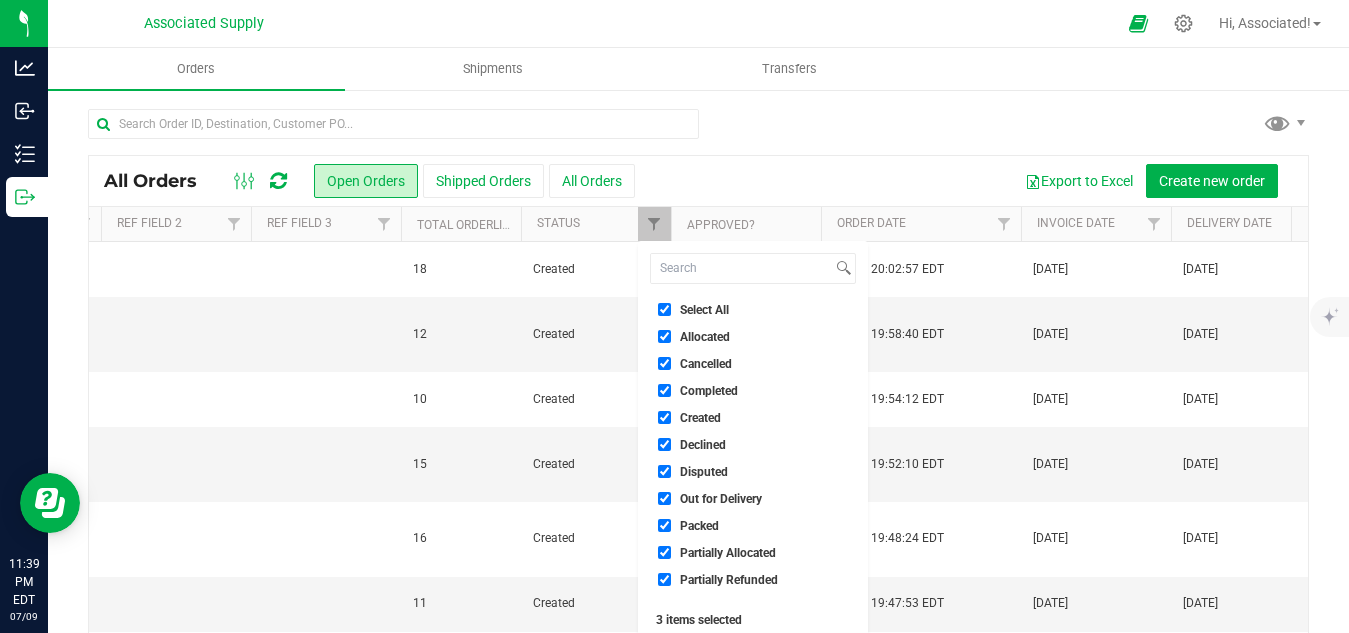 checkbox on "true" 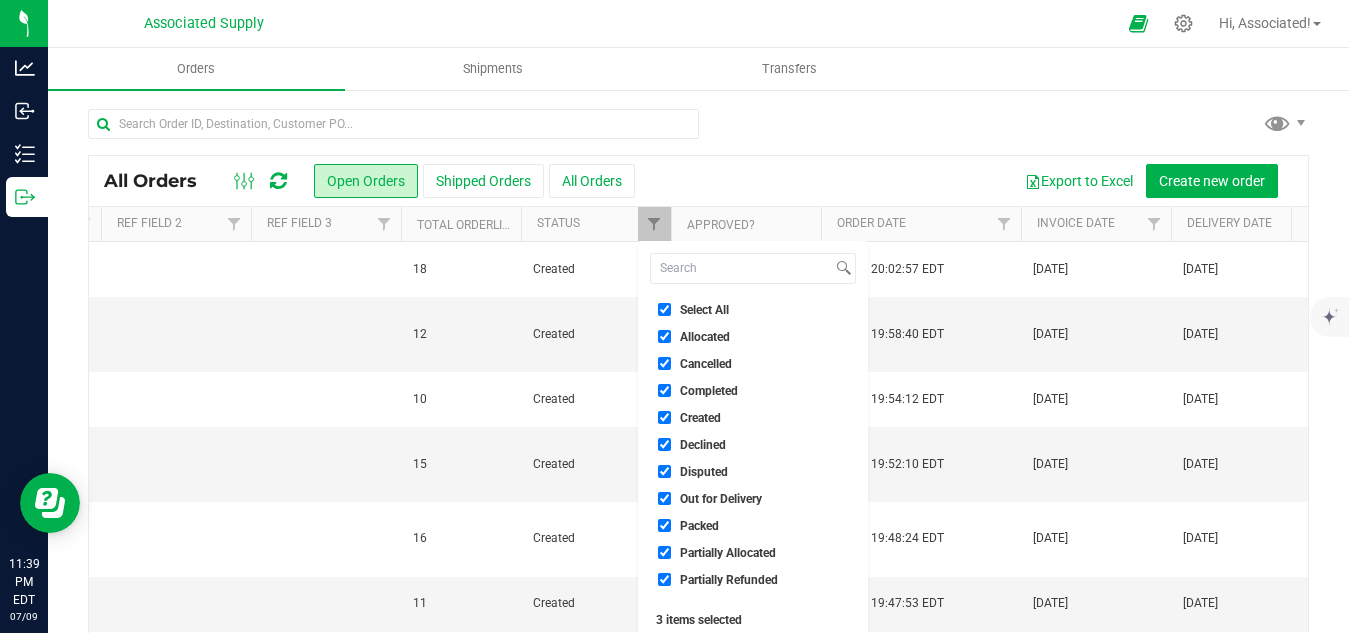 checkbox on "true" 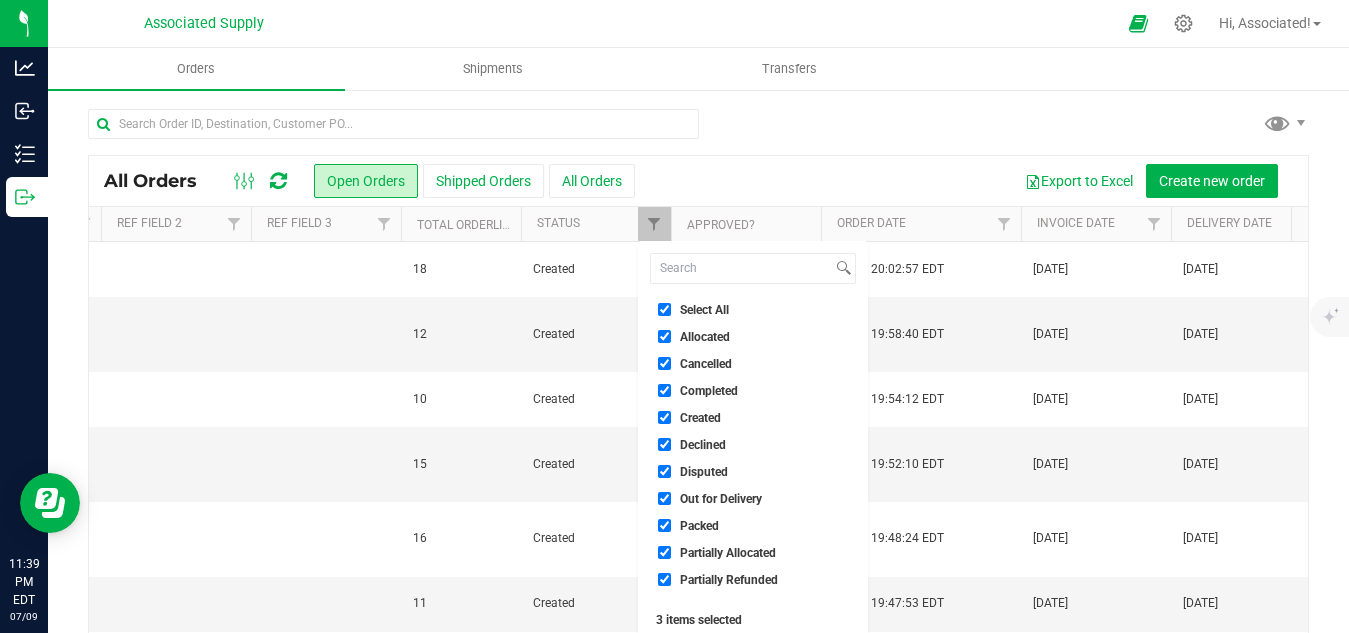 checkbox on "true" 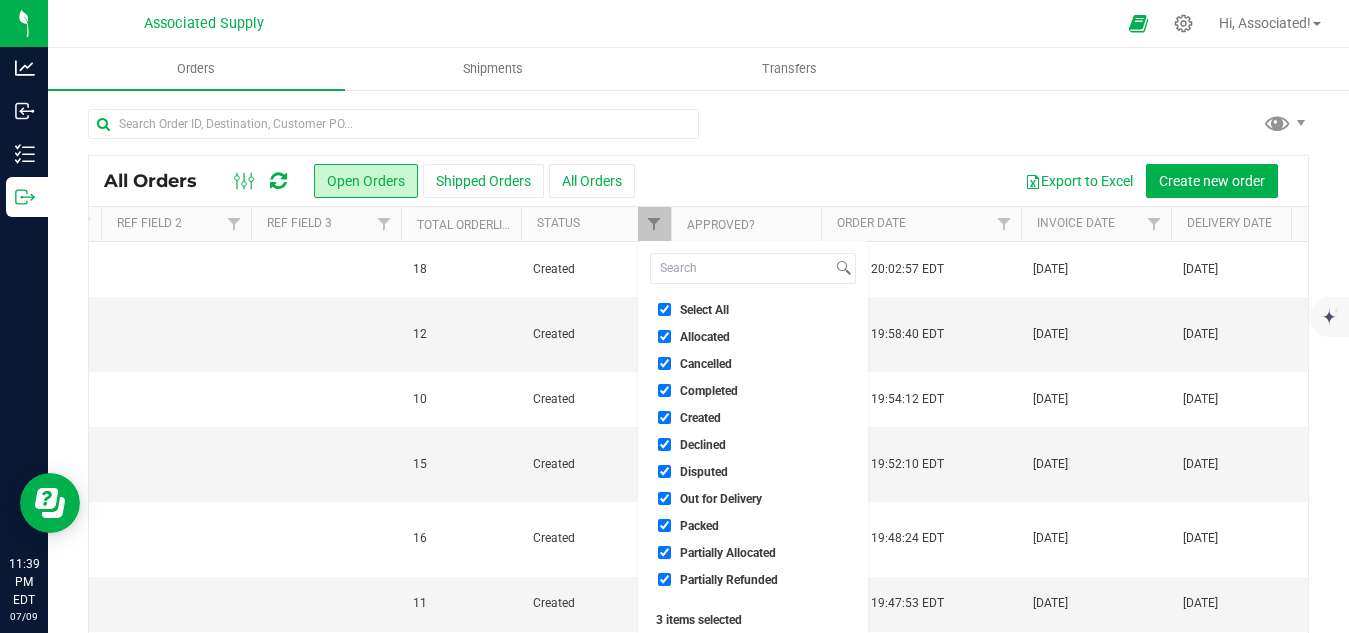 checkbox on "true" 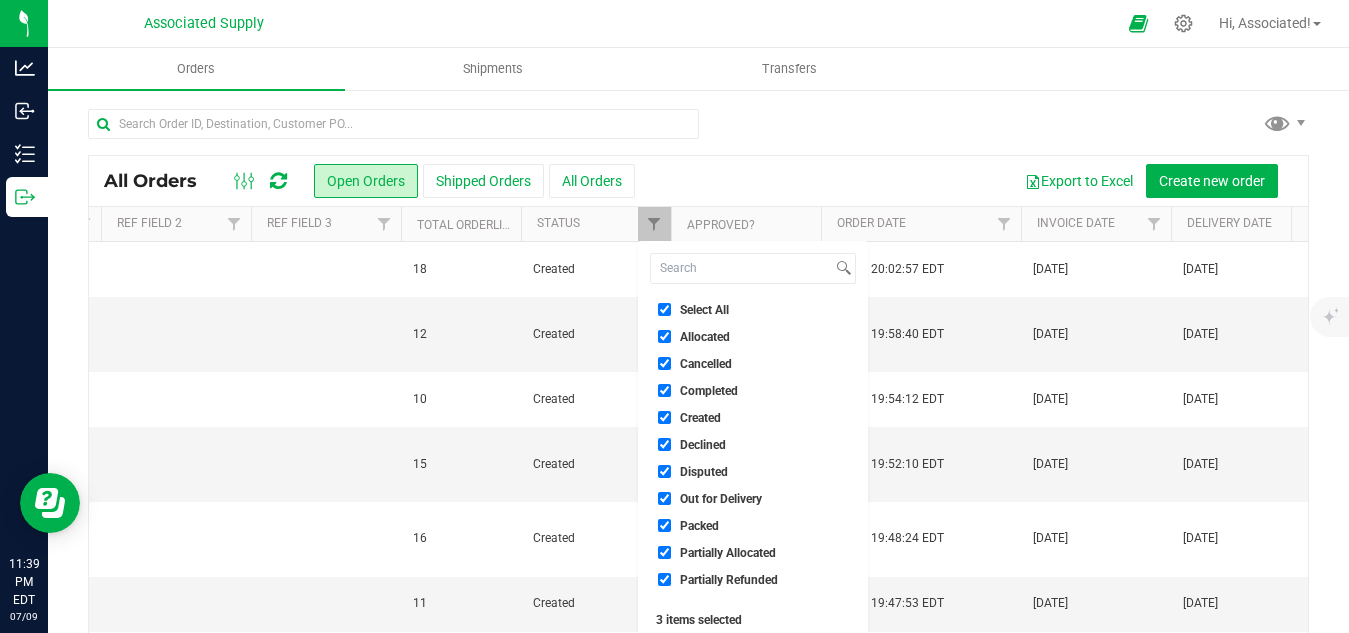 checkbox on "true" 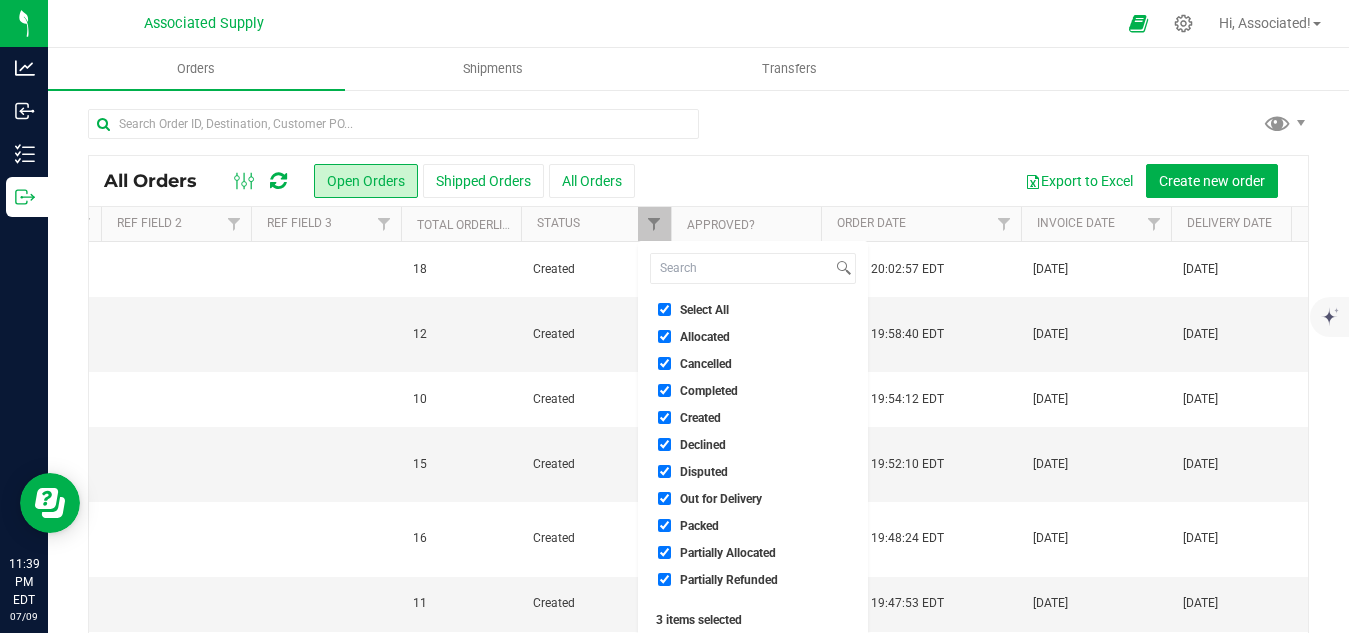 checkbox on "true" 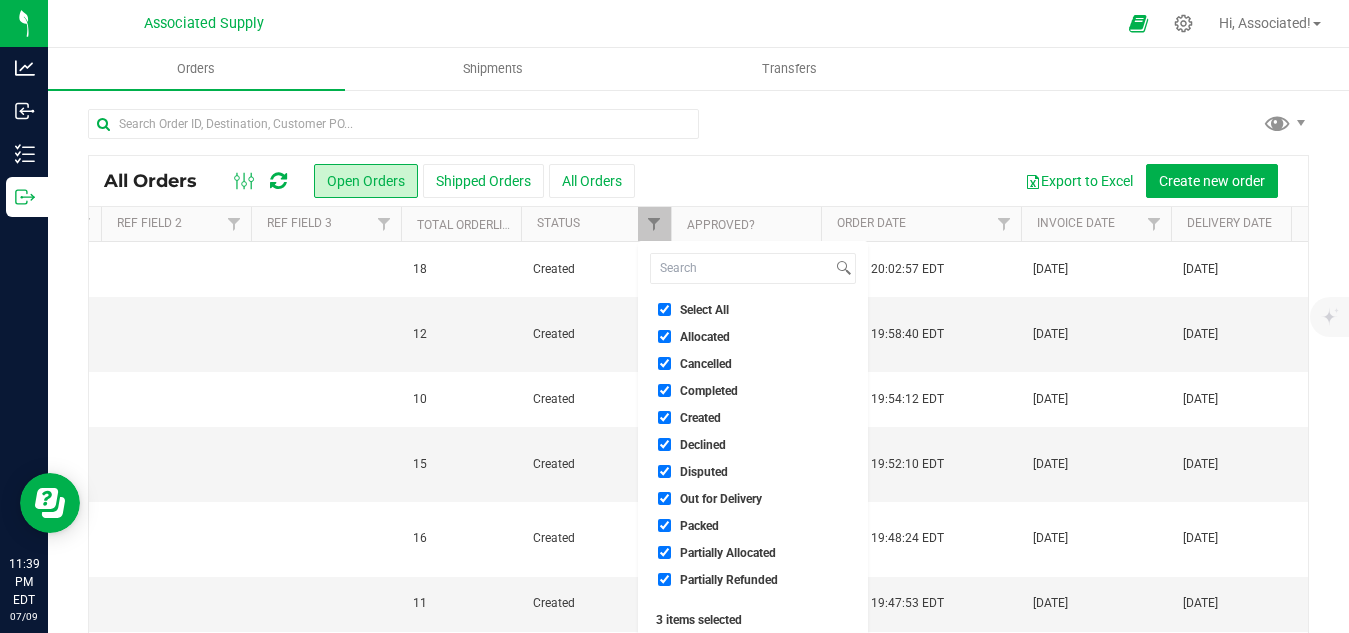 checkbox on "true" 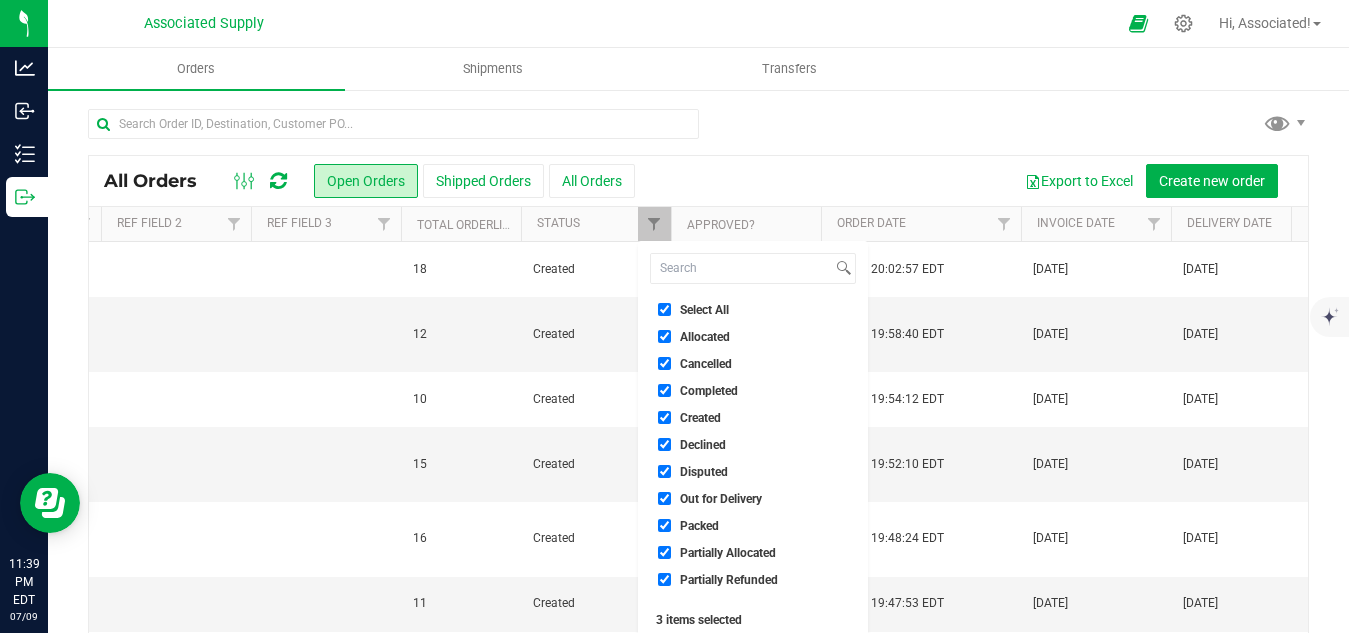 checkbox on "true" 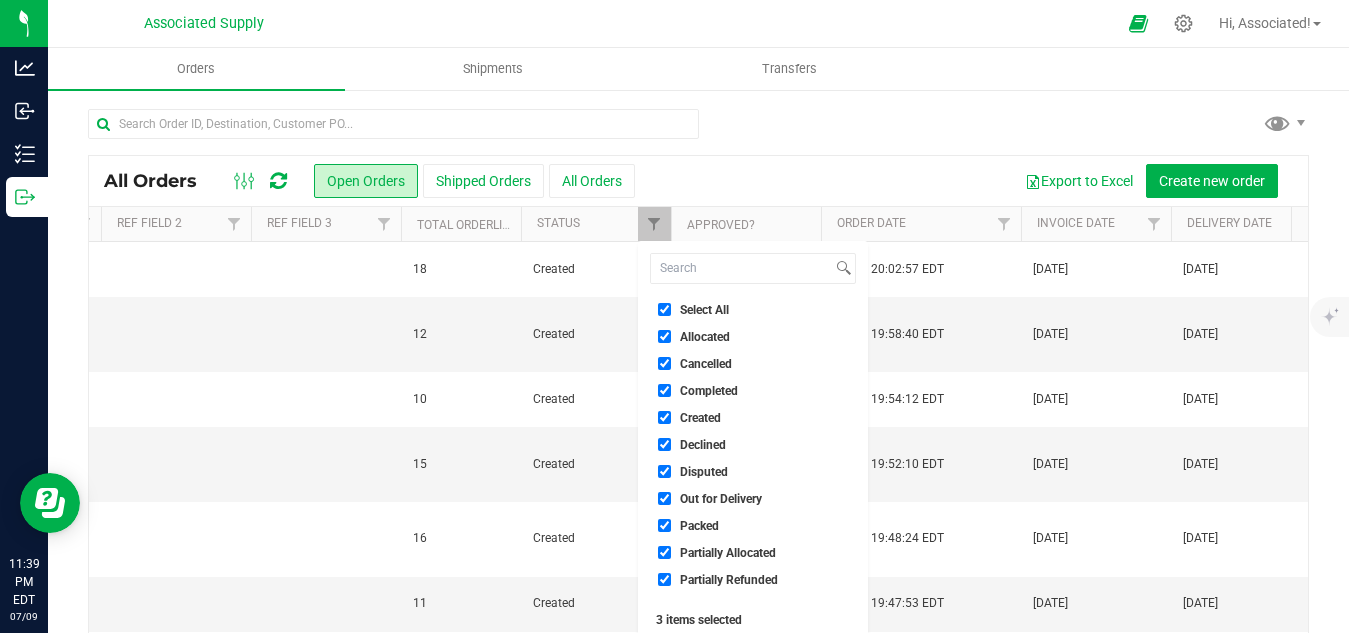 checkbox on "true" 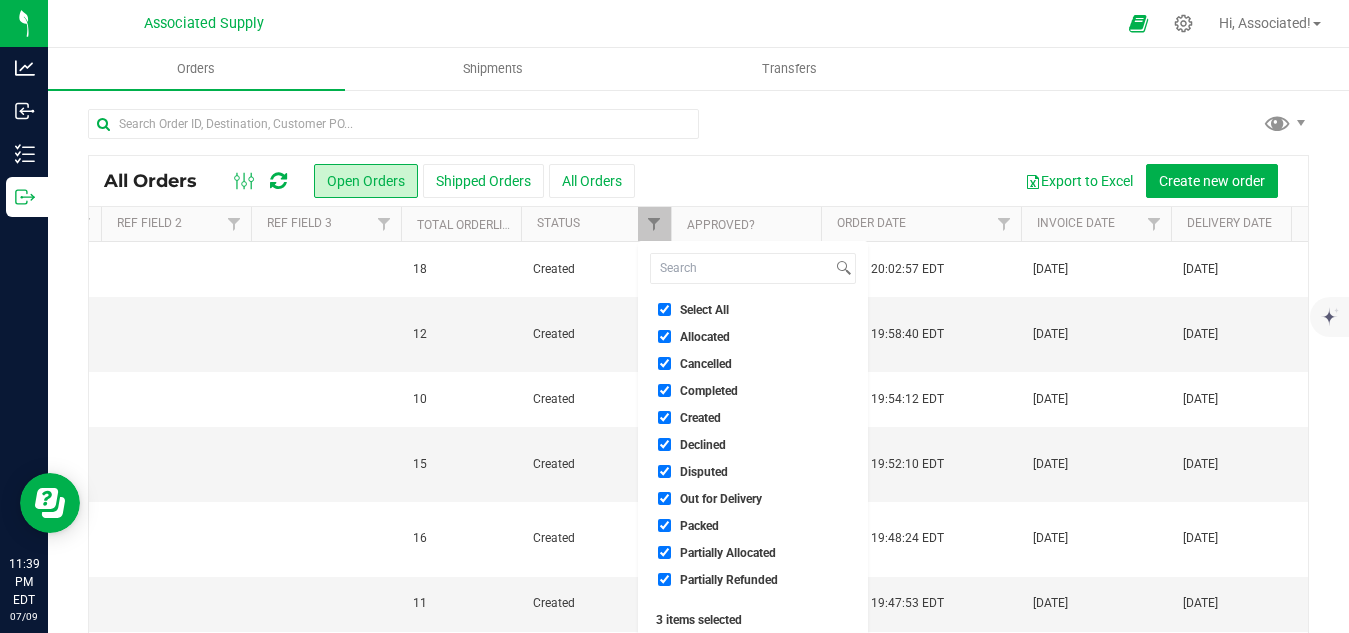 checkbox on "true" 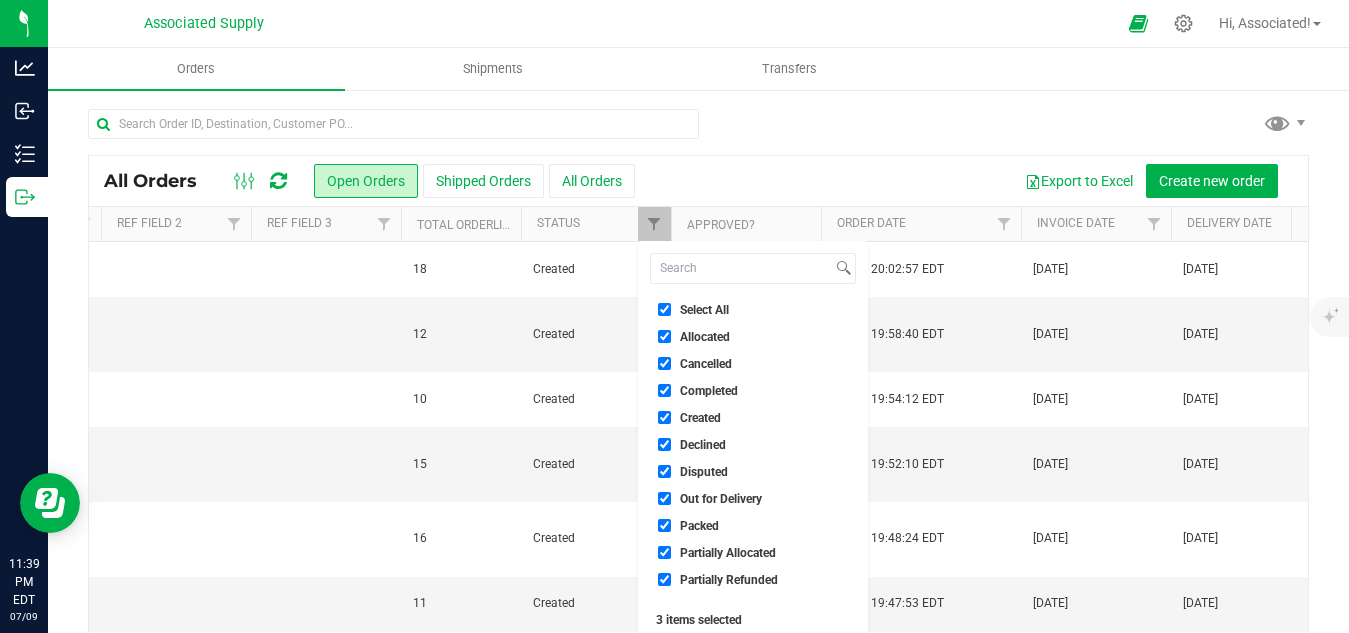 checkbox on "true" 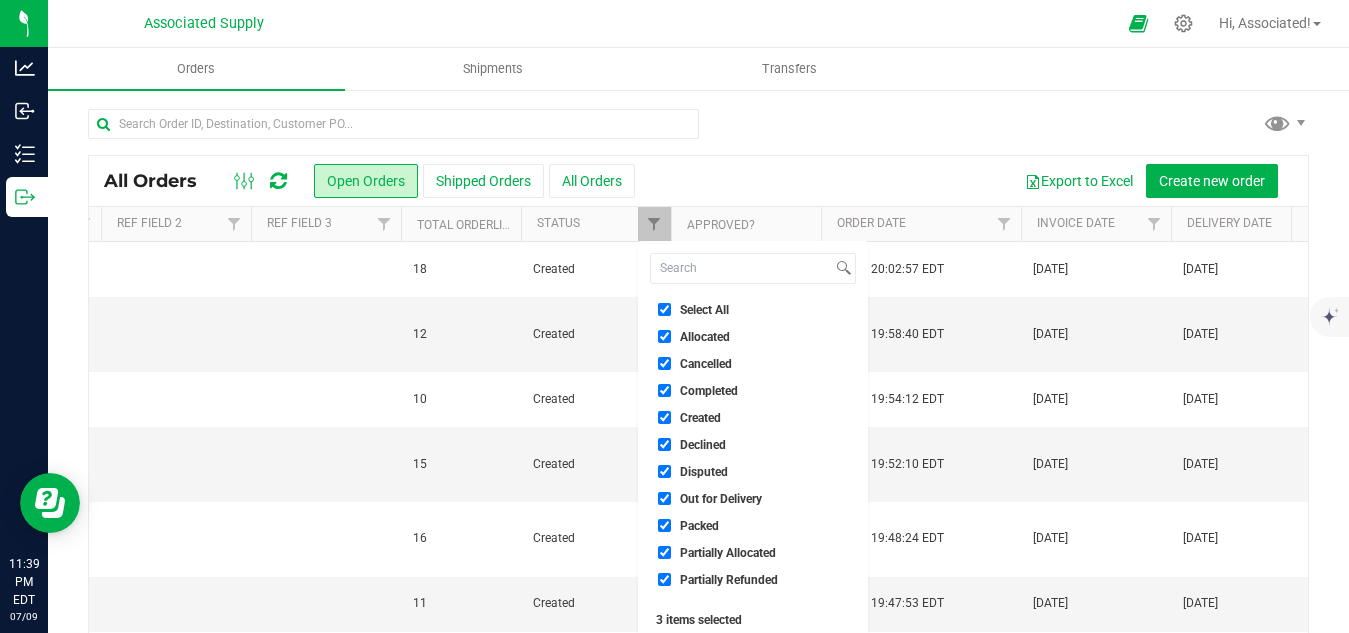 checkbox on "true" 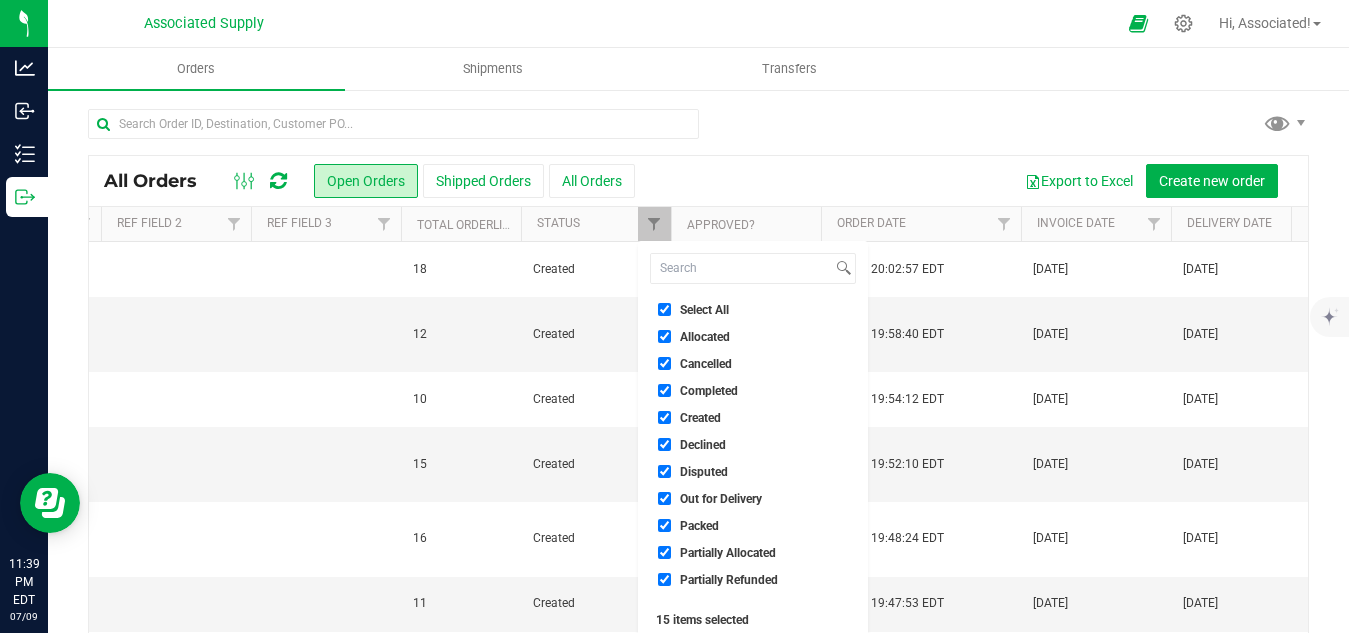 click on "Select All" at bounding box center [664, 309] 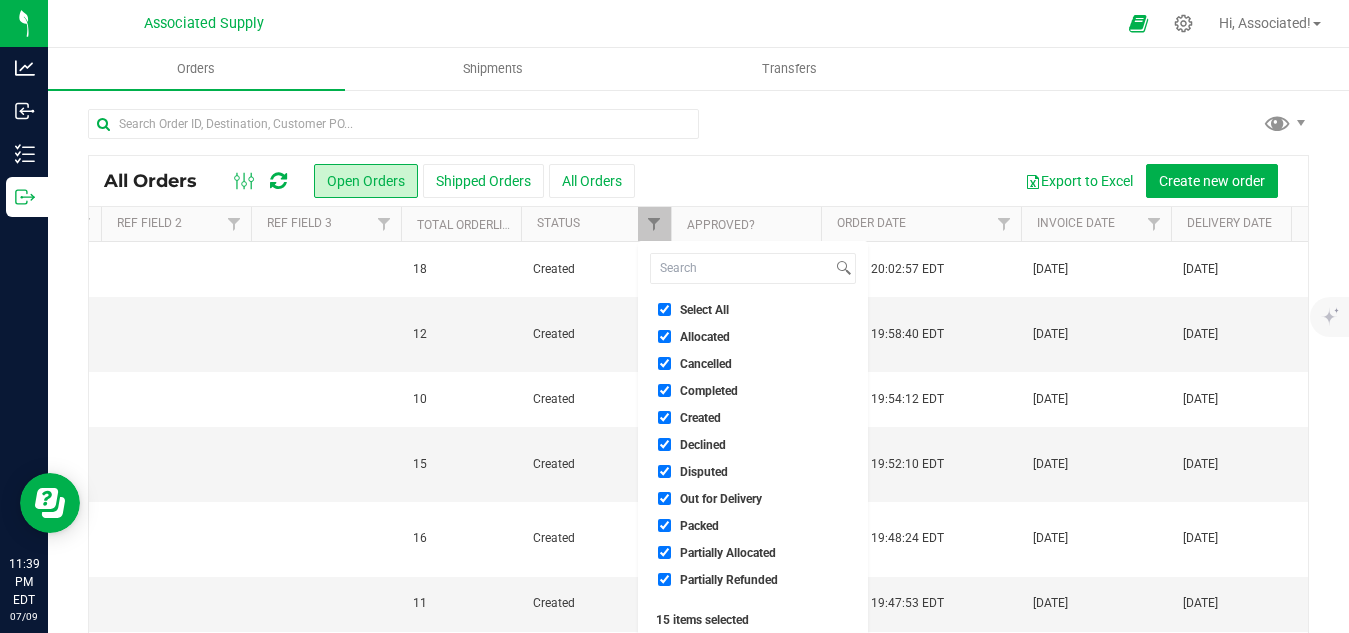 checkbox on "false" 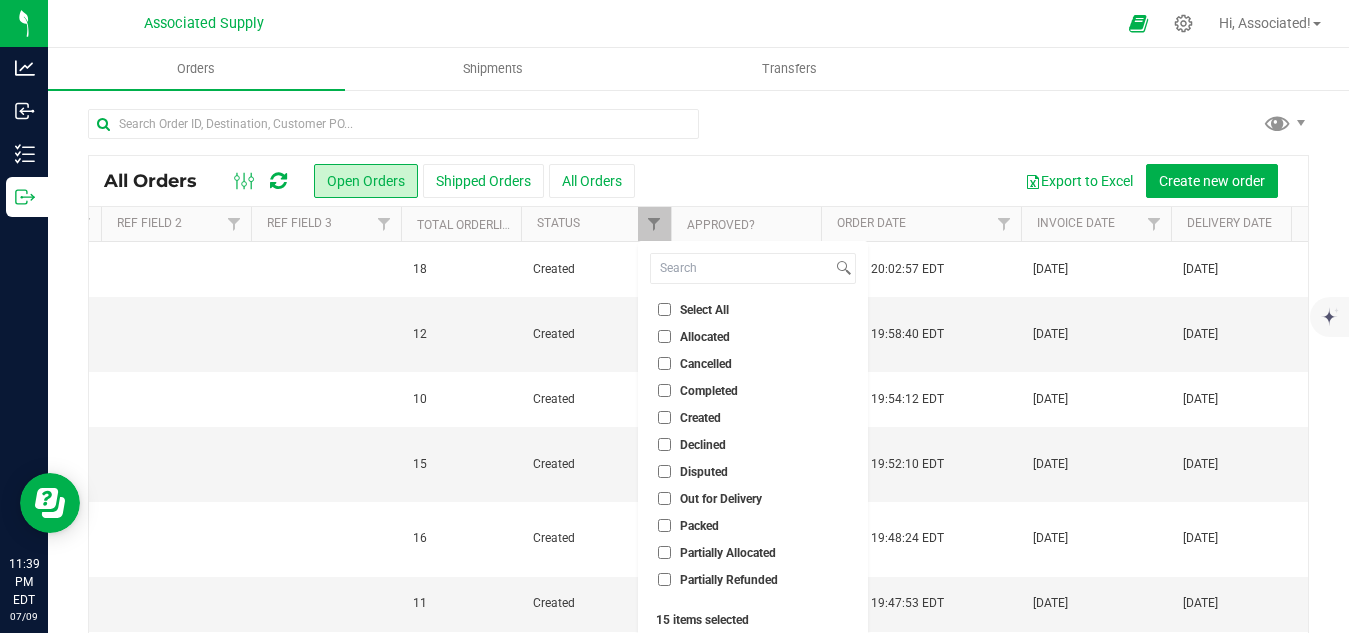 checkbox on "false" 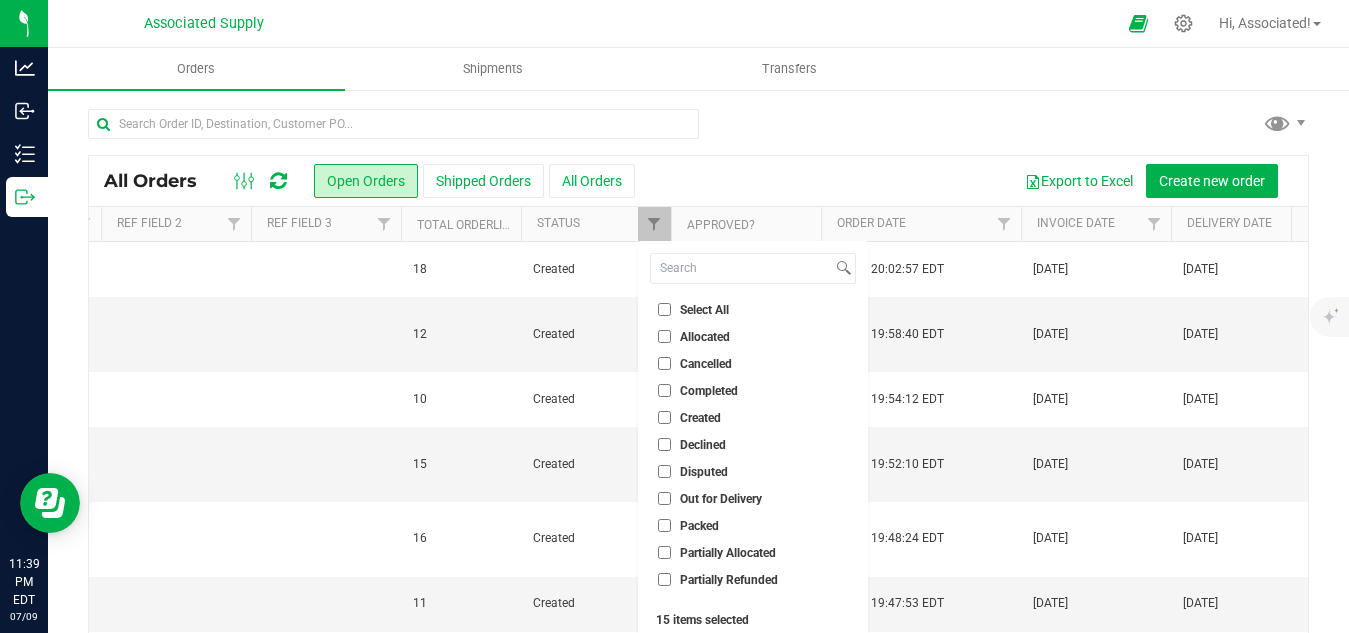 checkbox on "false" 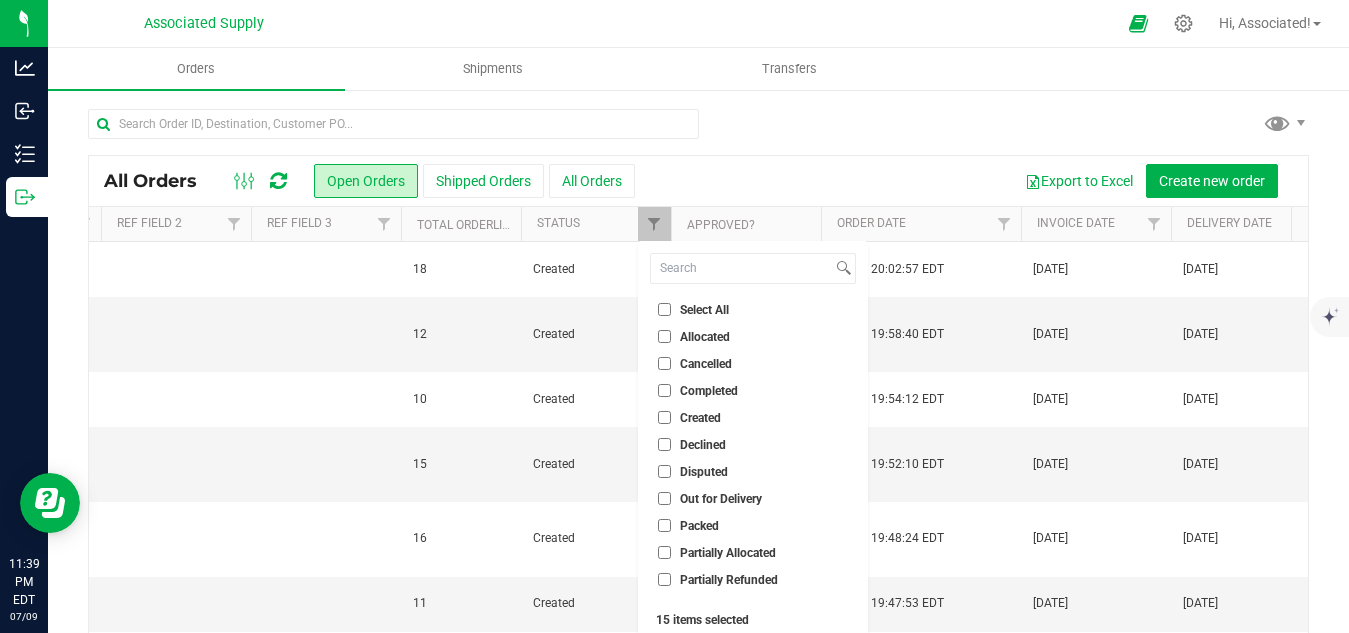 checkbox on "false" 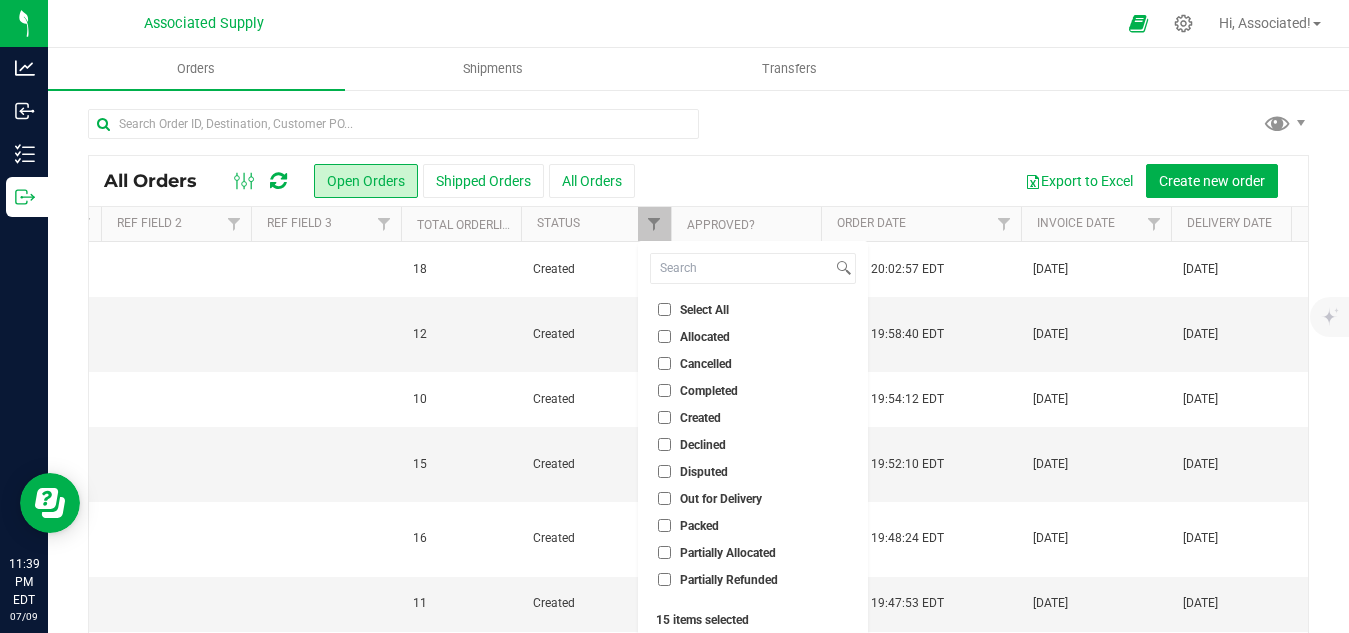 checkbox on "false" 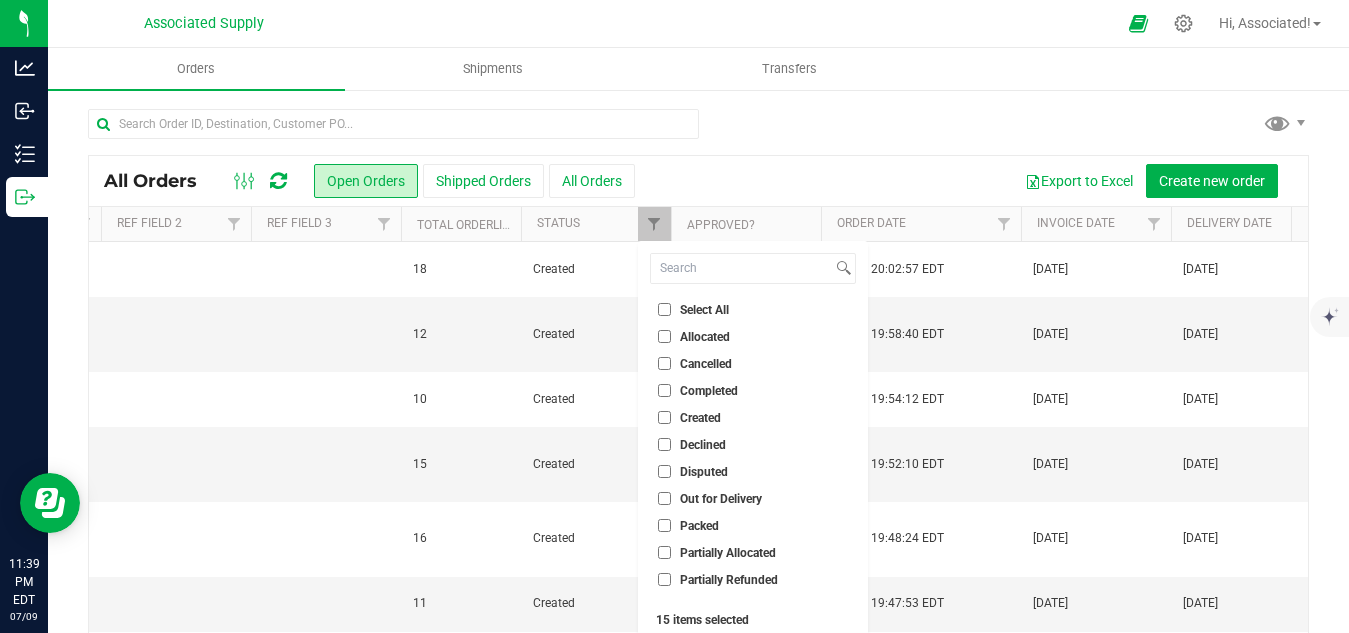 checkbox on "false" 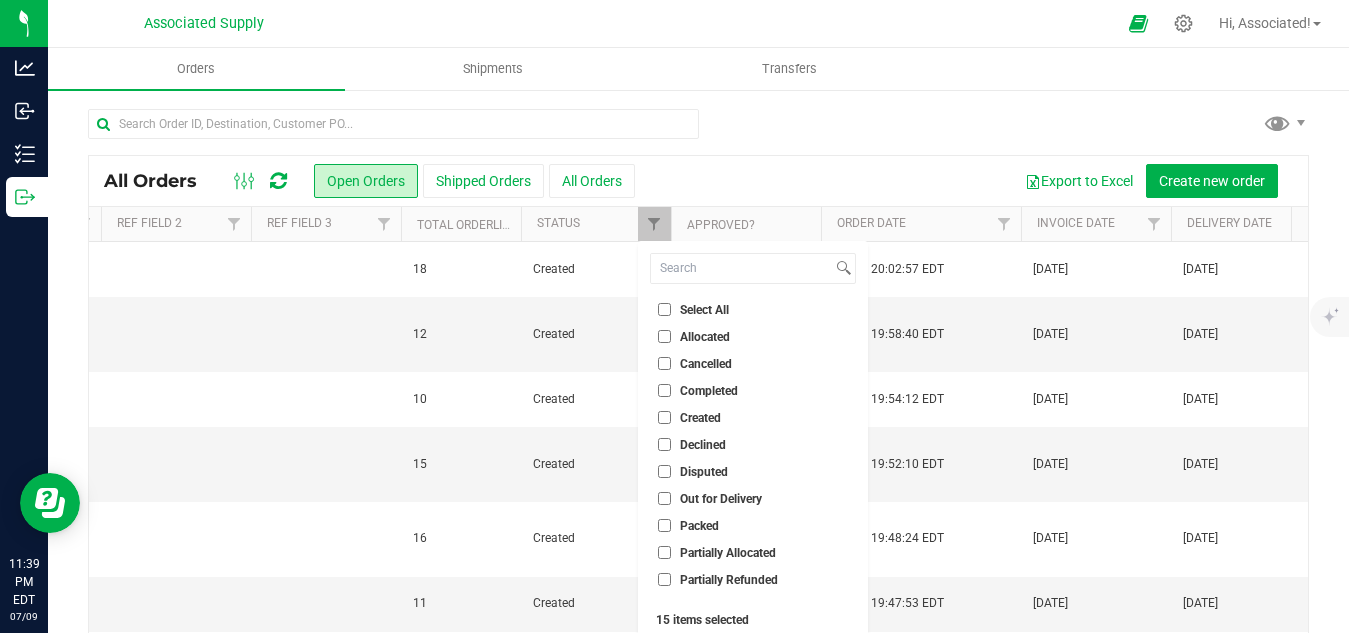 checkbox on "false" 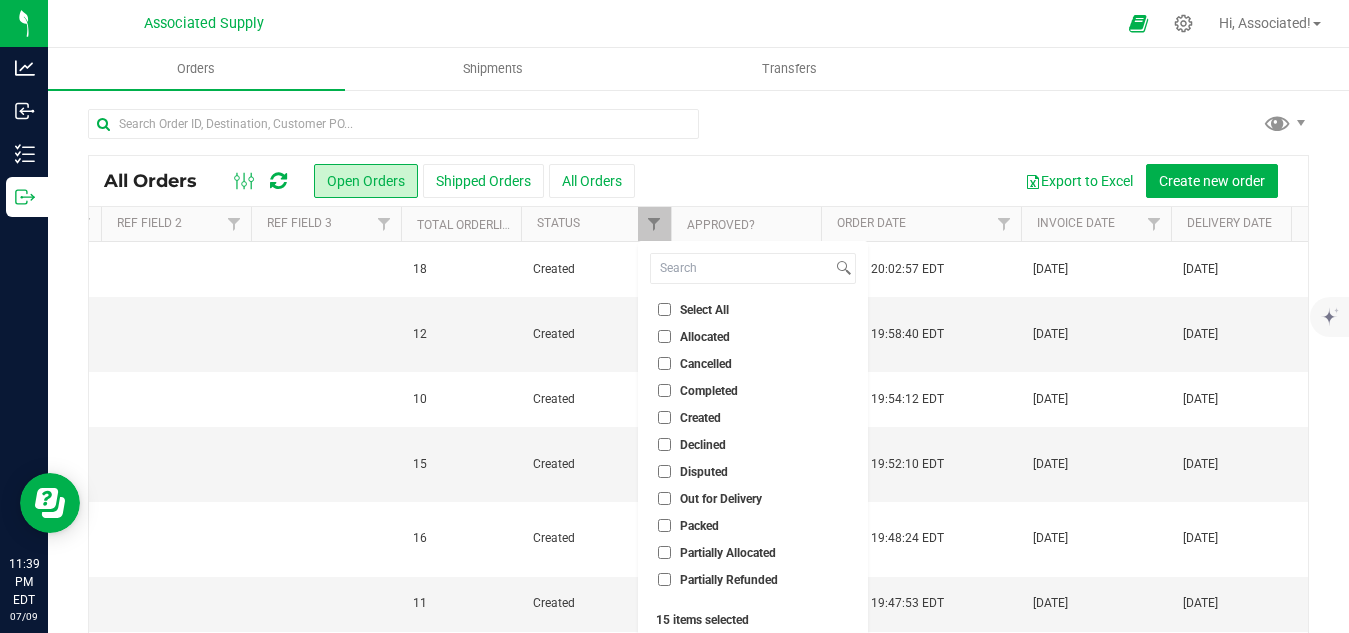 checkbox on "false" 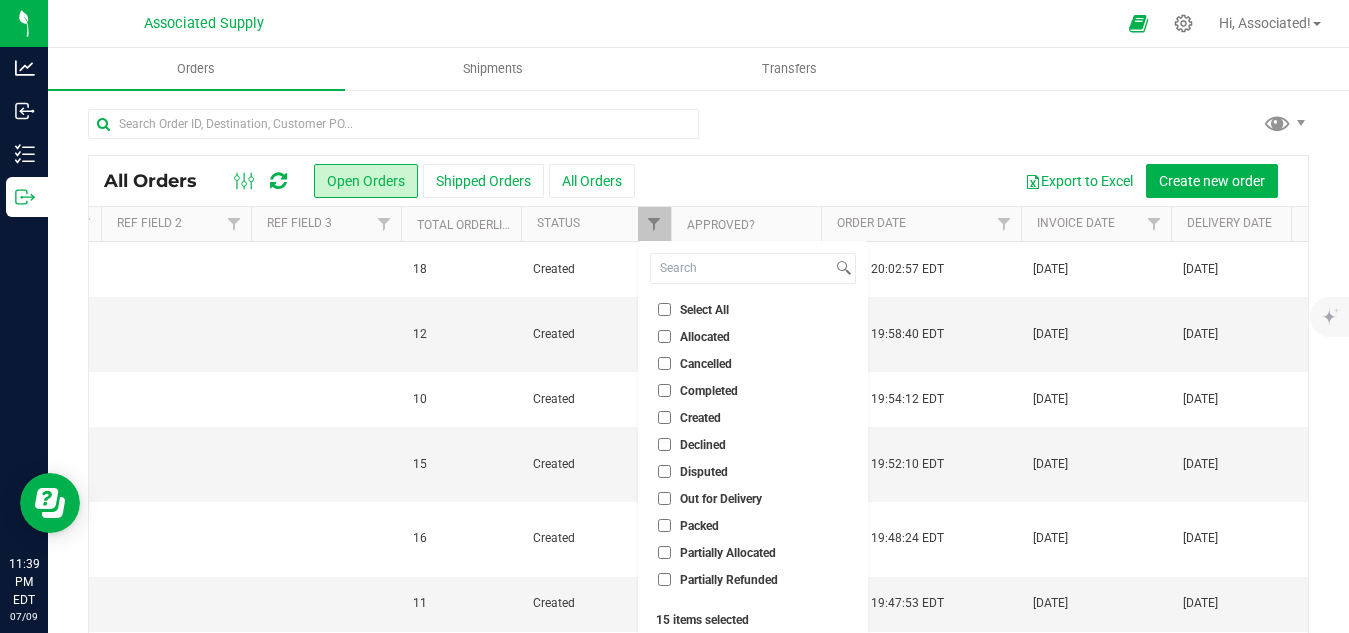 checkbox on "false" 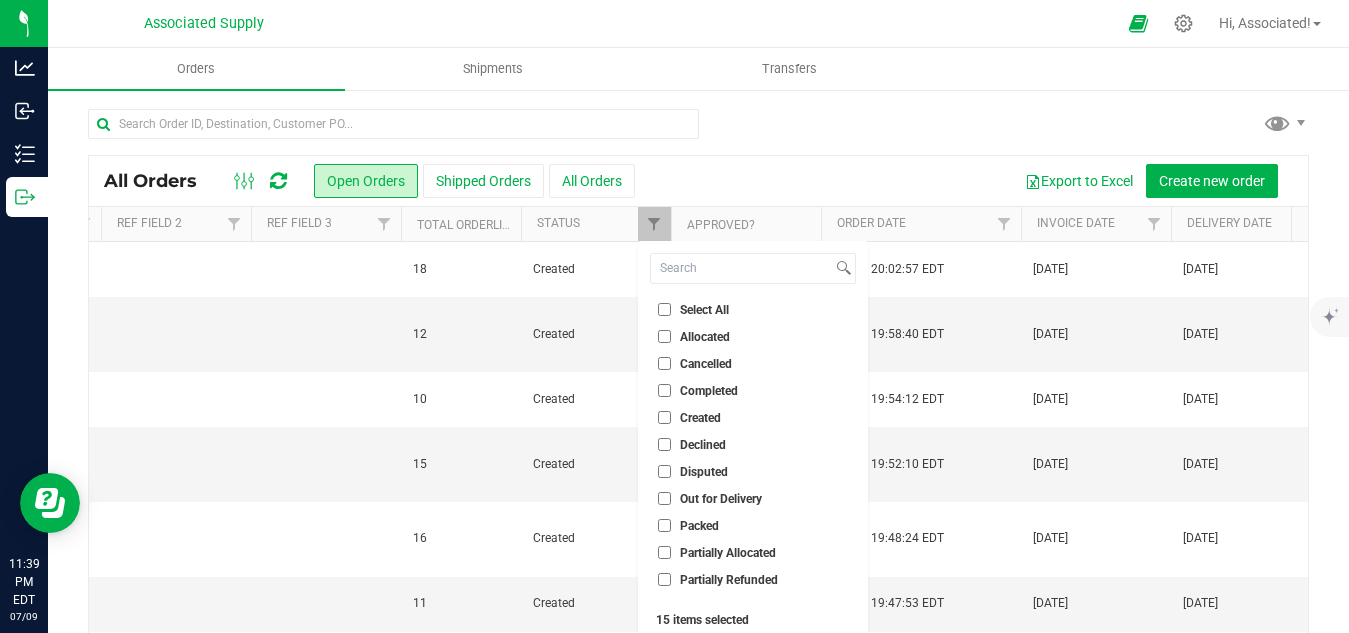 checkbox on "false" 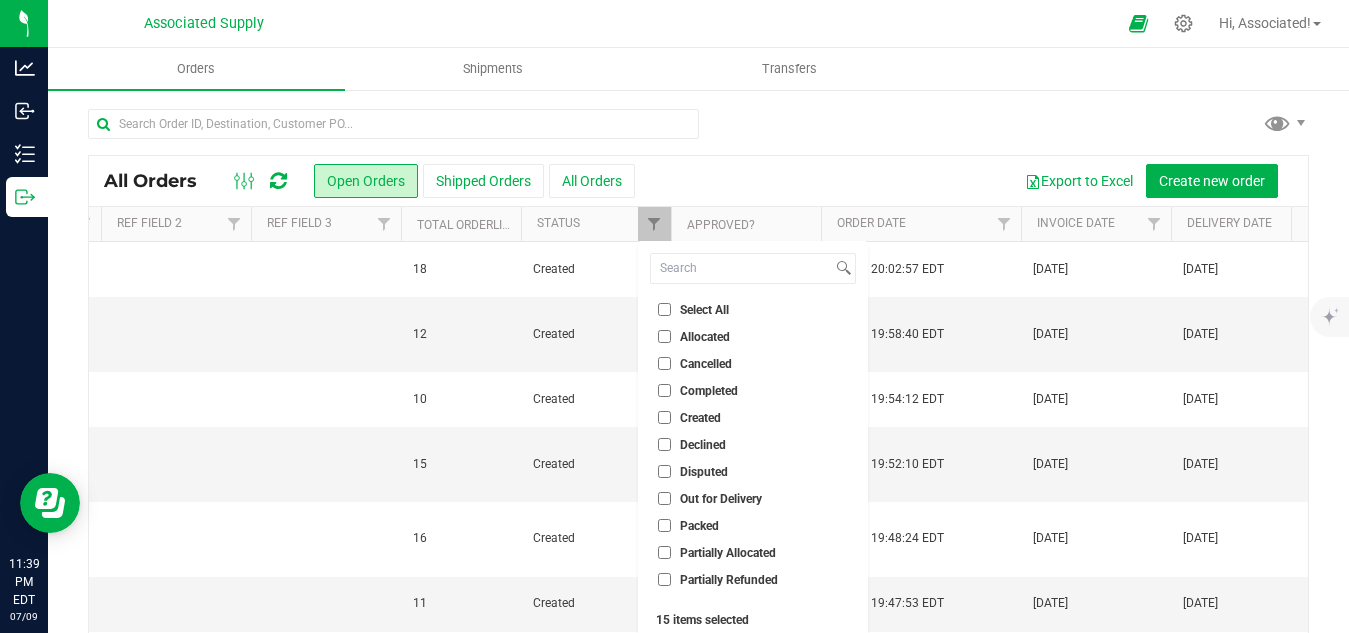 checkbox on "false" 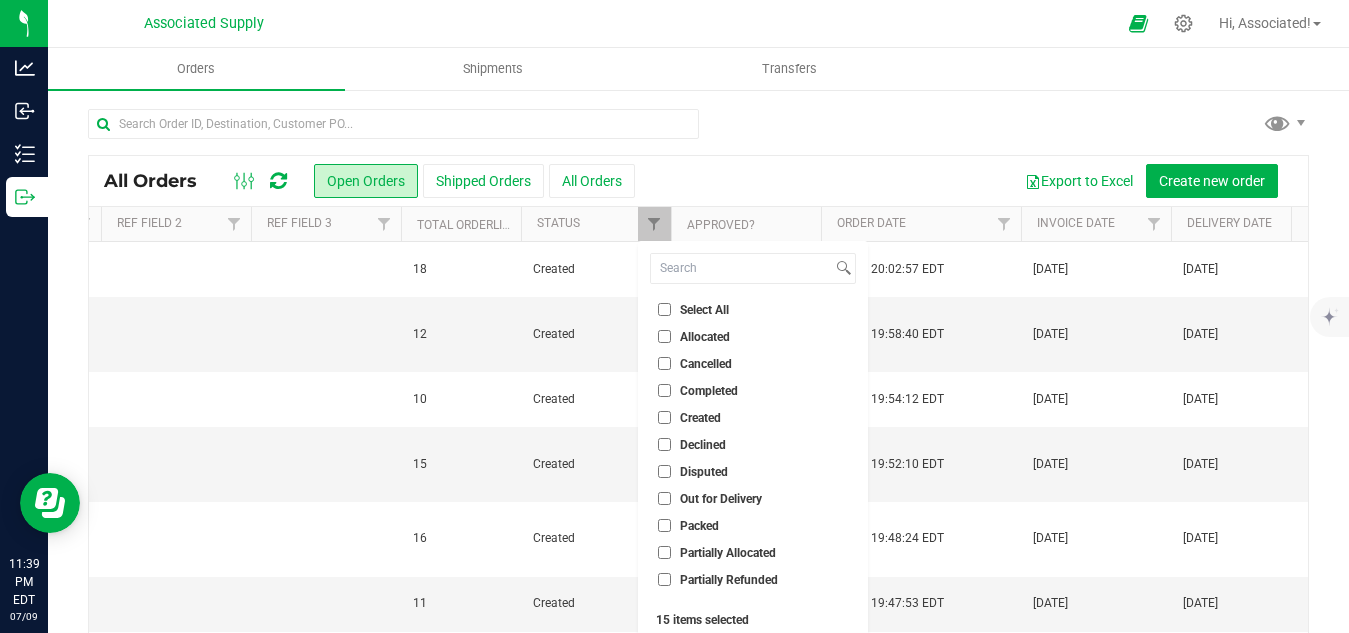 checkbox on "false" 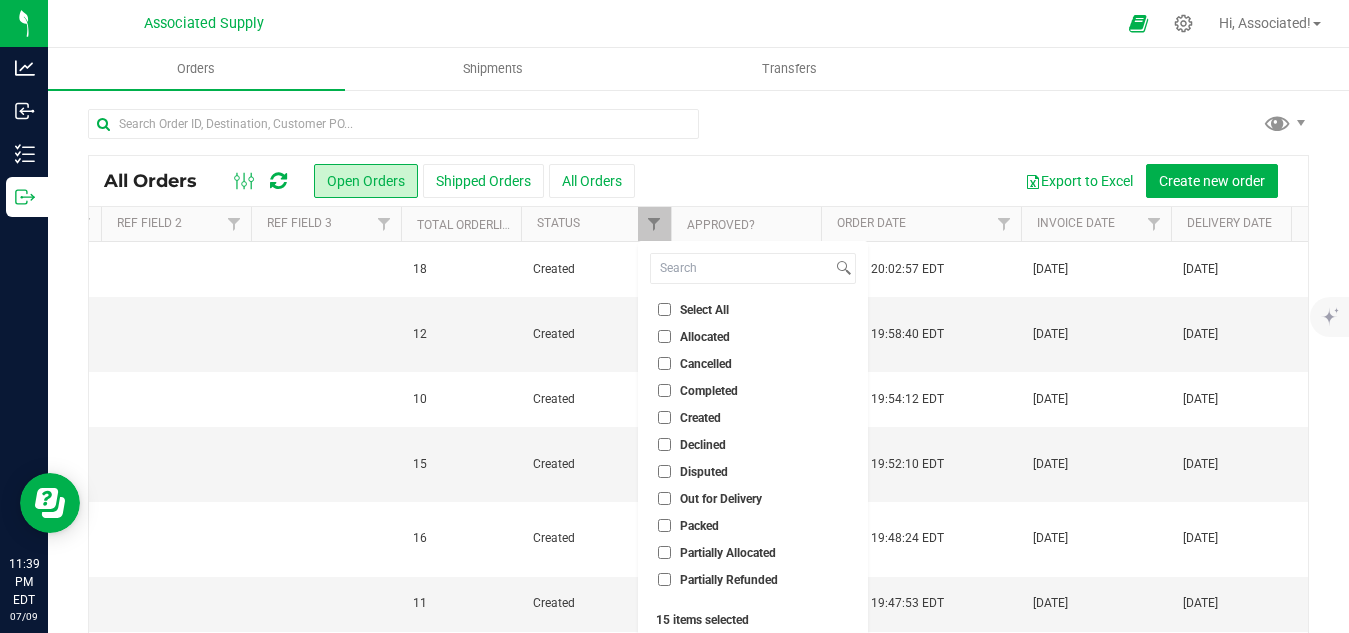 checkbox on "false" 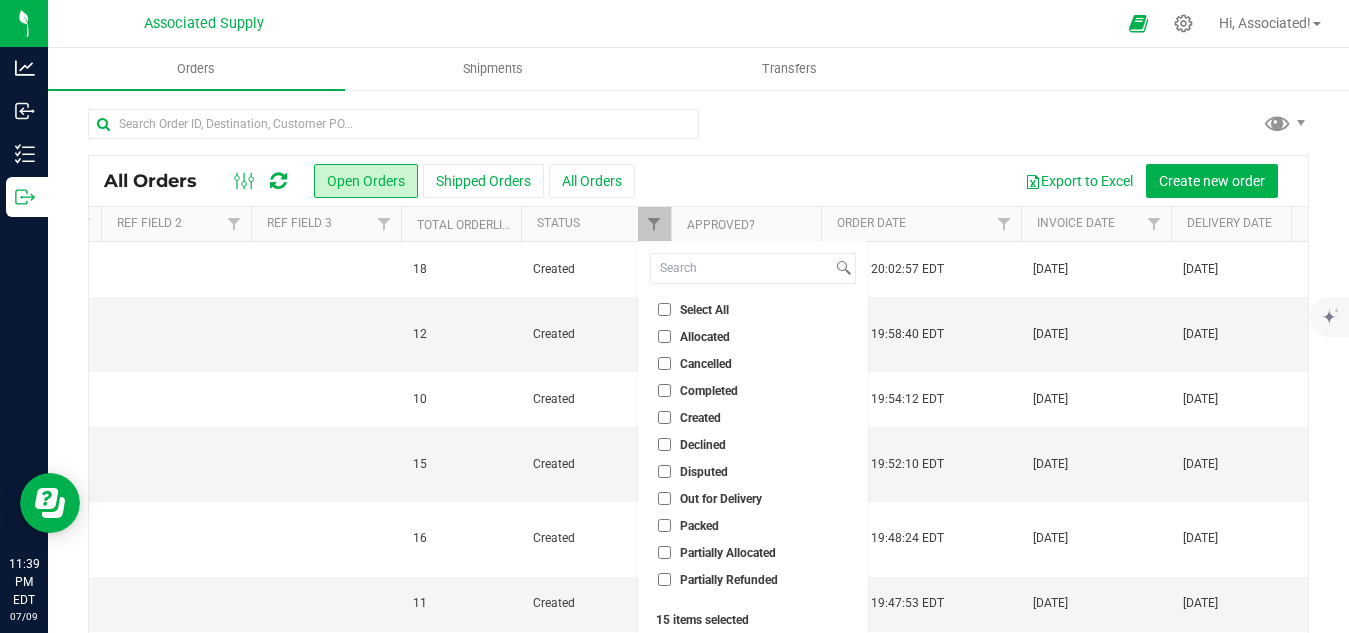 checkbox on "false" 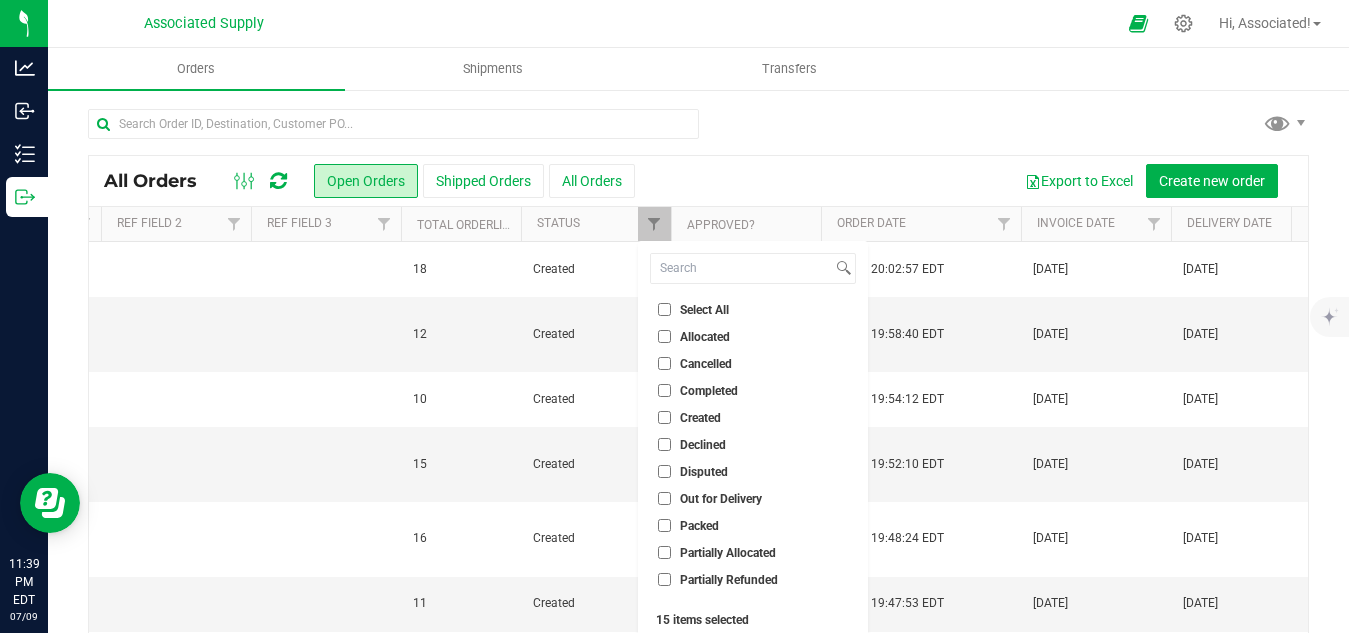 checkbox on "false" 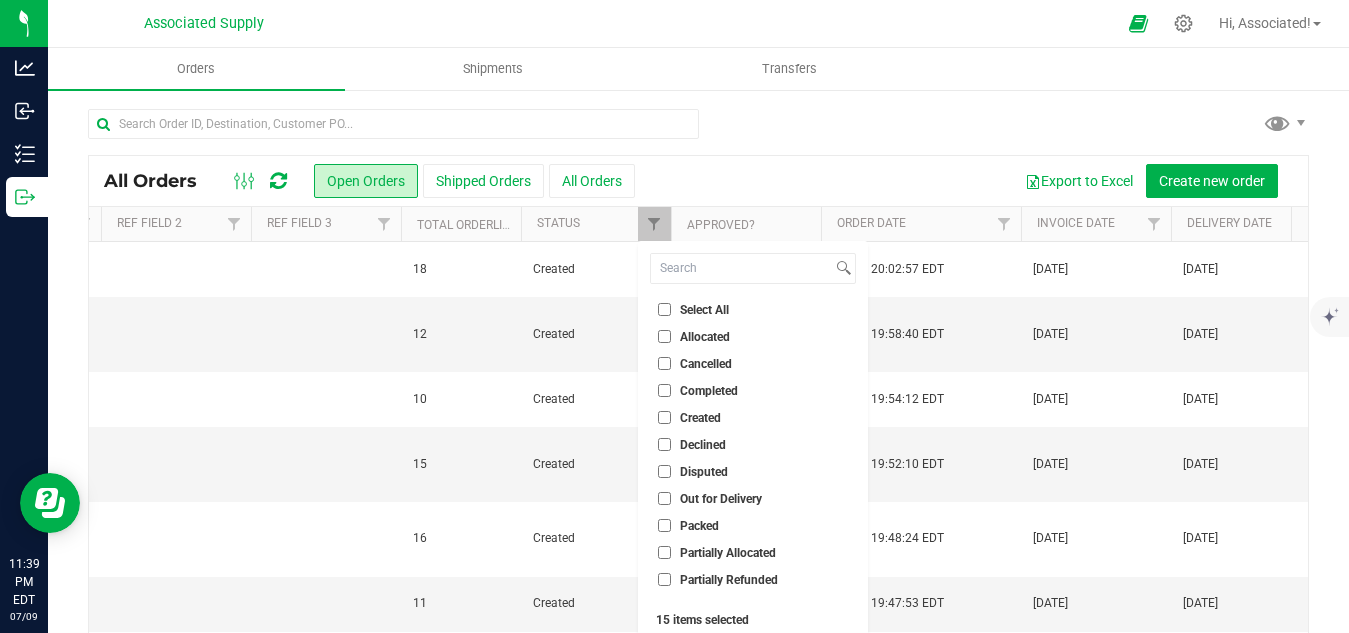 checkbox on "false" 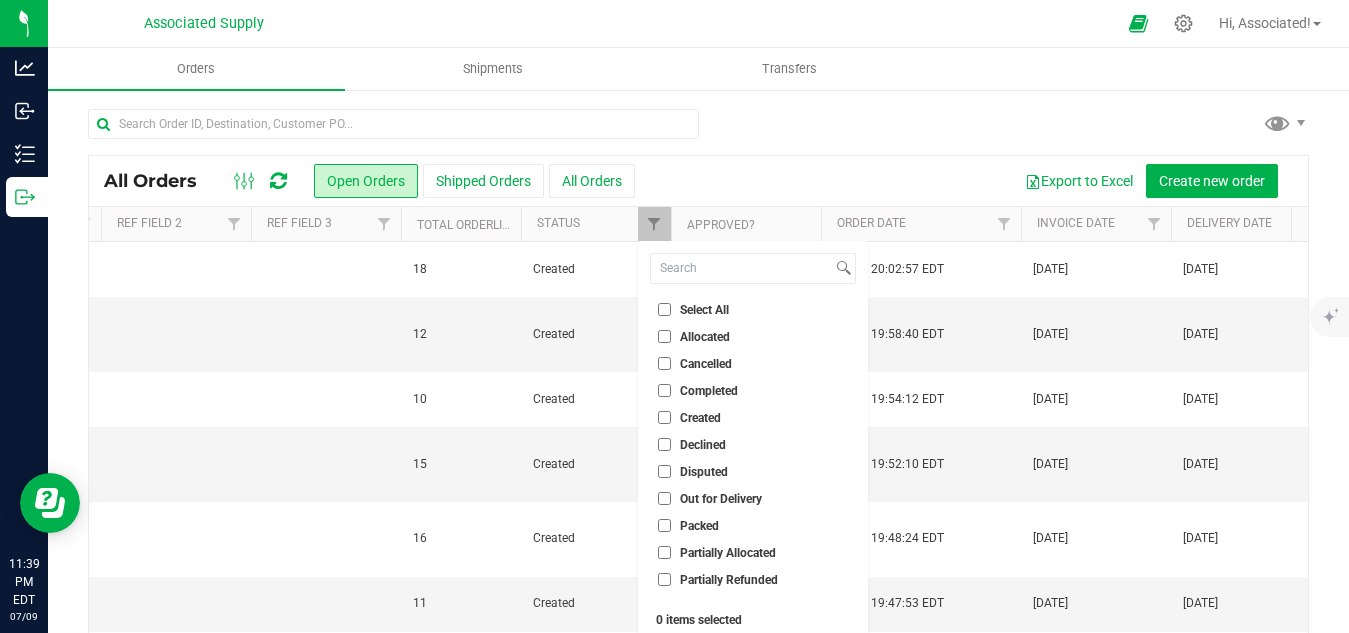 click on "Allocated" at bounding box center (664, 336) 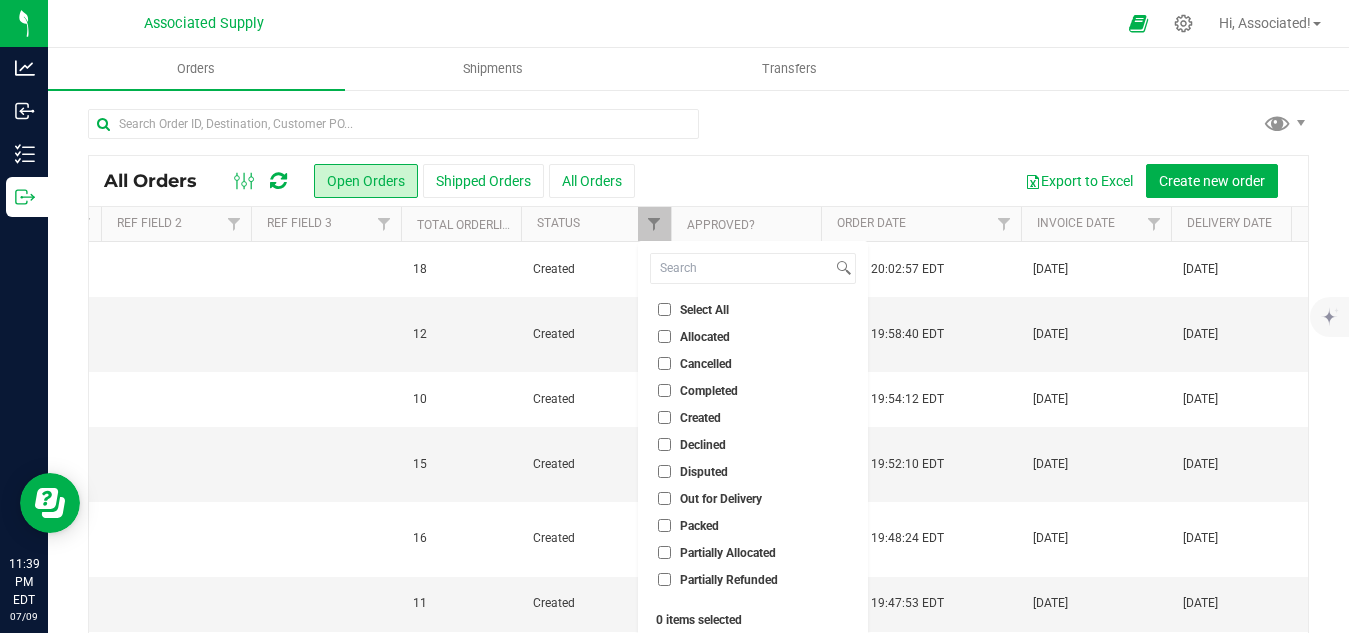 checkbox on "true" 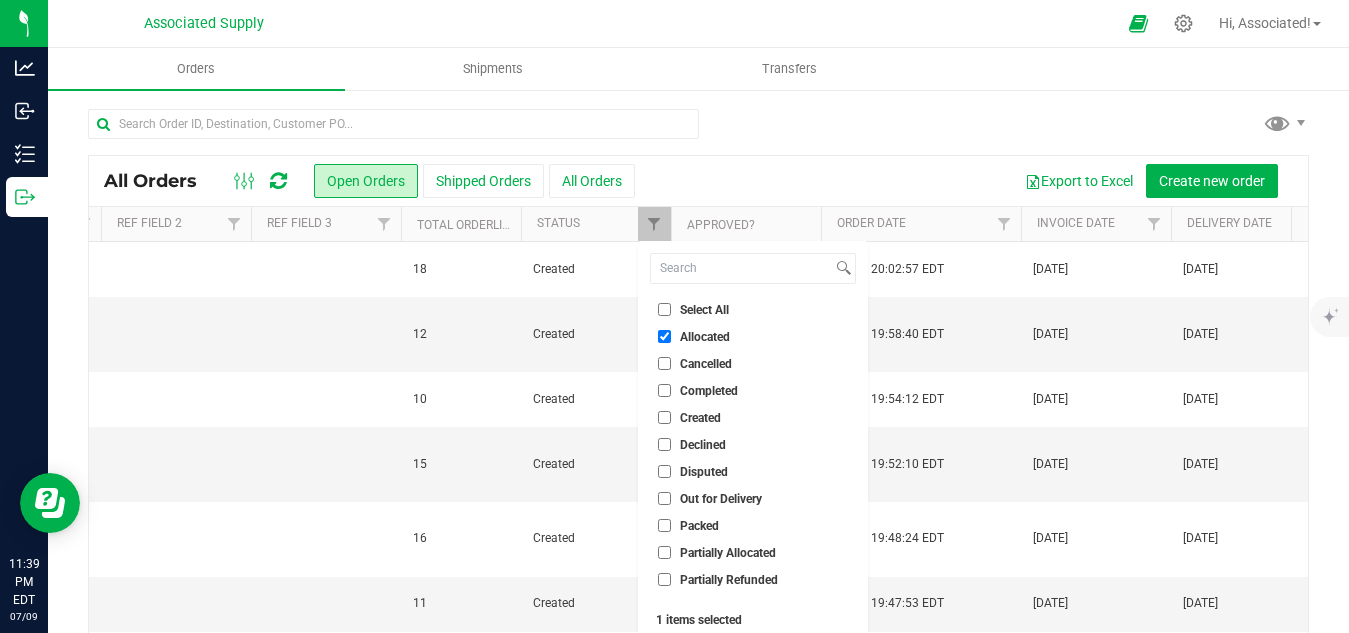 scroll, scrollTop: 126, scrollLeft: 0, axis: vertical 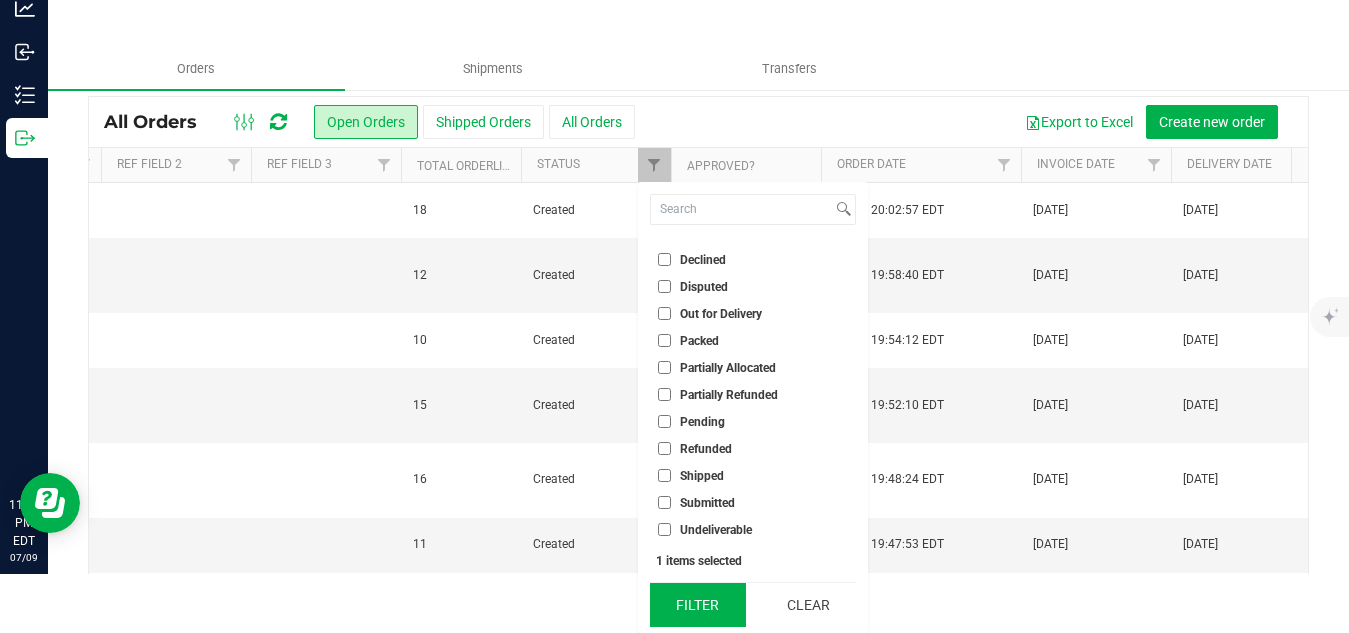 click on "Filter" at bounding box center [698, 605] 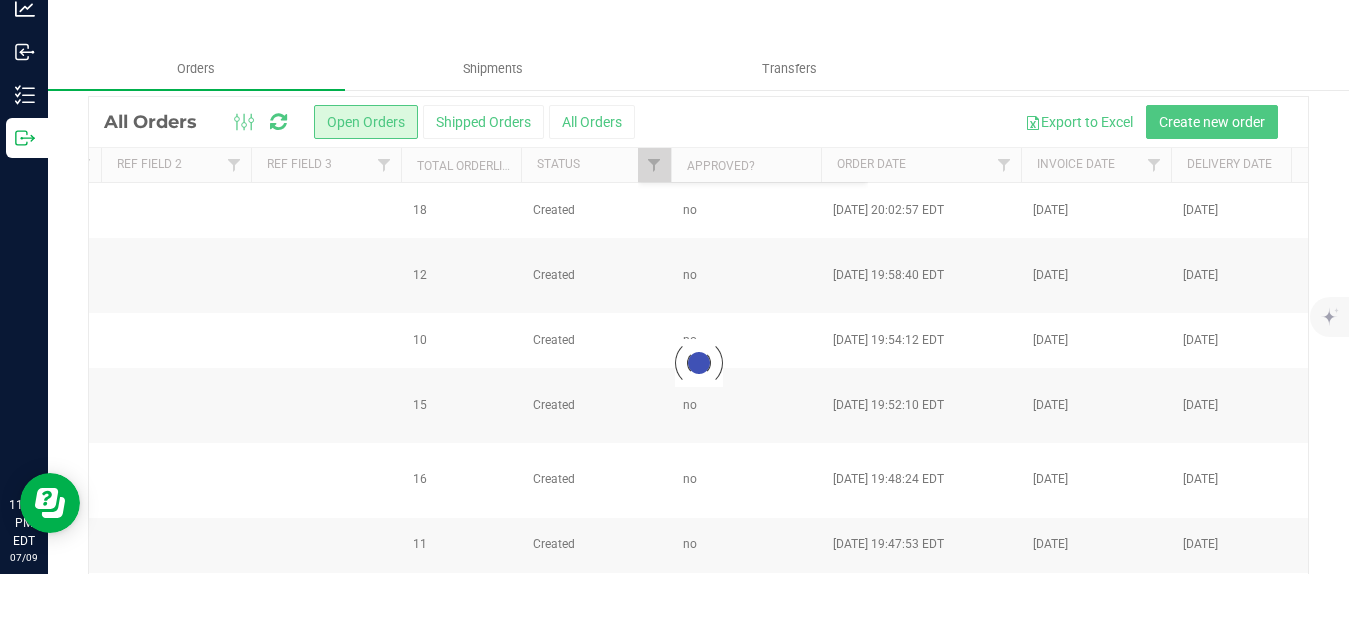 scroll, scrollTop: 0, scrollLeft: 0, axis: both 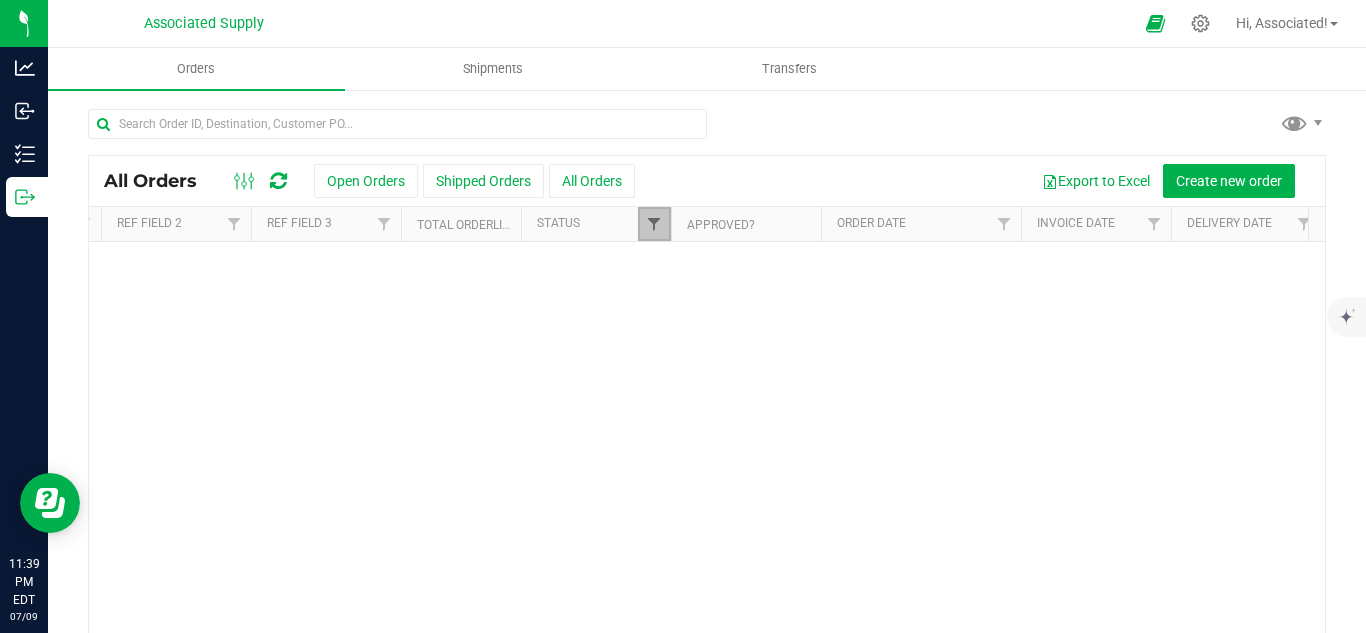 click at bounding box center [654, 224] 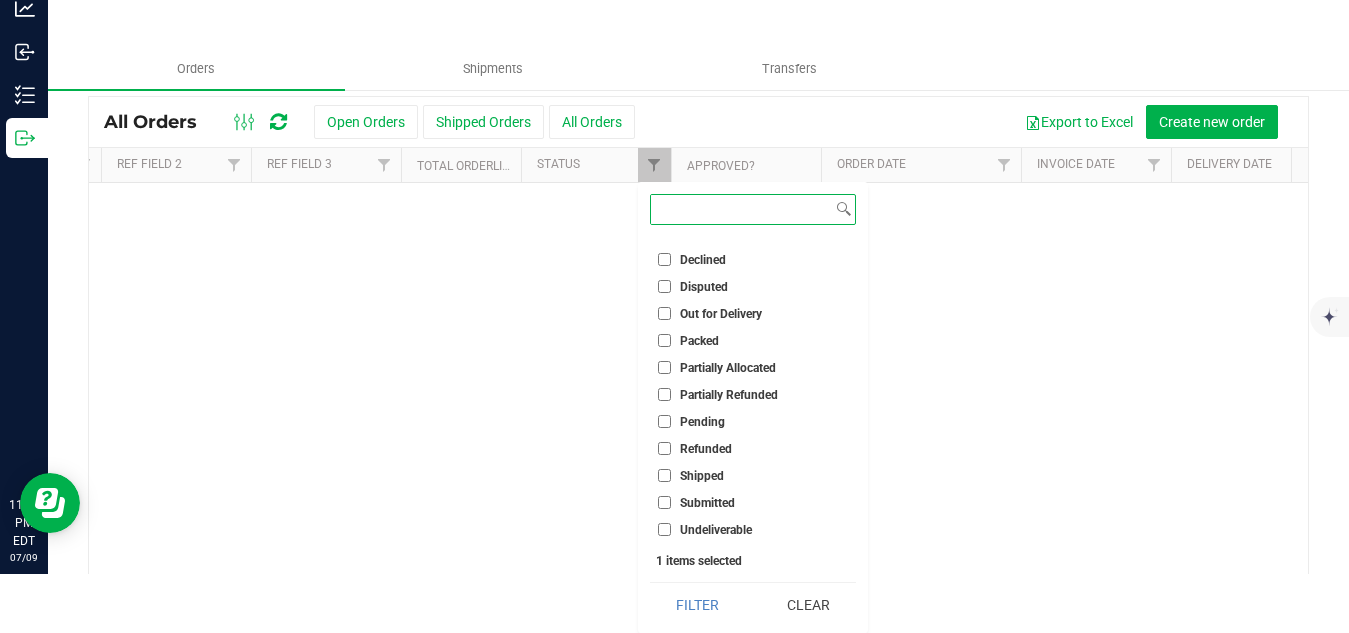 scroll, scrollTop: 0, scrollLeft: 0, axis: both 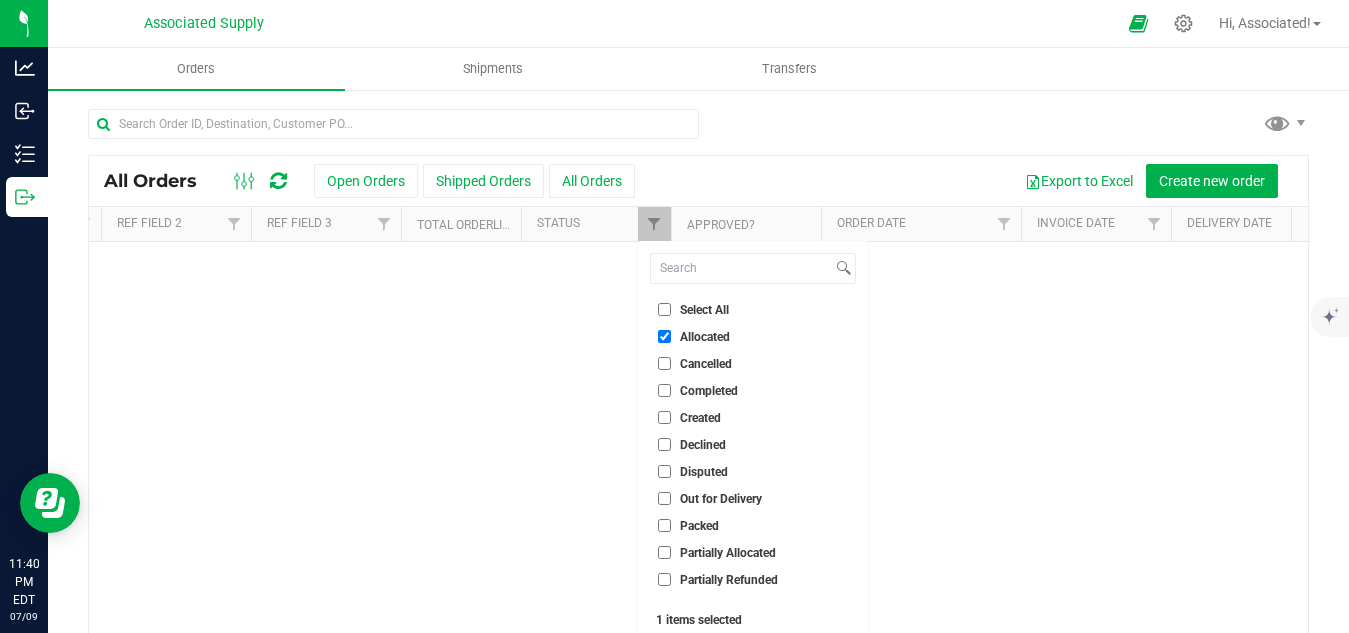 click on "Created" at bounding box center (664, 417) 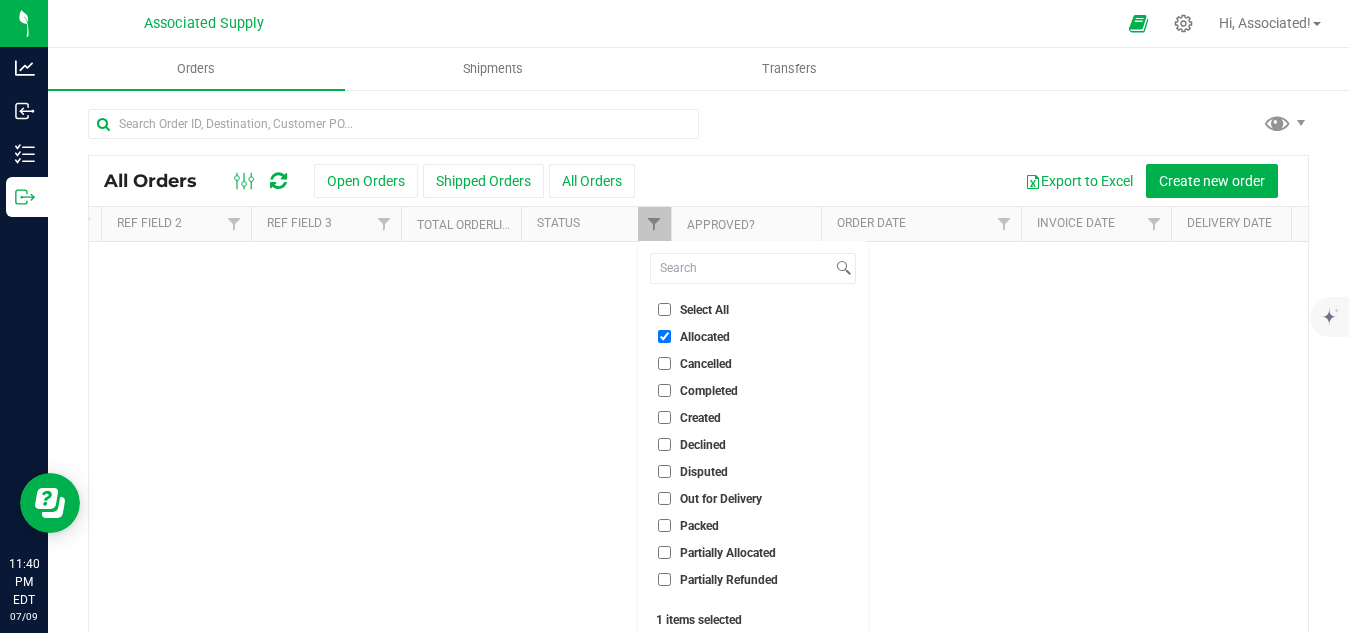 checkbox on "true" 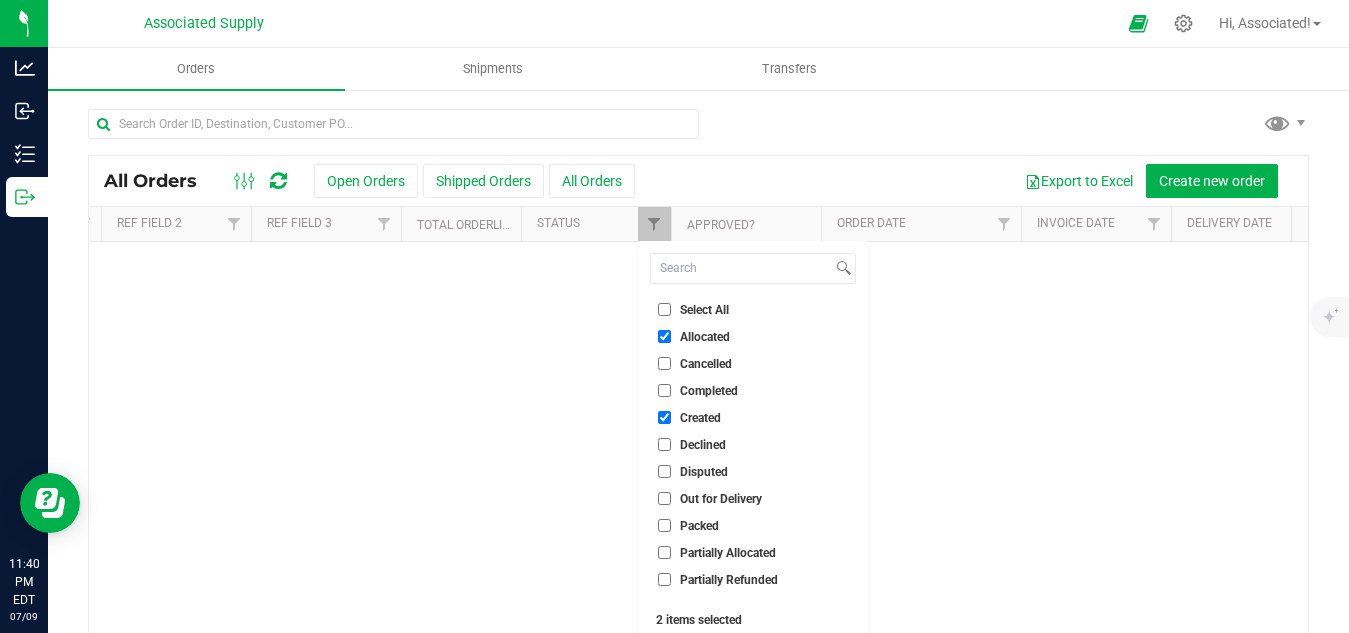 scroll, scrollTop: 126, scrollLeft: 0, axis: vertical 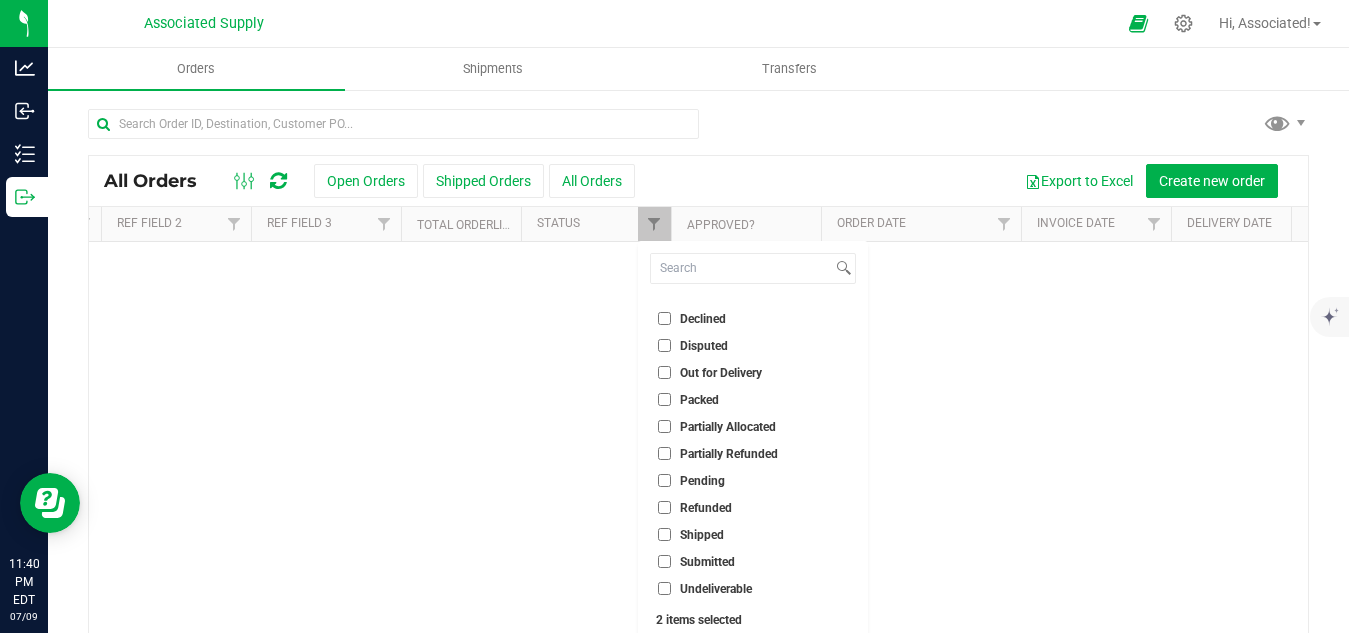 click on "Partially Allocated" at bounding box center (664, 426) 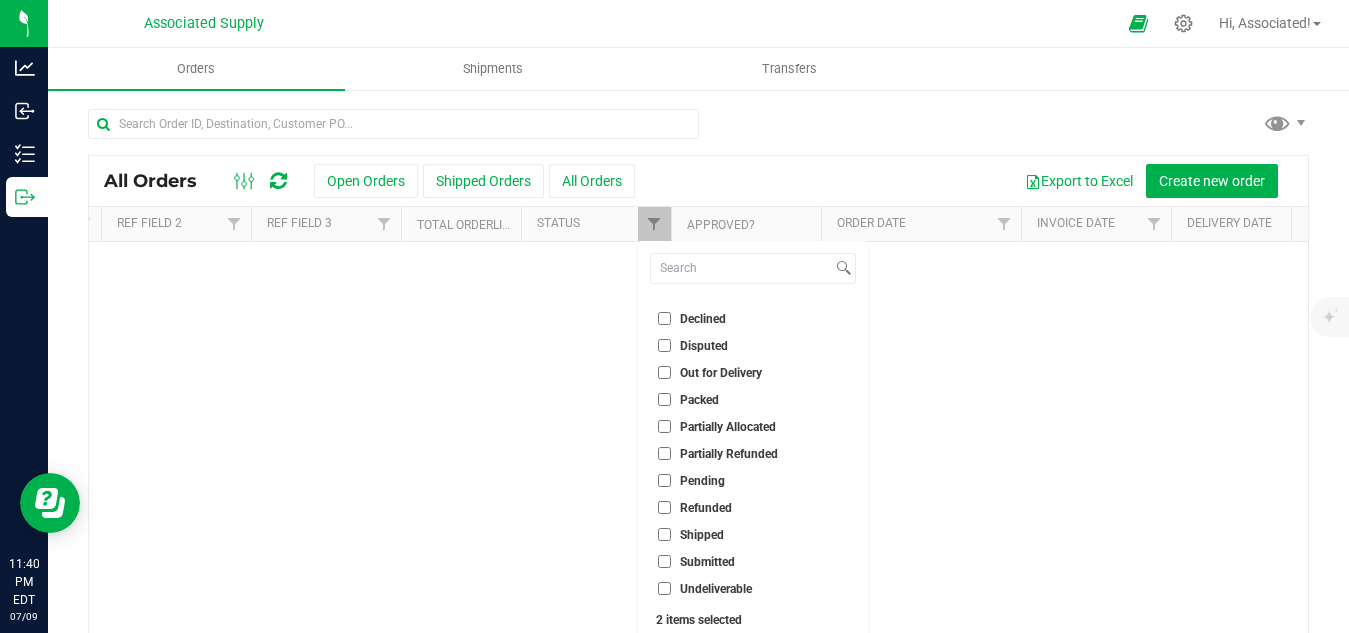 checkbox on "true" 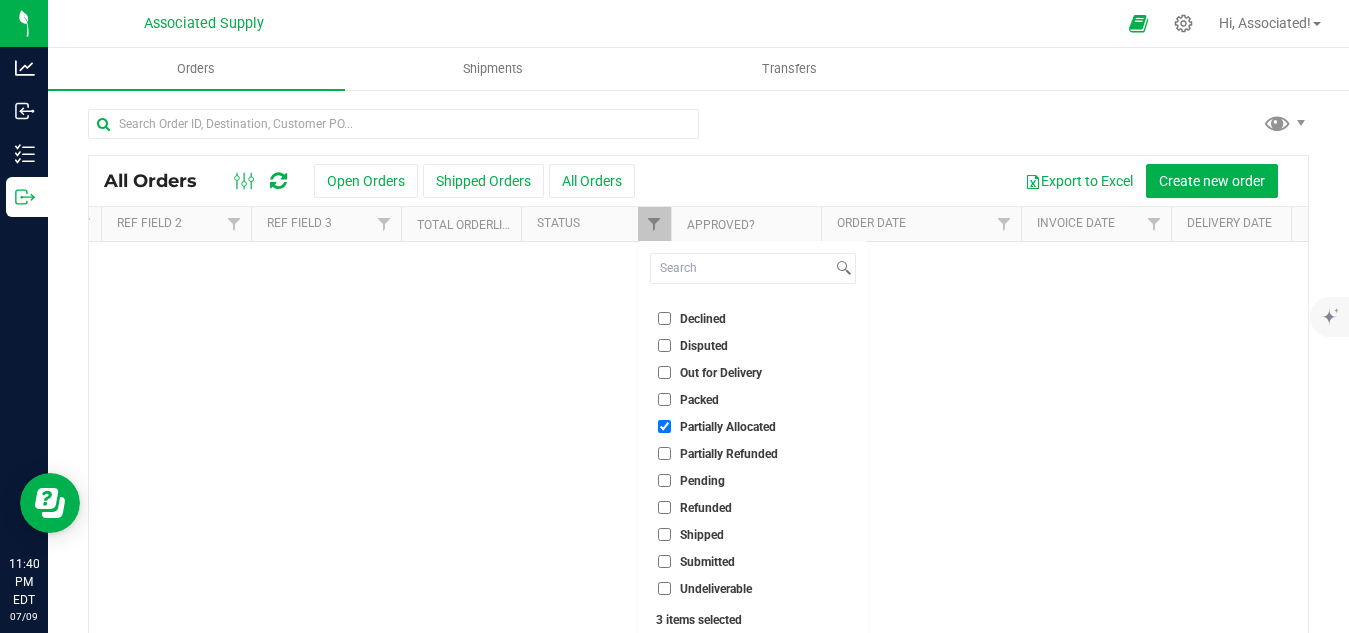 scroll, scrollTop: 59, scrollLeft: 0, axis: vertical 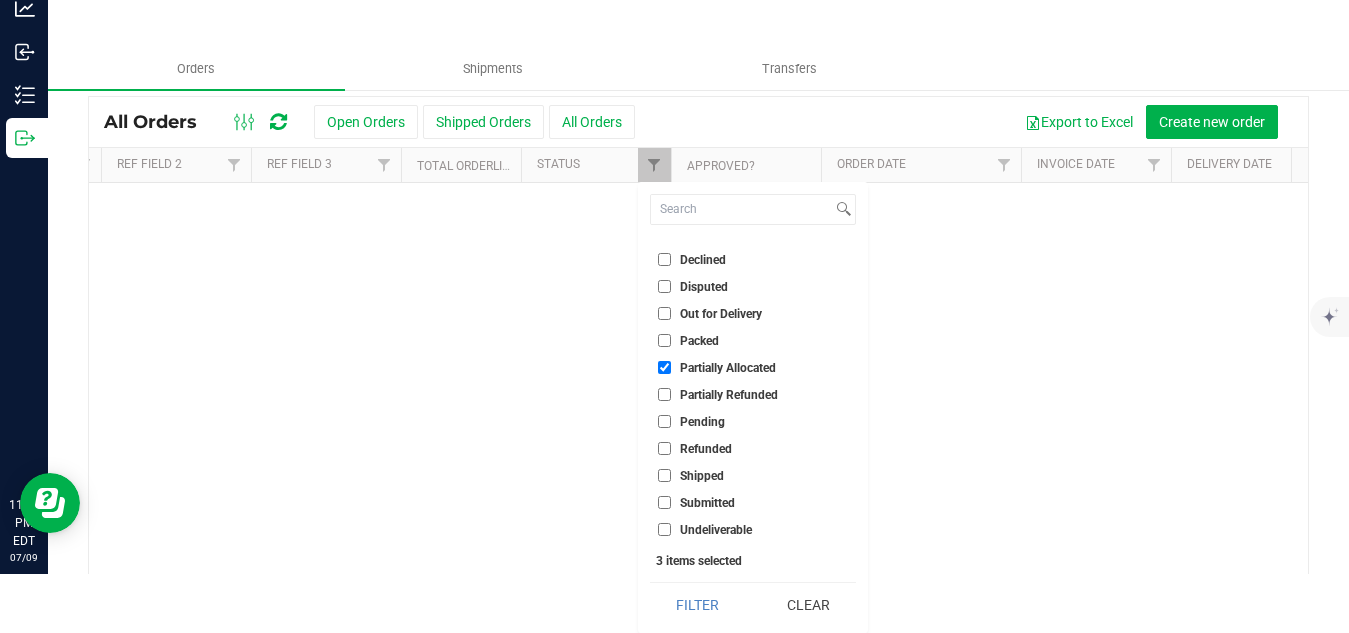 click on "Shipped" at bounding box center [664, 475] 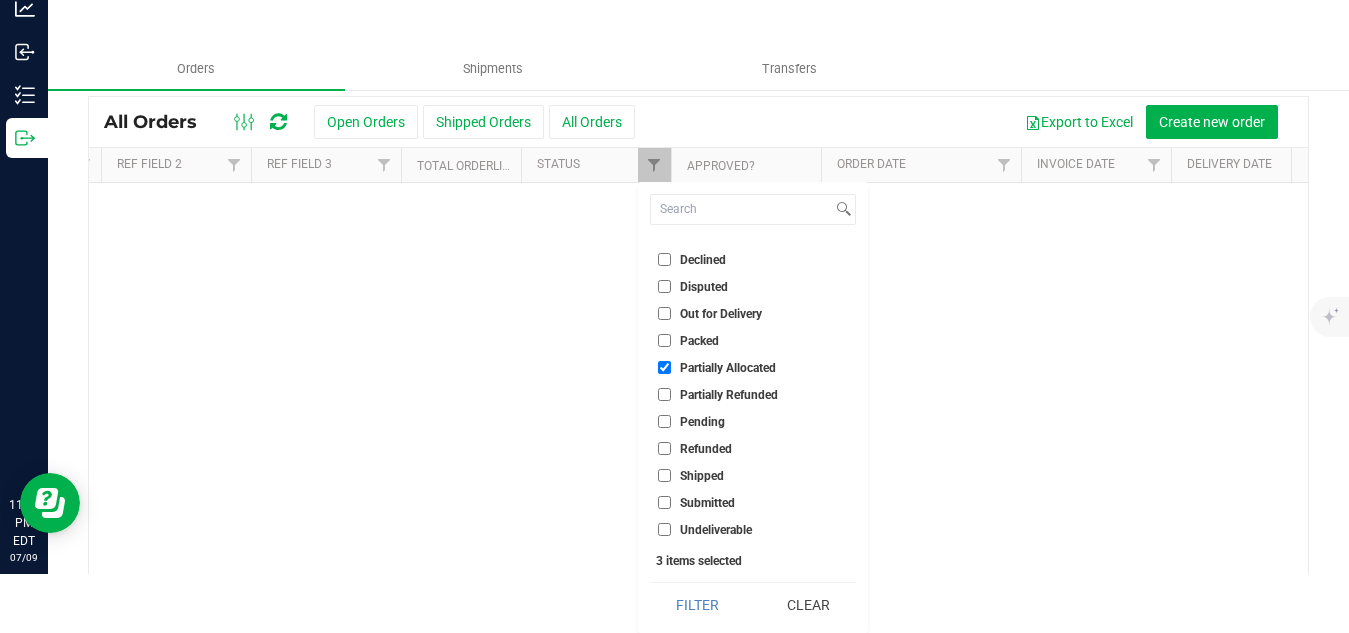 checkbox on "true" 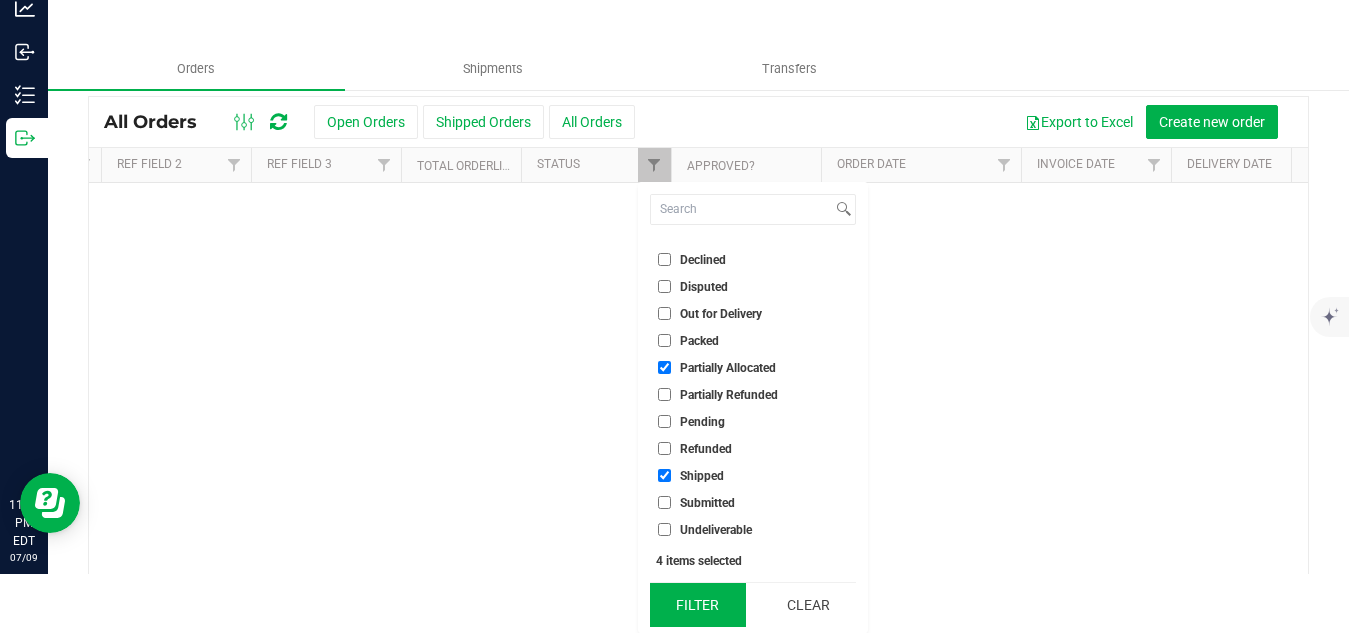 click on "Filter" at bounding box center [698, 605] 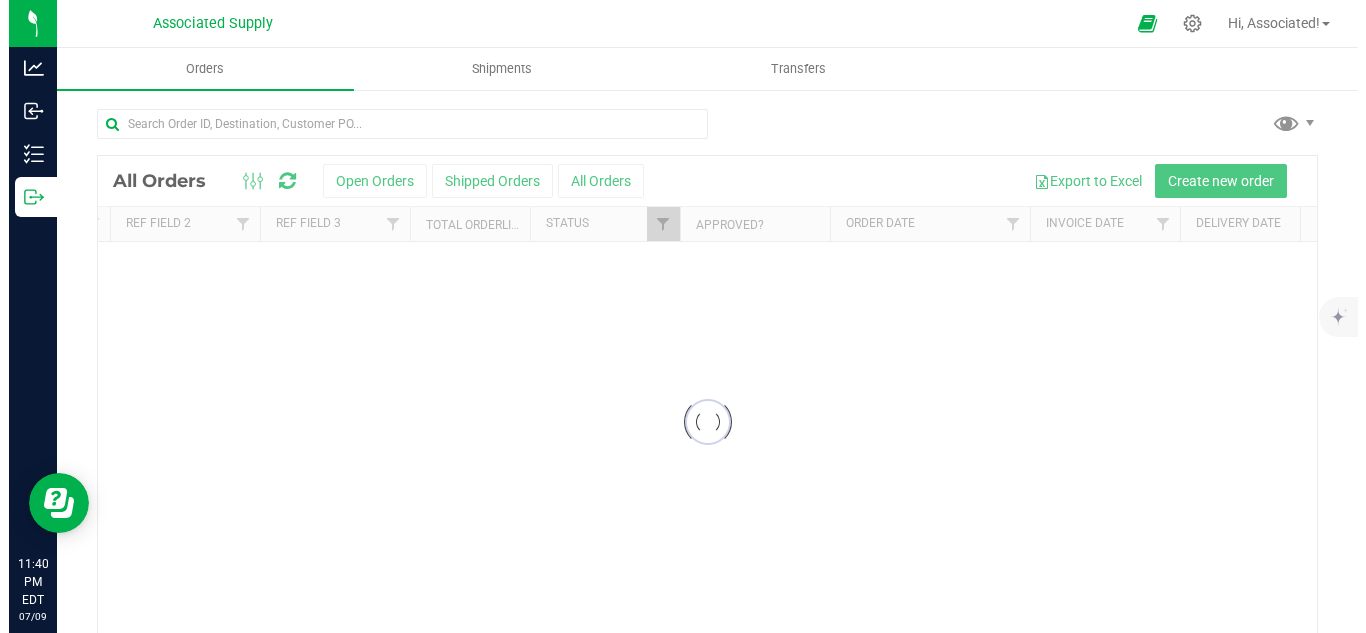 scroll, scrollTop: 0, scrollLeft: 0, axis: both 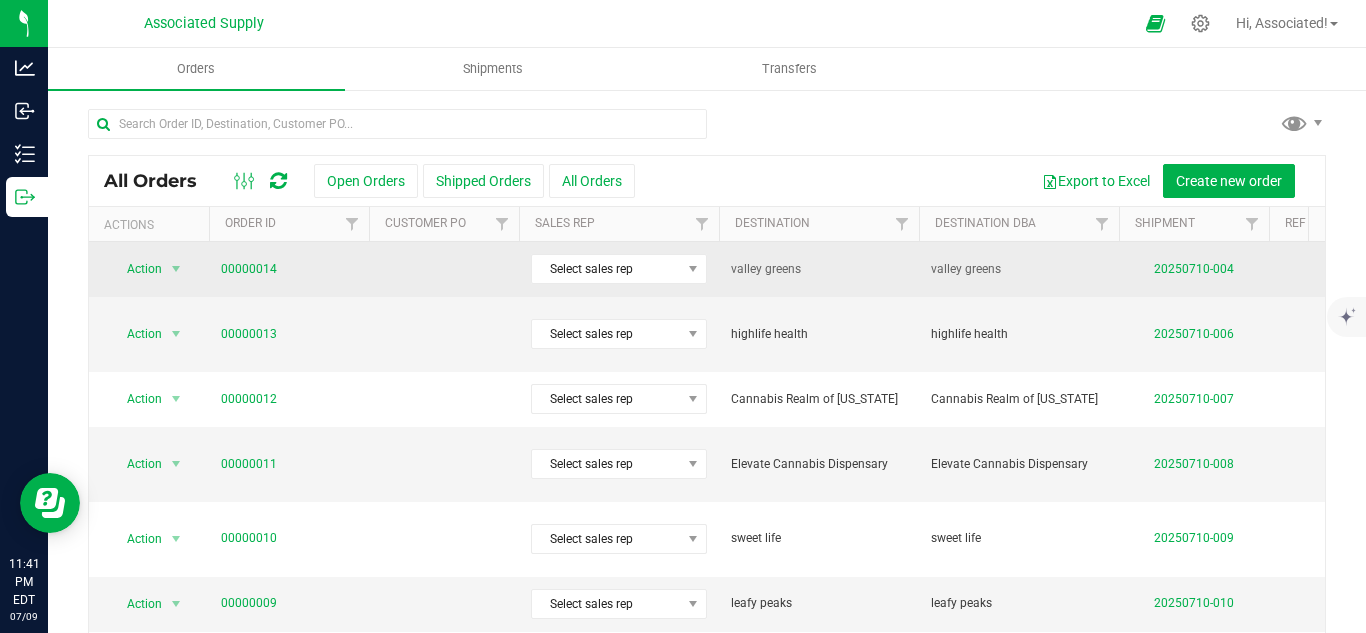 click on "valley greens" at bounding box center [819, 269] 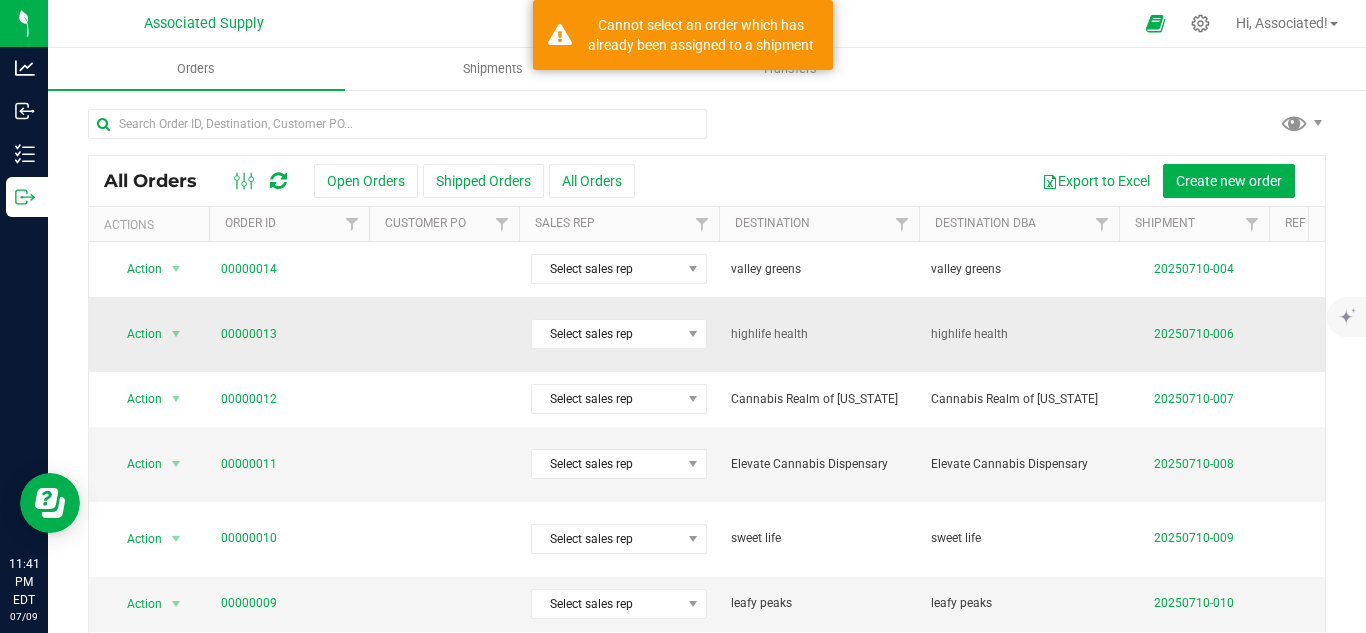 click on "highlife health" at bounding box center (819, 334) 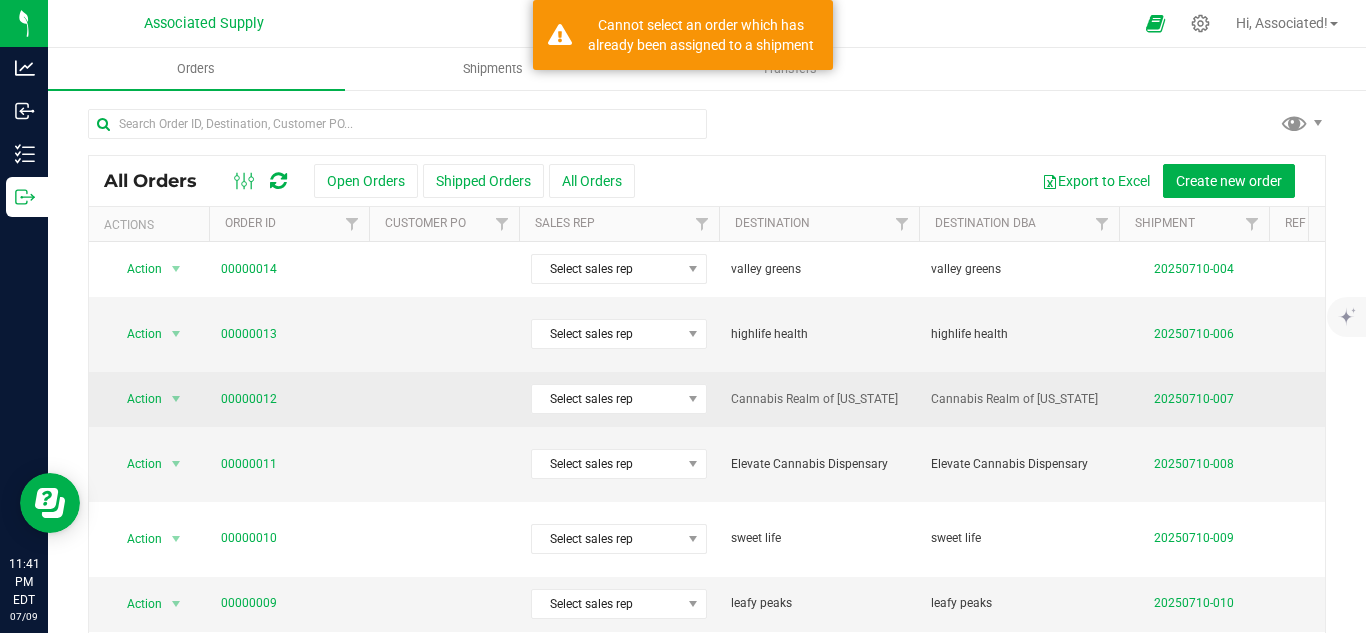 click on "Cannabis Realm of New York" at bounding box center [819, 399] 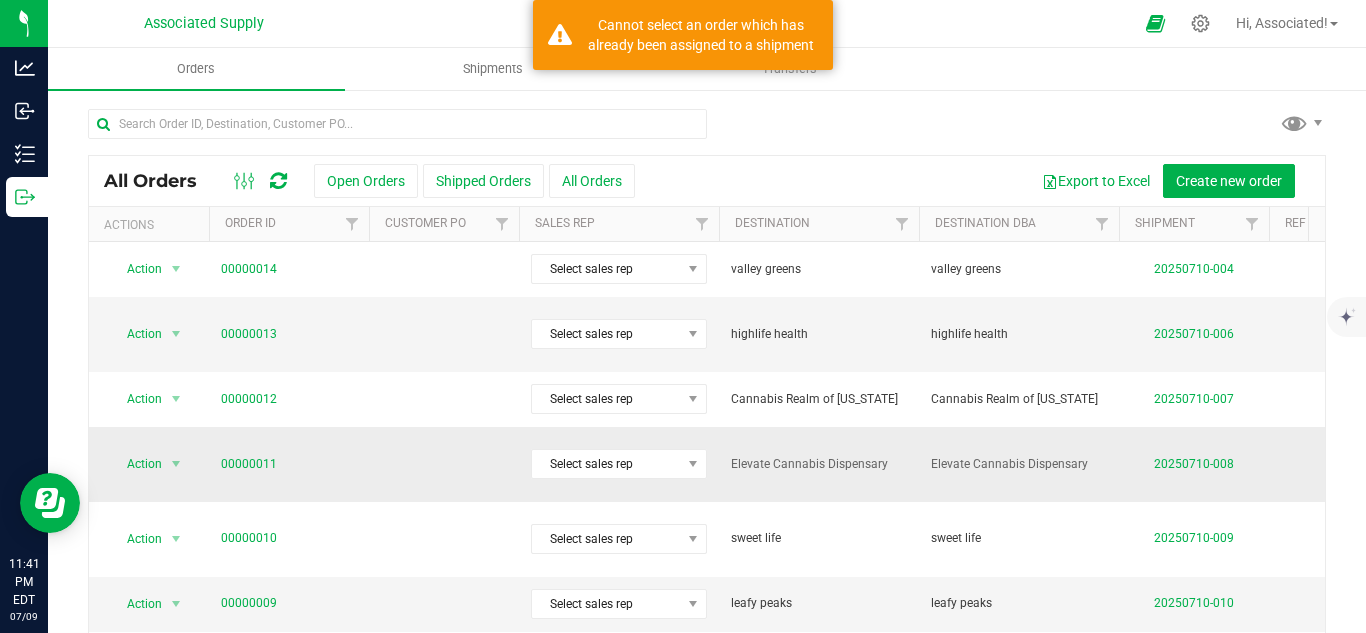 click on "Elevate Cannabis Dispensary" at bounding box center (819, 464) 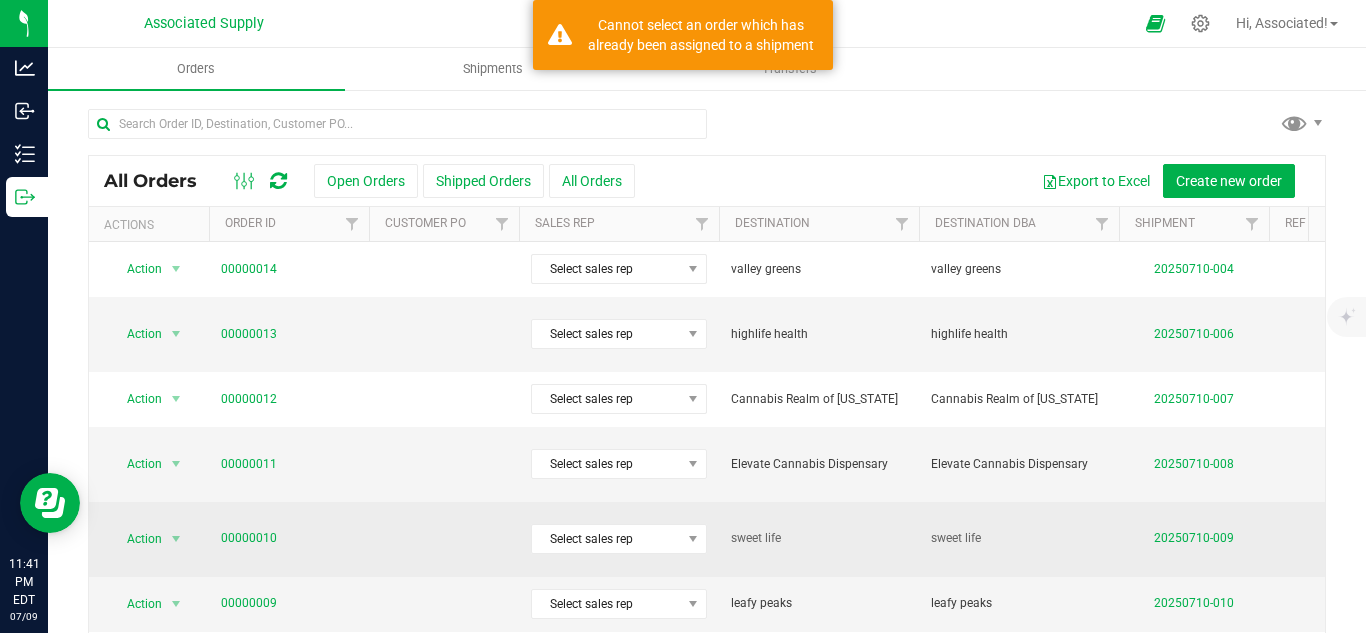 click on "sweet life" at bounding box center (819, 538) 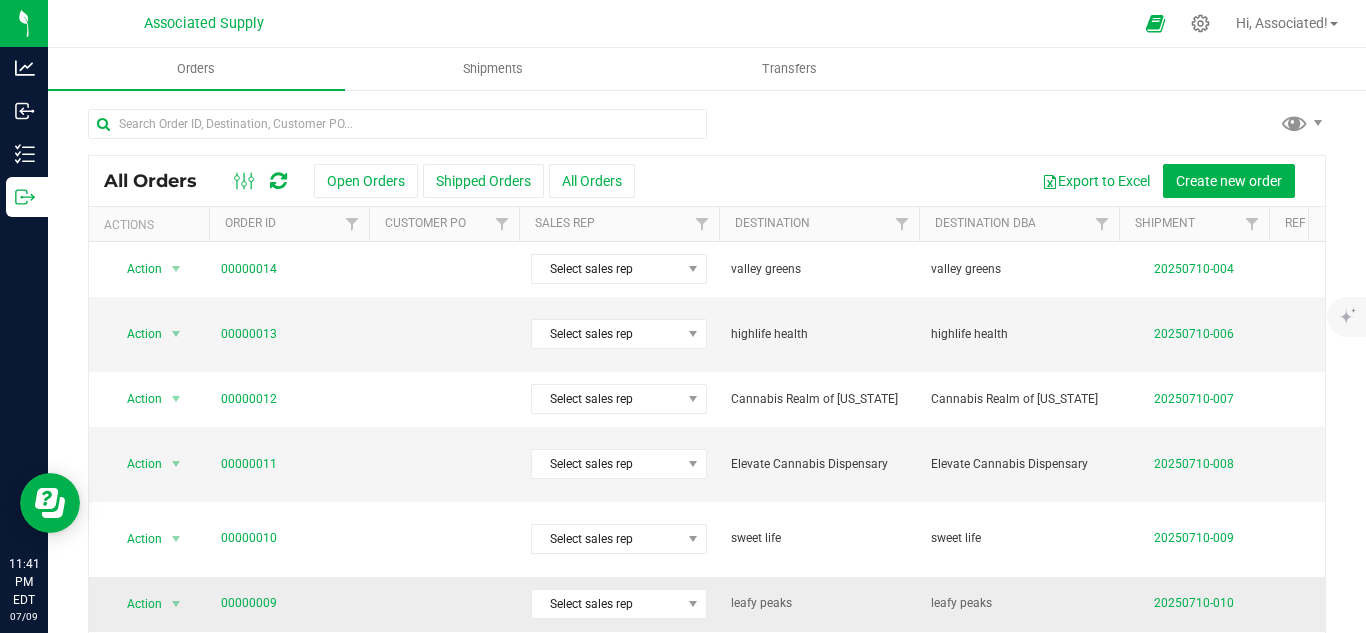 click on "leafy peaks" at bounding box center [819, 603] 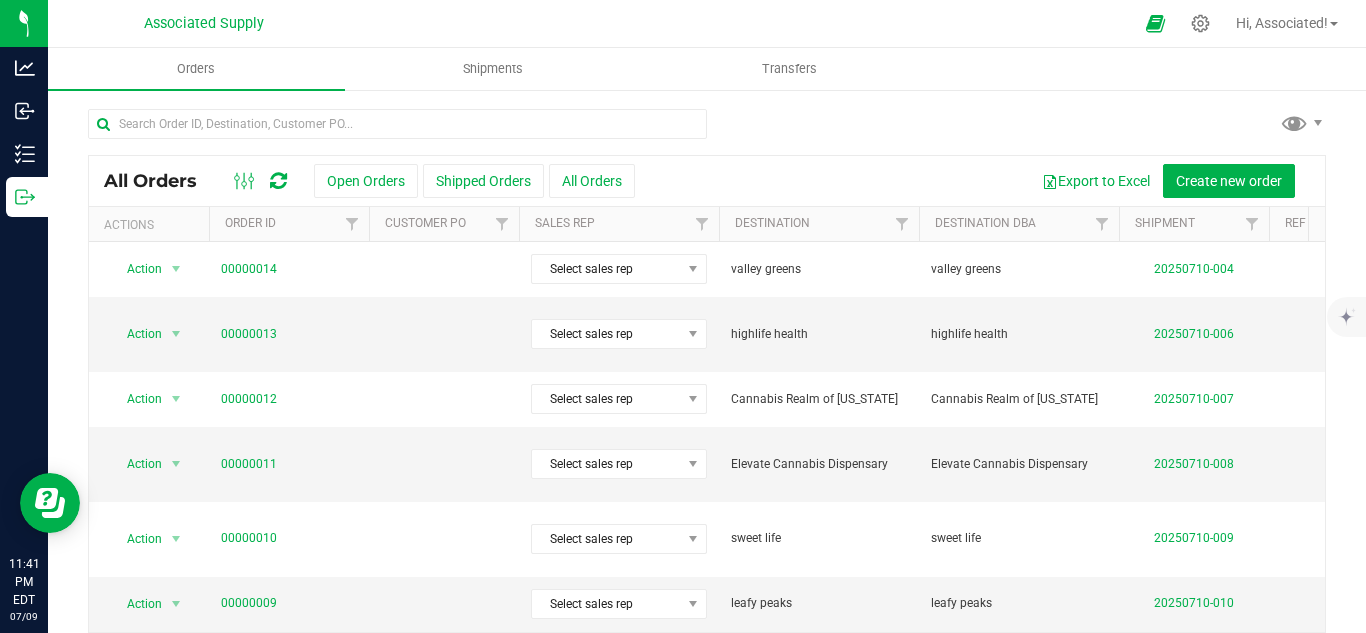 click on "new Amsterdam" at bounding box center (819, 668) 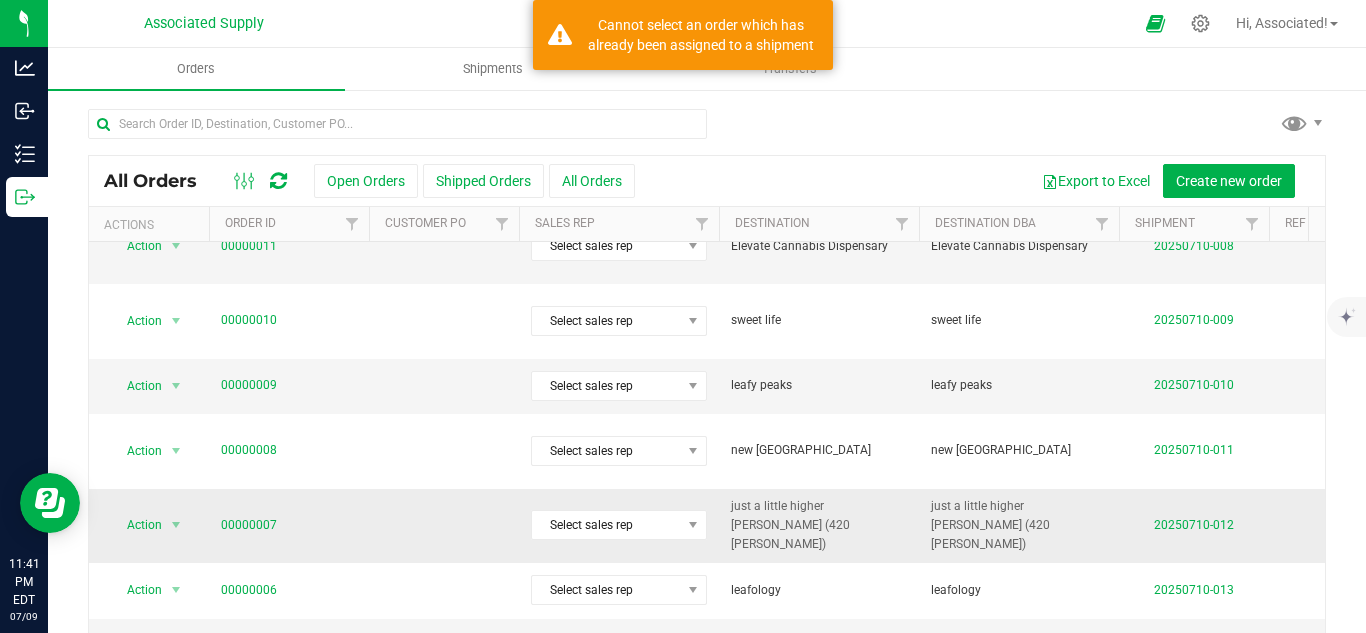 click on "just a little higher troy (420 bliss)" at bounding box center [819, 526] 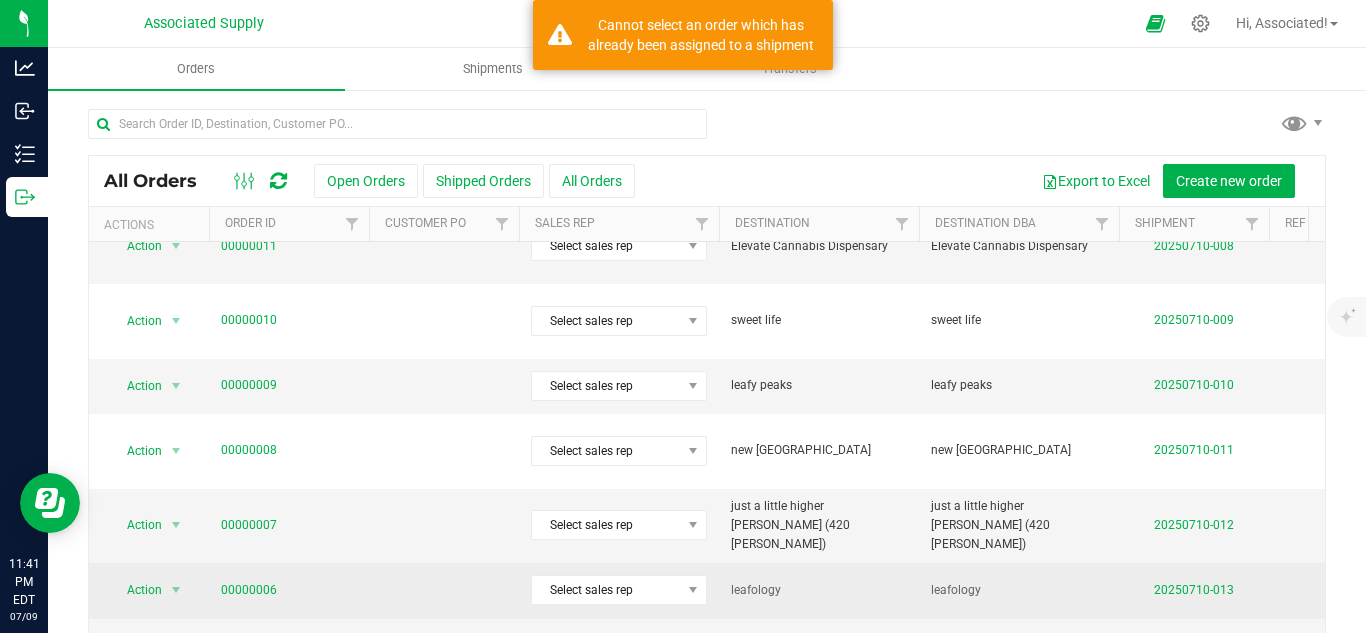 click on "leafology" at bounding box center (819, 590) 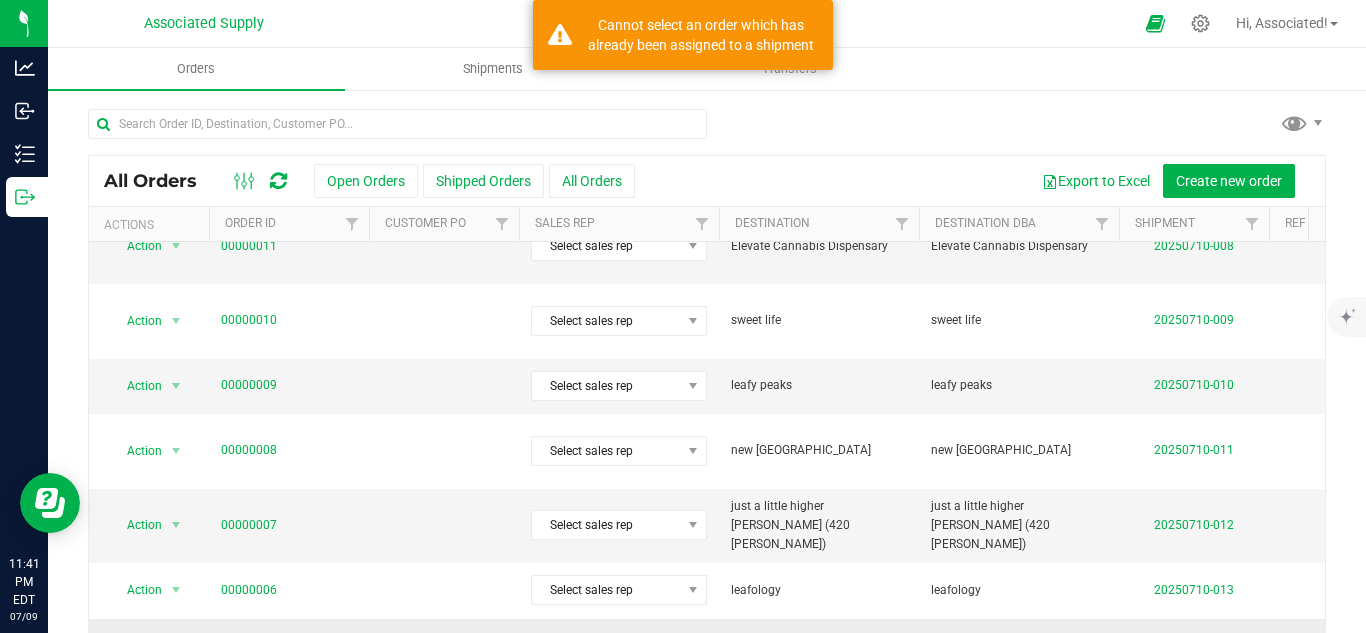 click on "gotham buds" at bounding box center [819, 655] 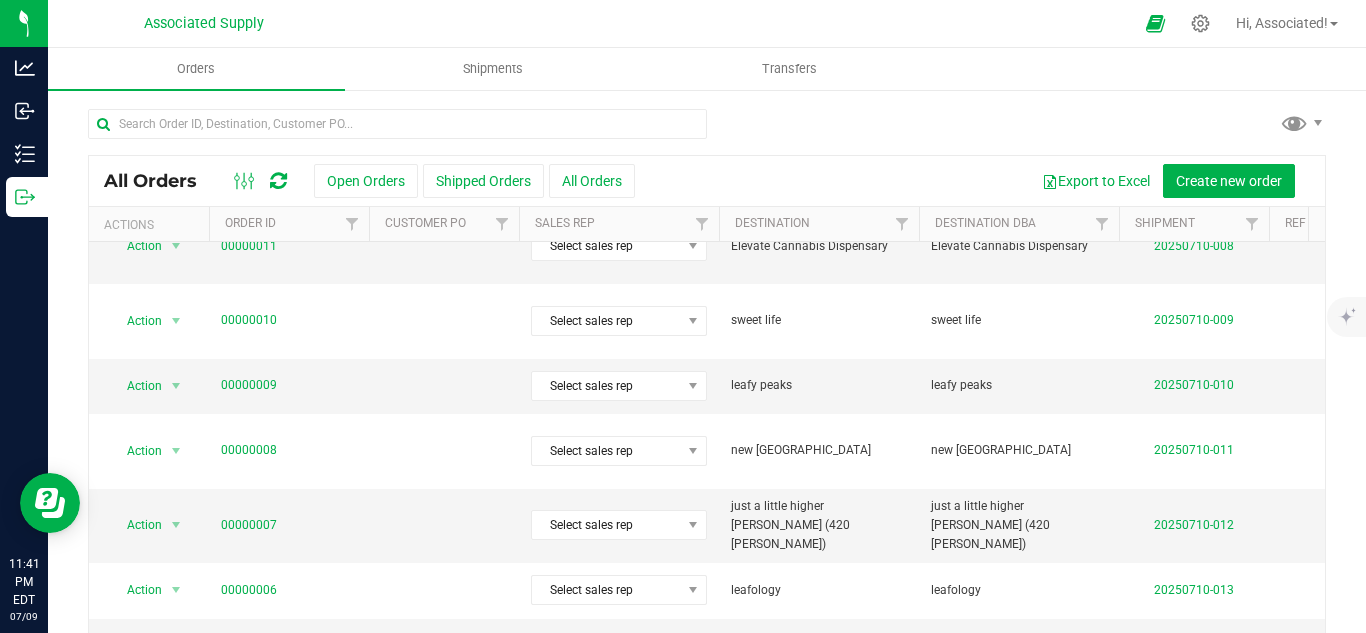 click on "Amsterdam cannabis" at bounding box center (819, 720) 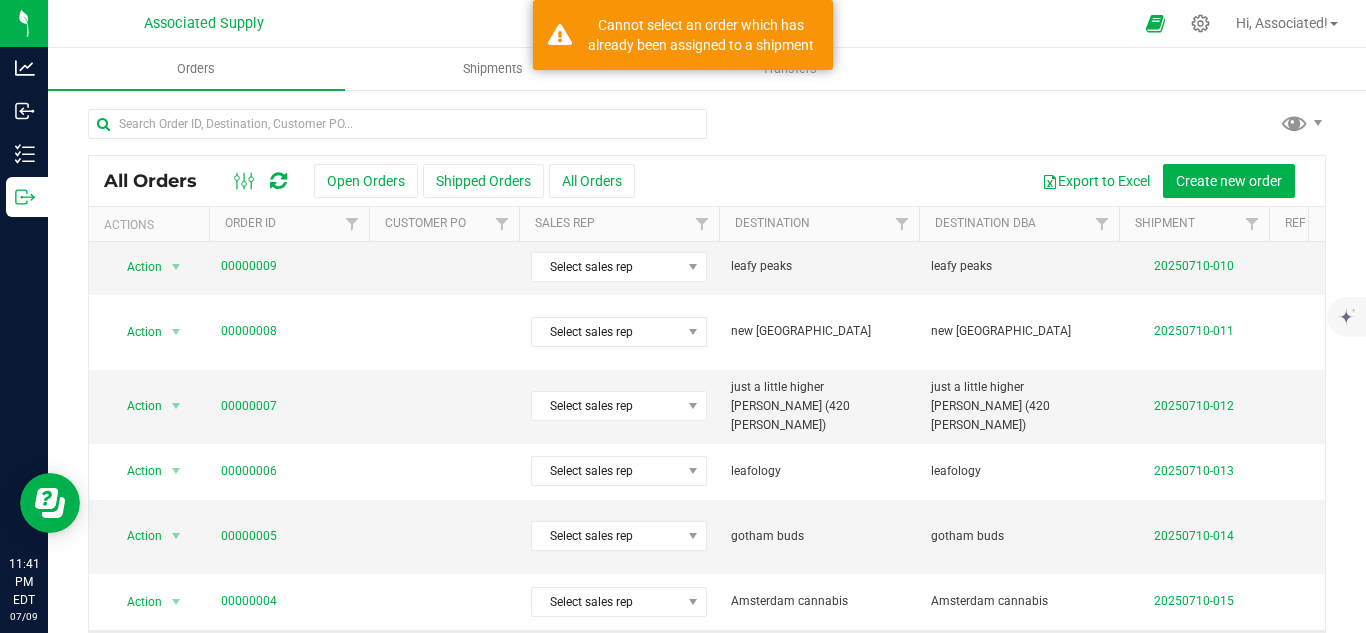 click on "wilde roots dispensary" at bounding box center (819, 656) 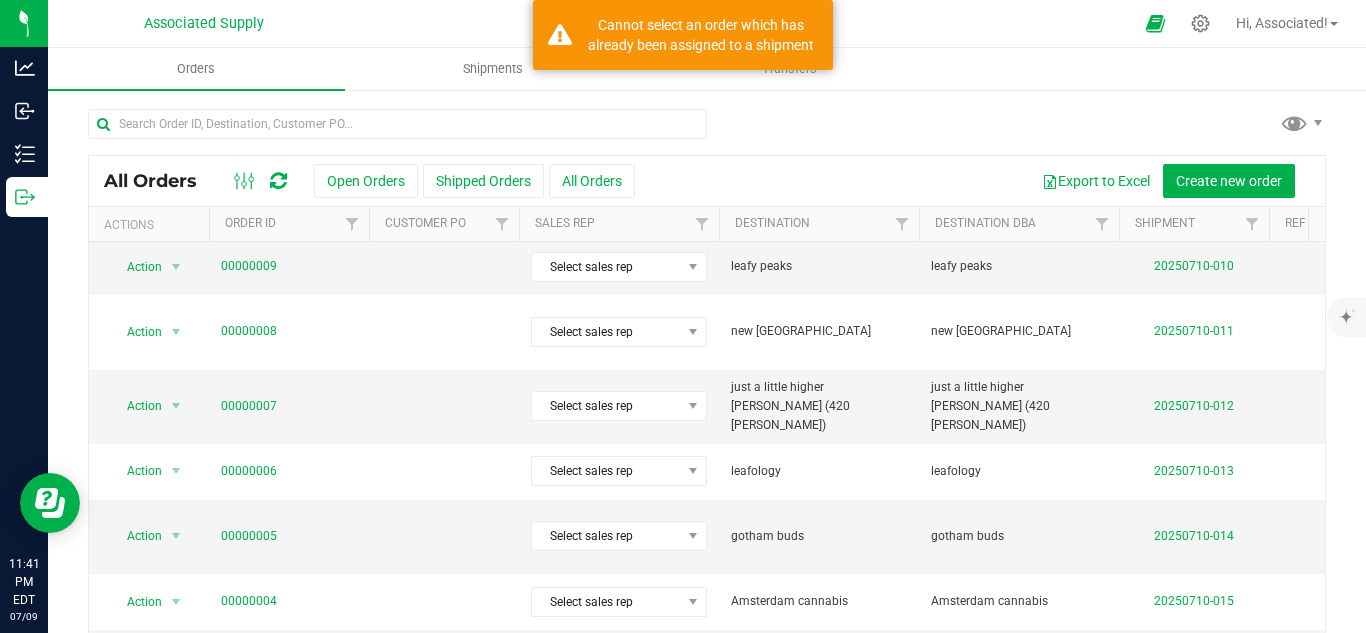 click on "Nug" at bounding box center (819, 712) 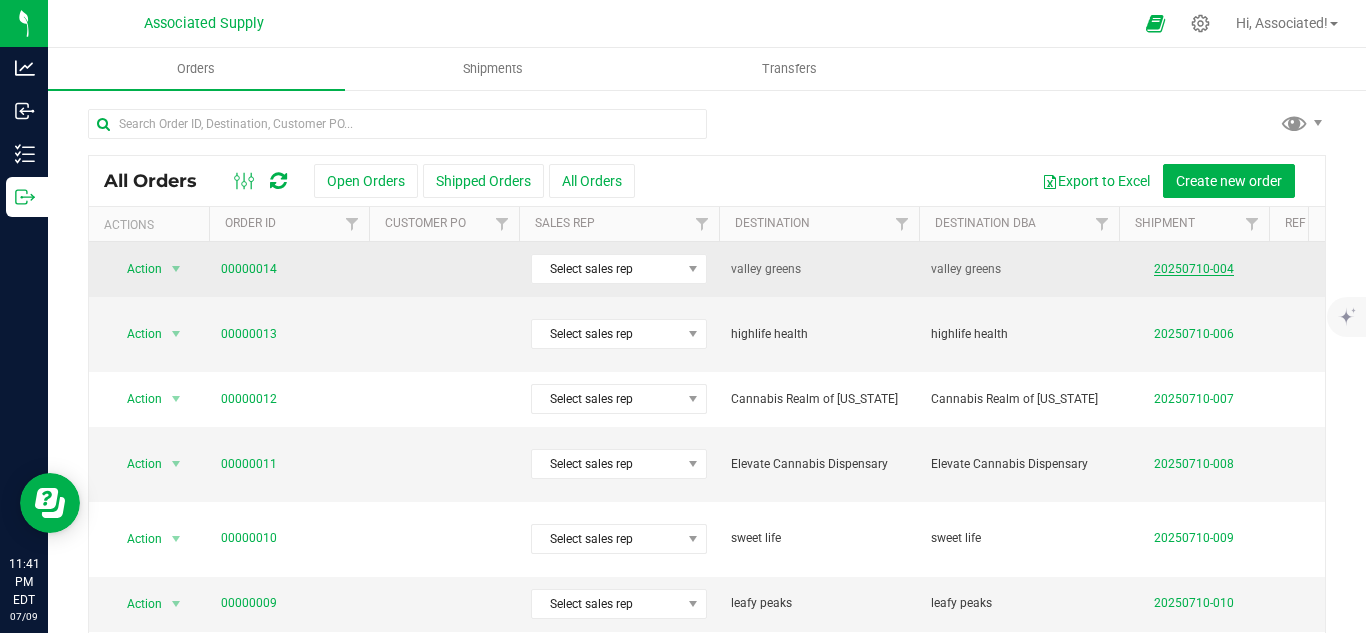 click on "20250710-004" at bounding box center (1194, 269) 